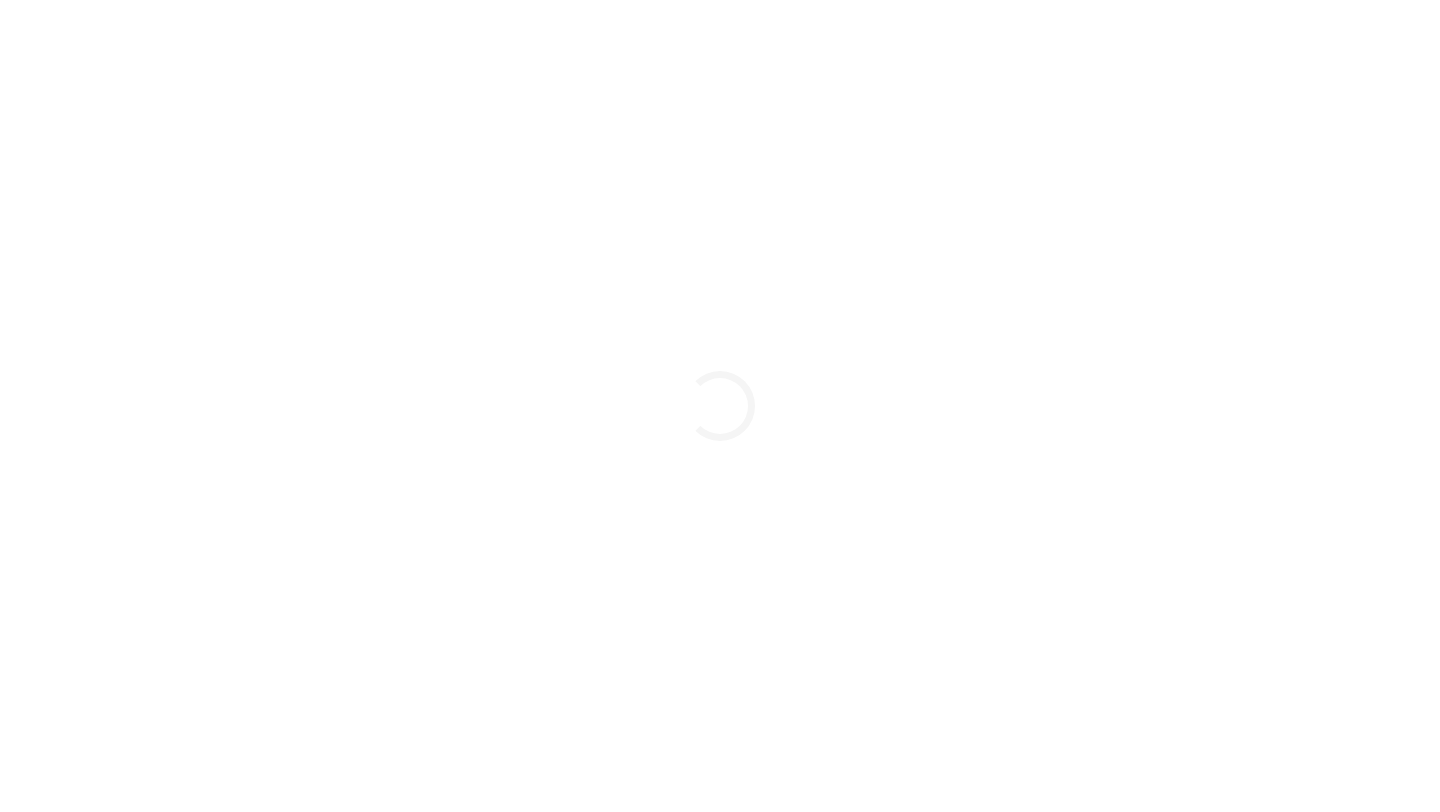 scroll, scrollTop: 0, scrollLeft: 0, axis: both 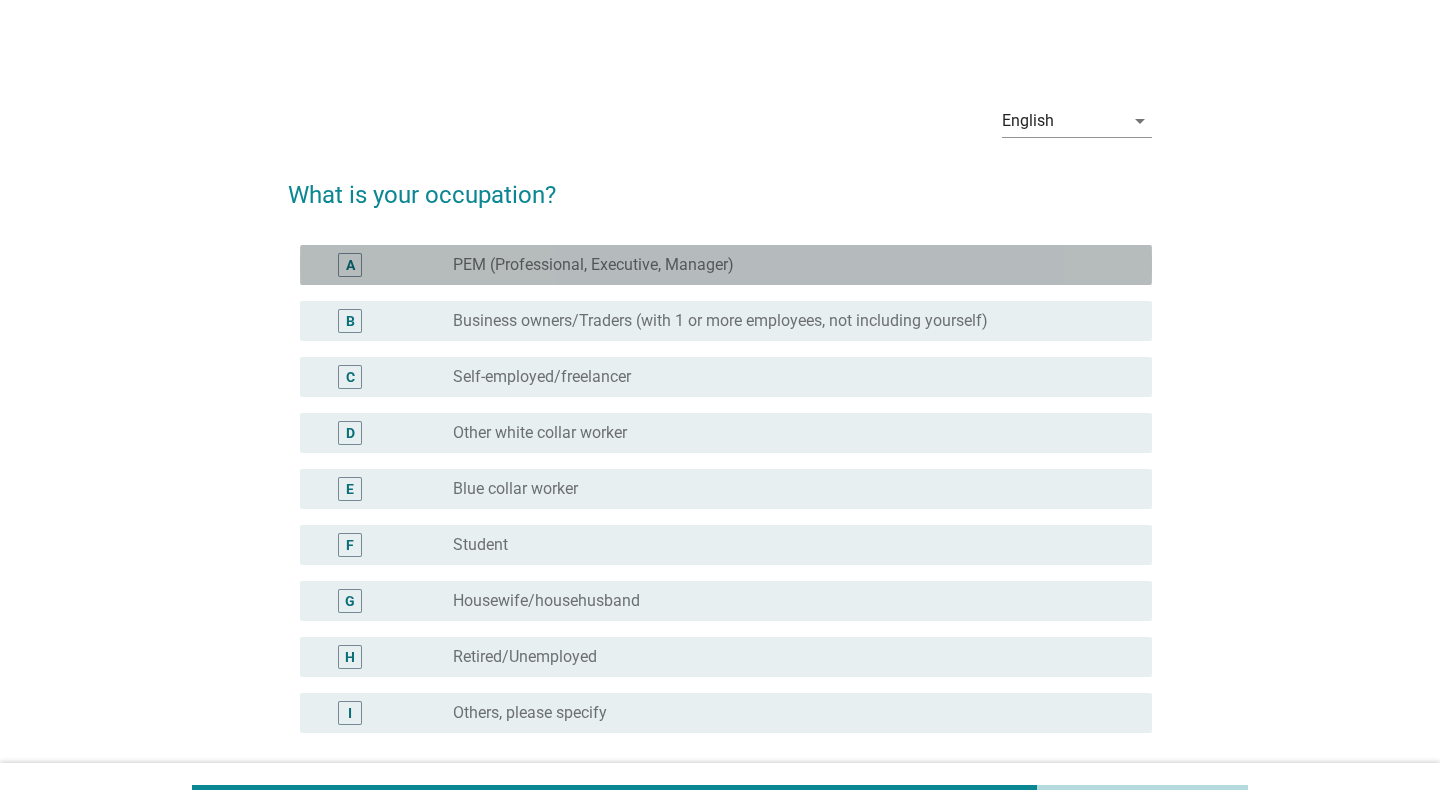click on "A     radio_button_unchecked PEM (Professional, Executive, Manager)" at bounding box center [726, 265] 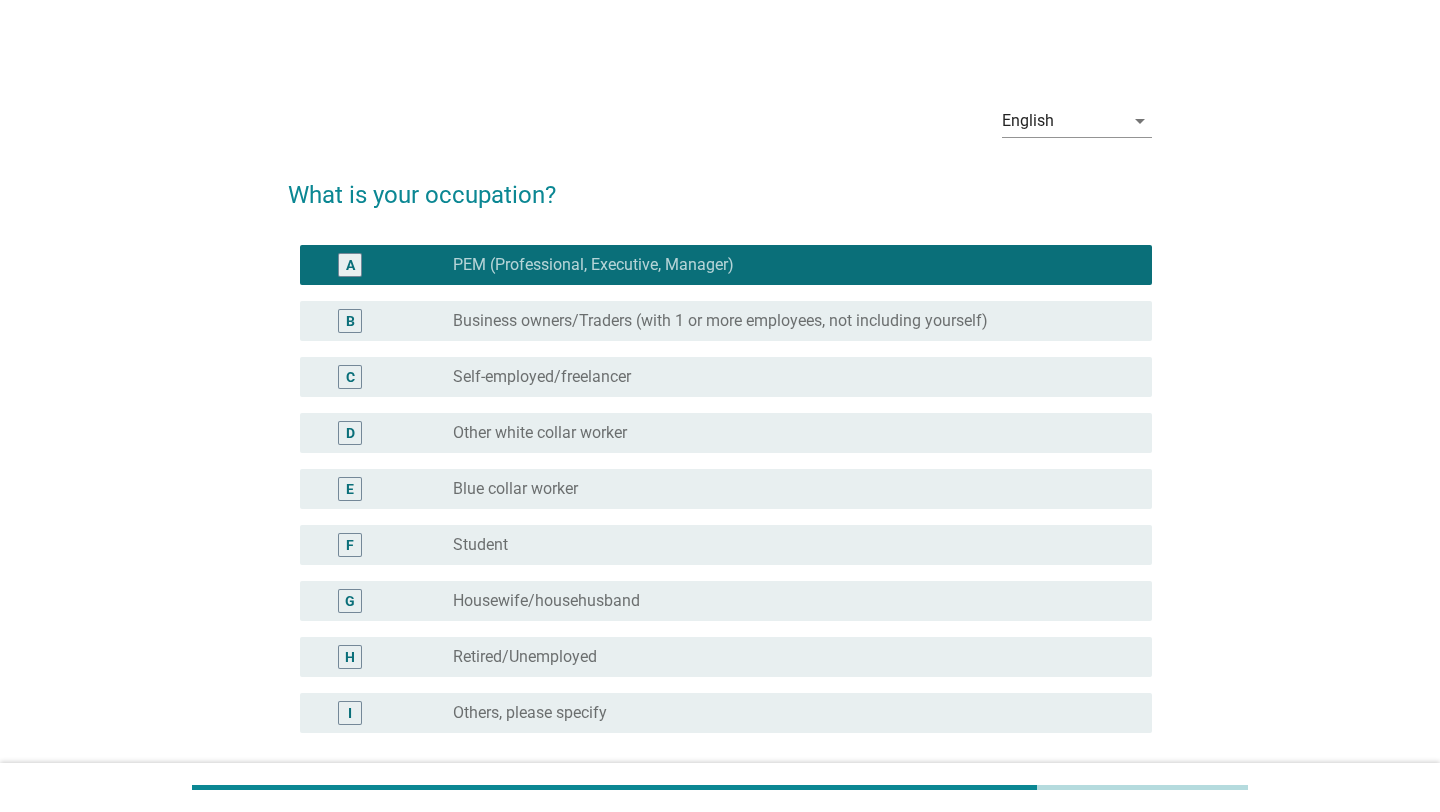 scroll, scrollTop: 178, scrollLeft: 0, axis: vertical 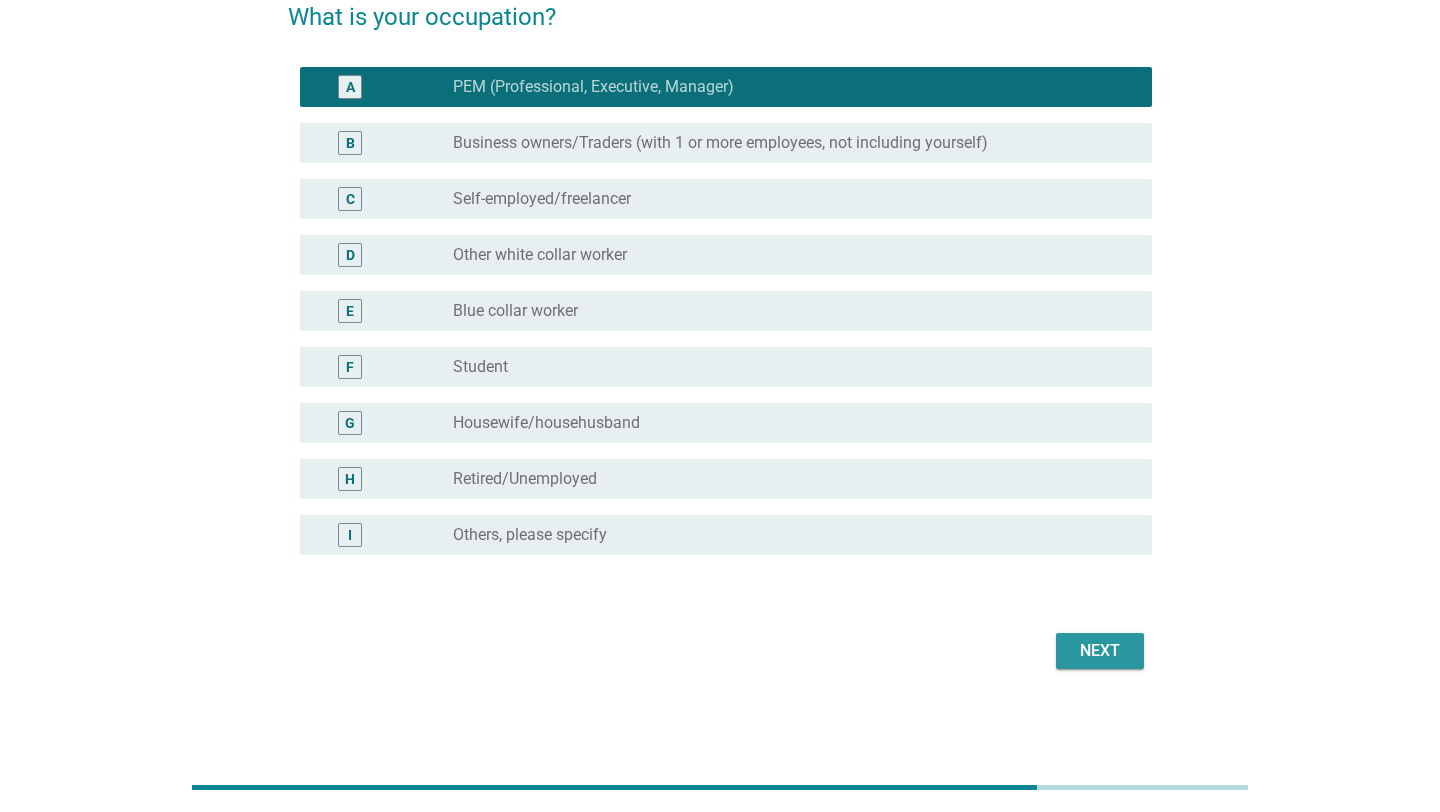 click on "Next" at bounding box center (1100, 651) 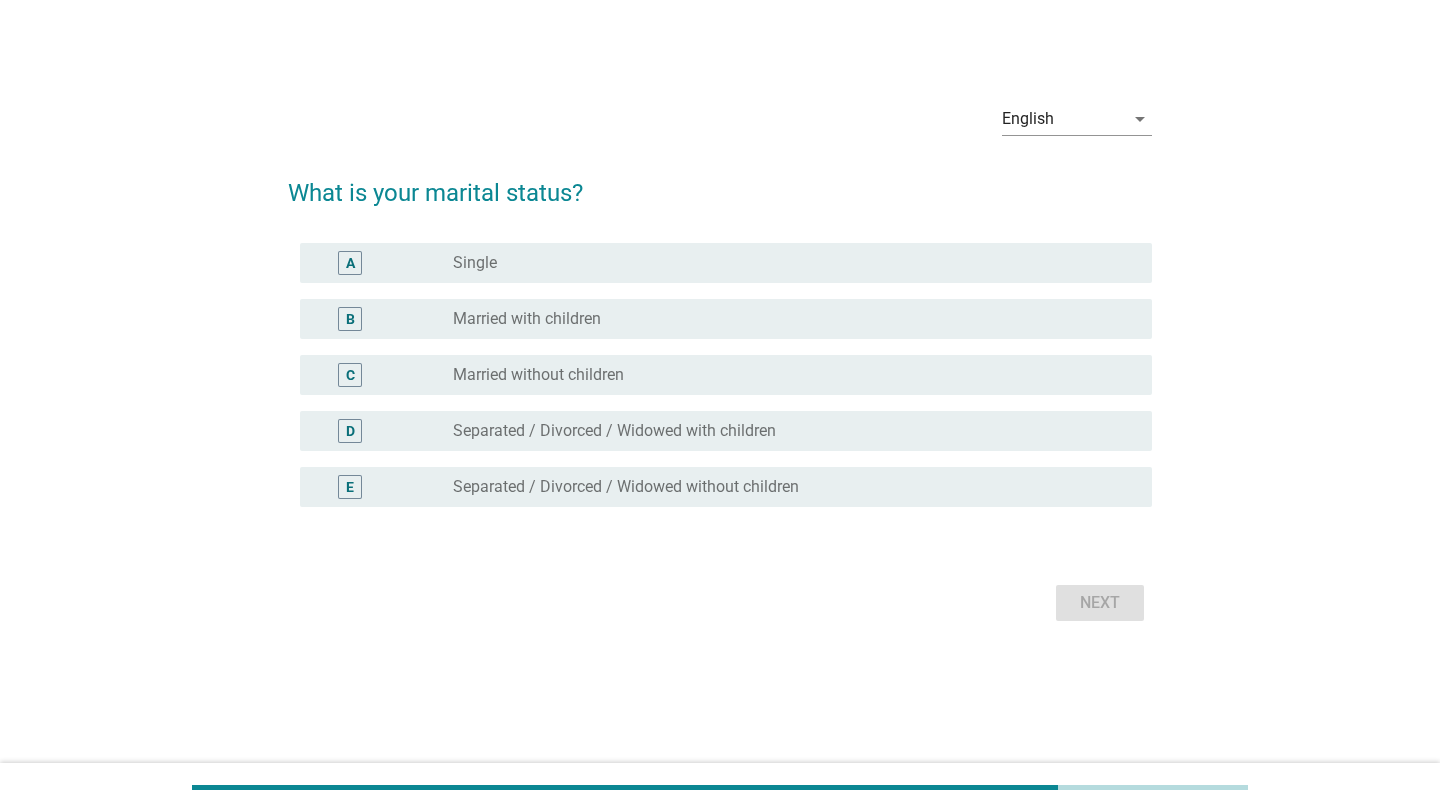 scroll, scrollTop: 0, scrollLeft: 0, axis: both 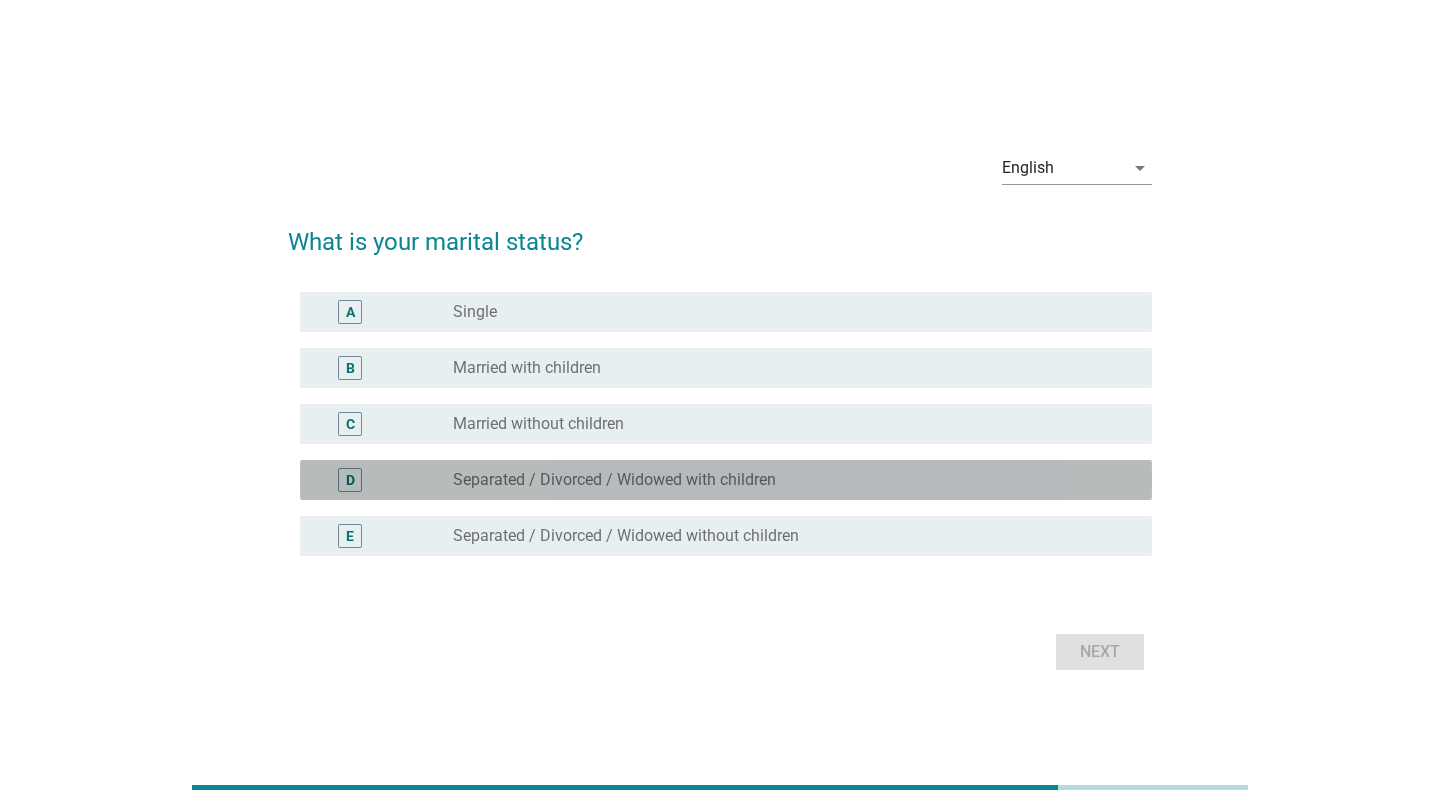 click on "D     radio_button_unchecked [MARITAL_STATUS] / [MARITAL_STATUS] / [MARITAL_STATUS] [RELATIONSHIP] [RELATIONSHIP]" at bounding box center (726, 480) 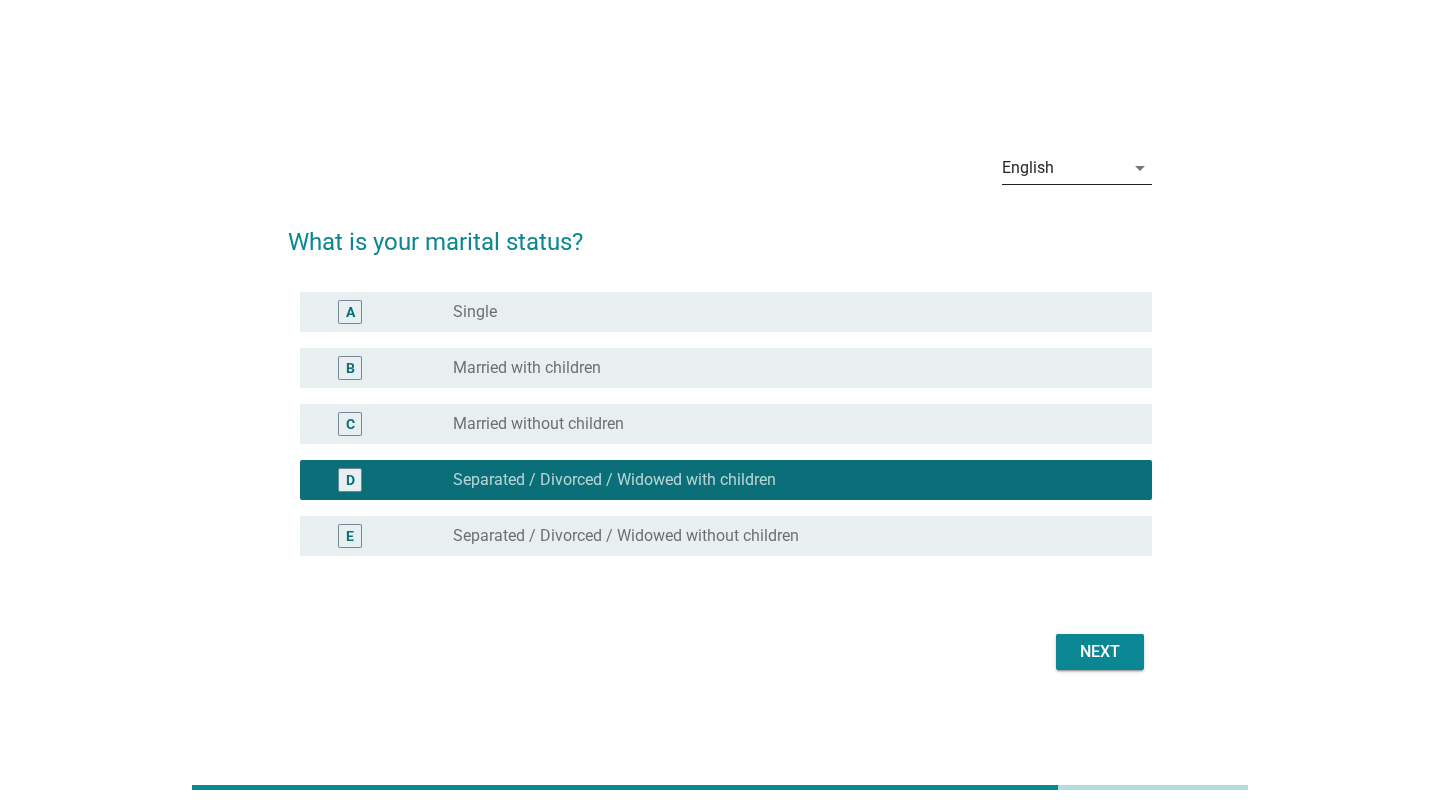 click on "English" at bounding box center [1063, 168] 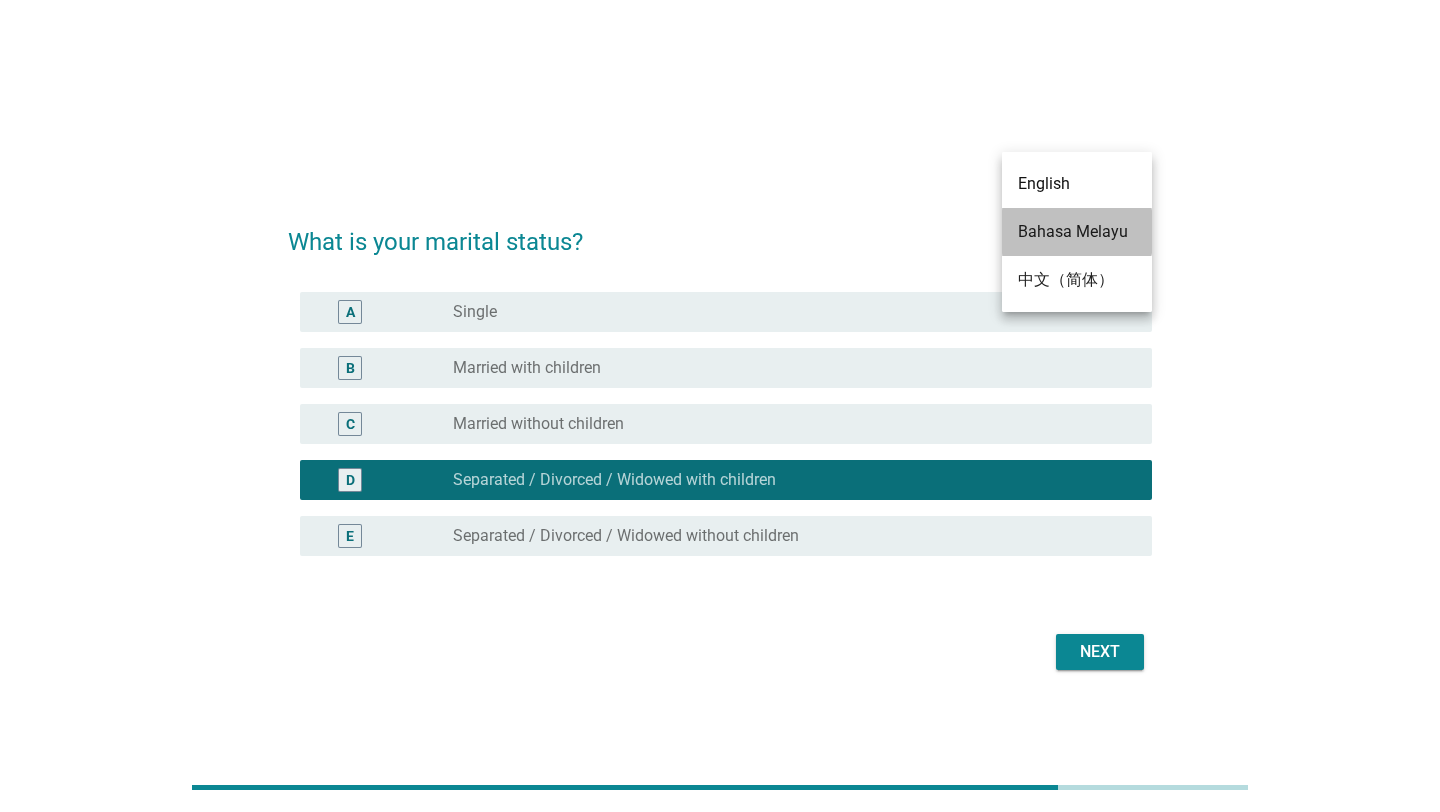 click on "Bahasa Melayu" at bounding box center [1077, 232] 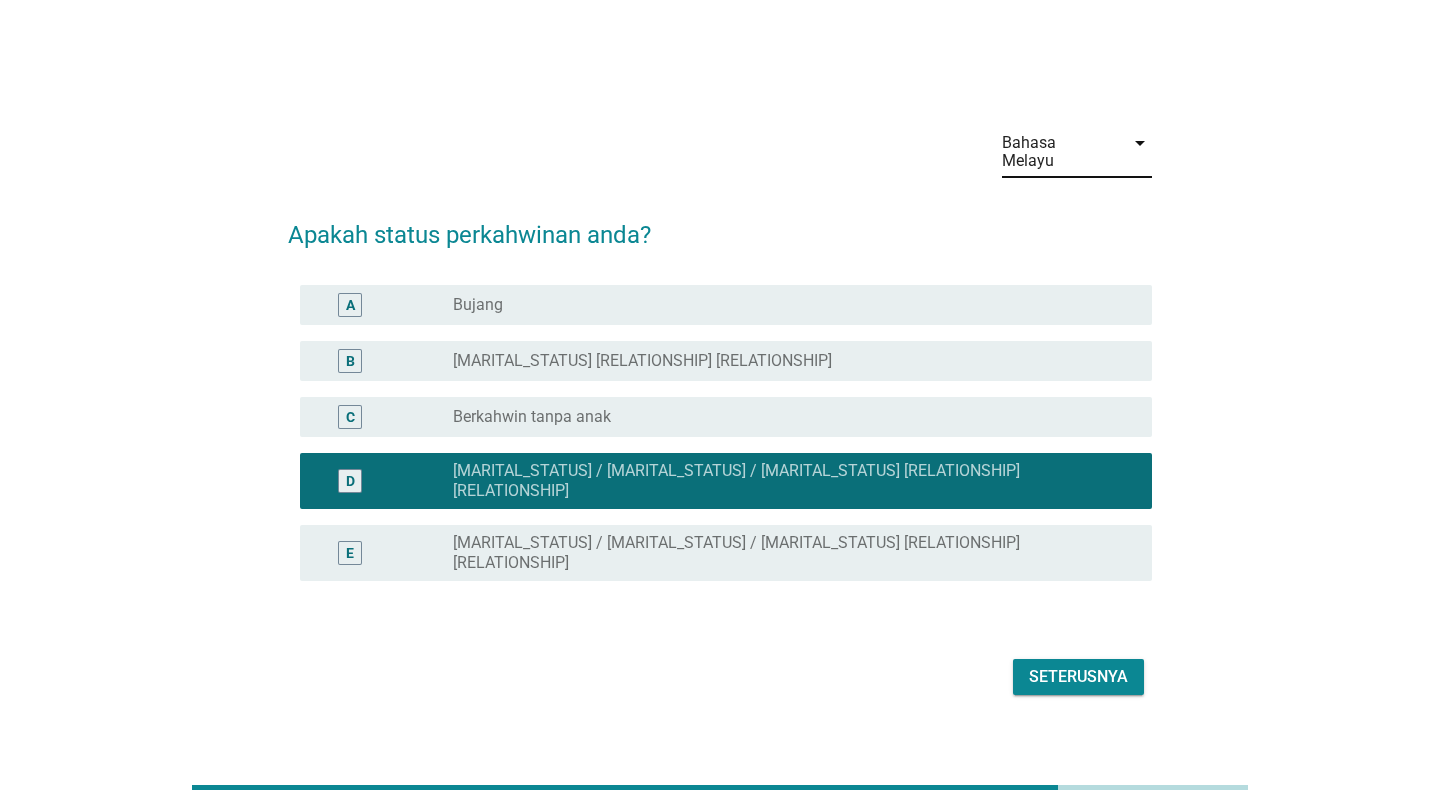 click on "Seterusnya" at bounding box center [1078, 677] 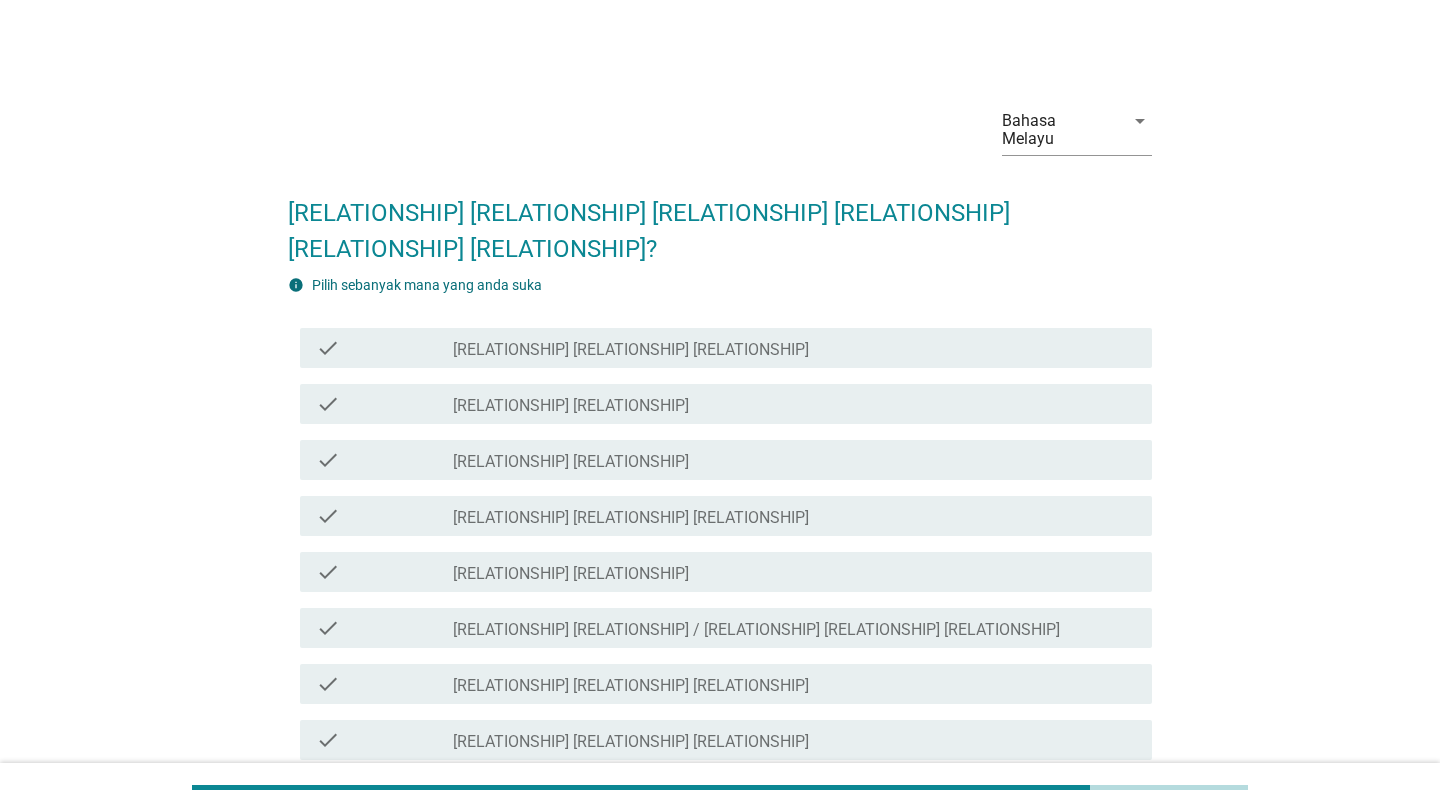 click on "check     check_box_outline_blank [RELATIONSHIP] [RELATIONSHIP] [RELATIONSHIP]" at bounding box center (720, 516) 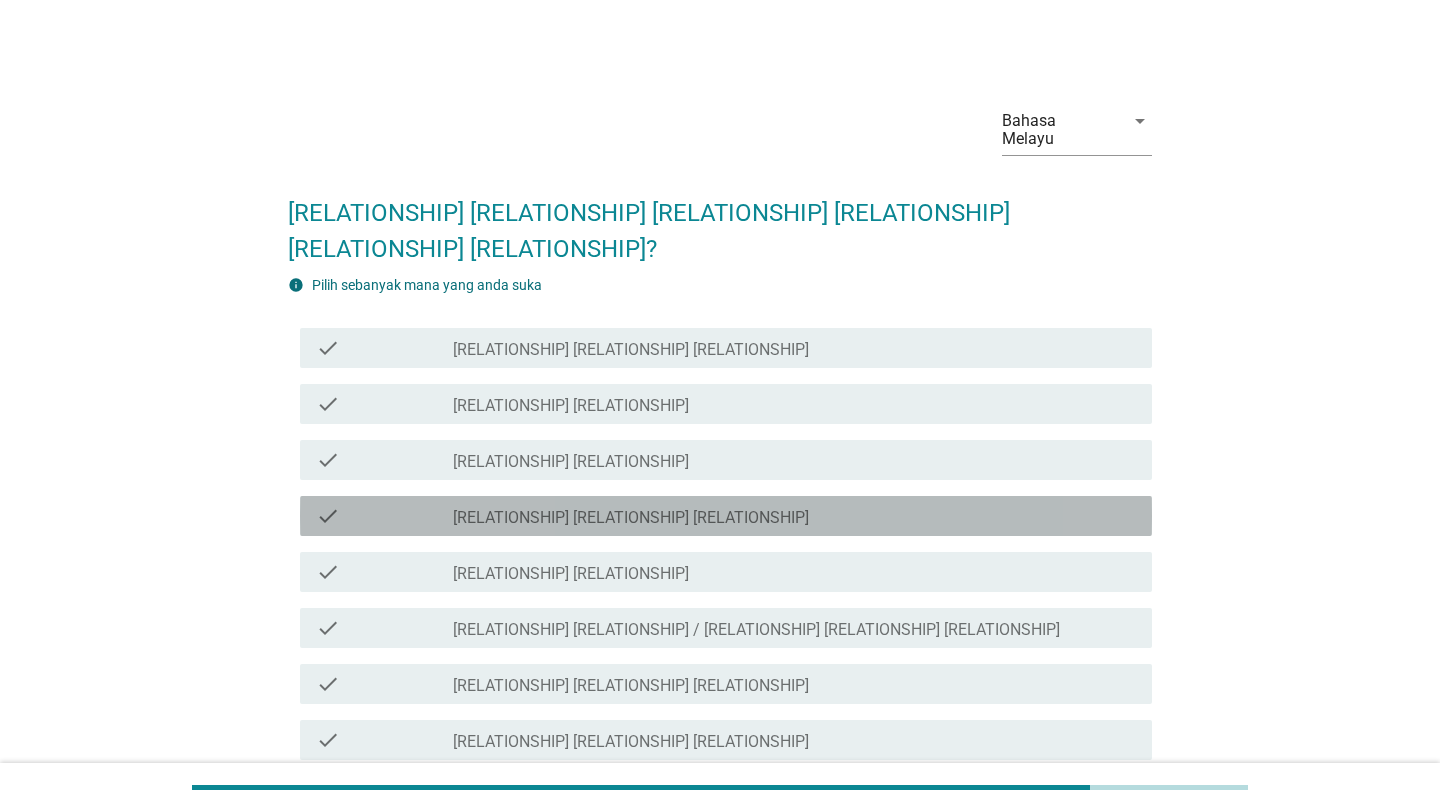 click on "check_box_outline_blank [RELATIONSHIP] [RELATIONSHIP] [RELATIONSHIP]" at bounding box center [794, 516] 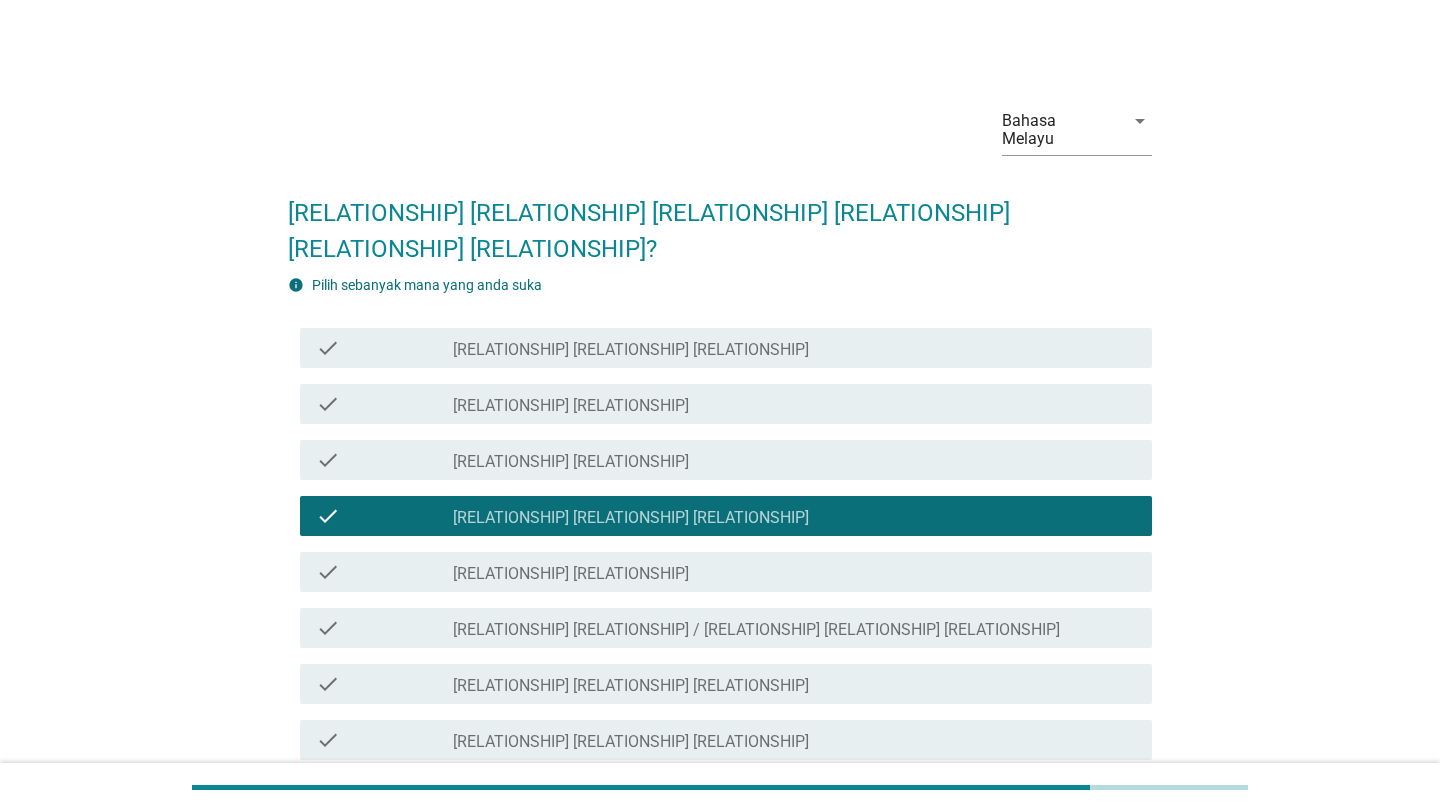 scroll, scrollTop: 183, scrollLeft: 0, axis: vertical 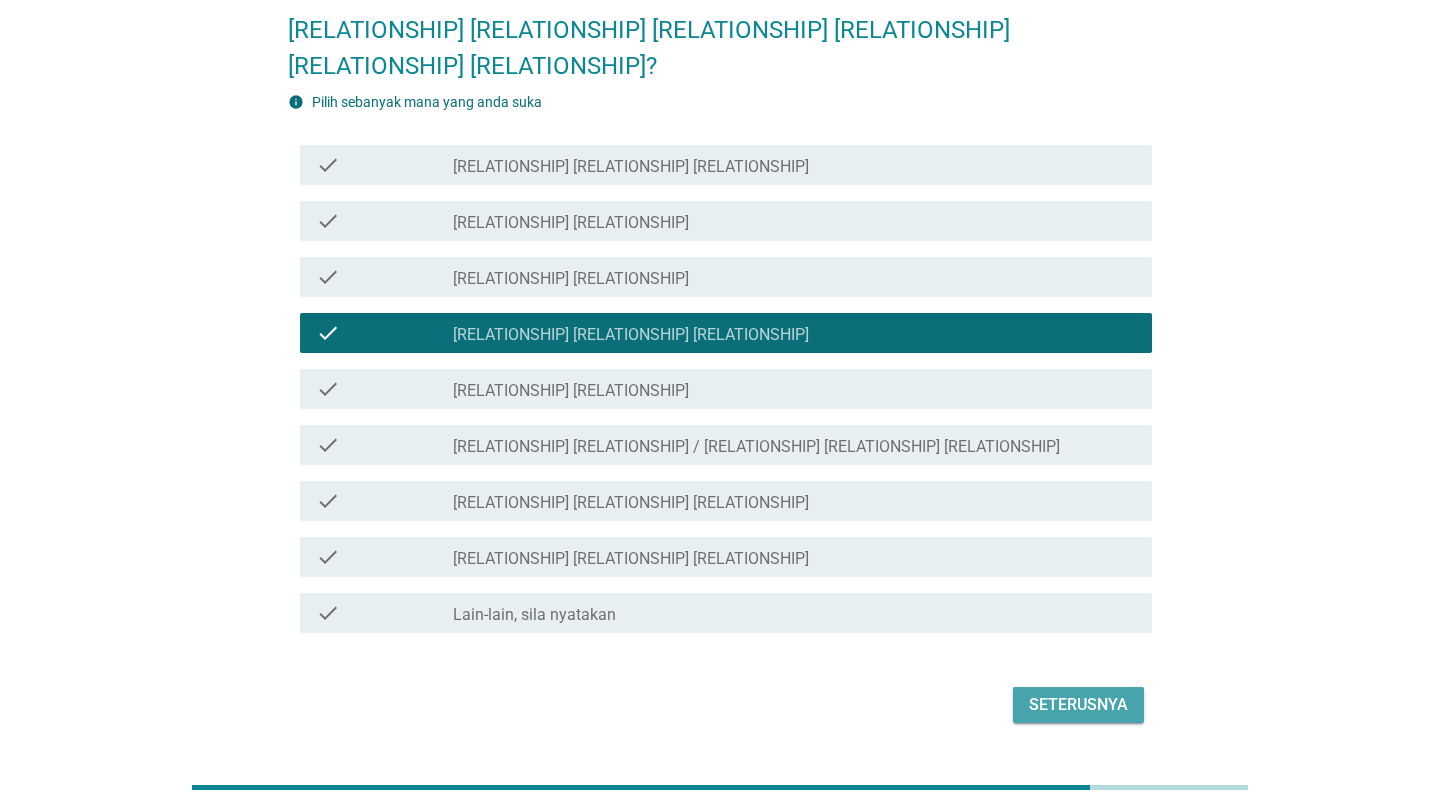 click on "Seterusnya" at bounding box center (1078, 705) 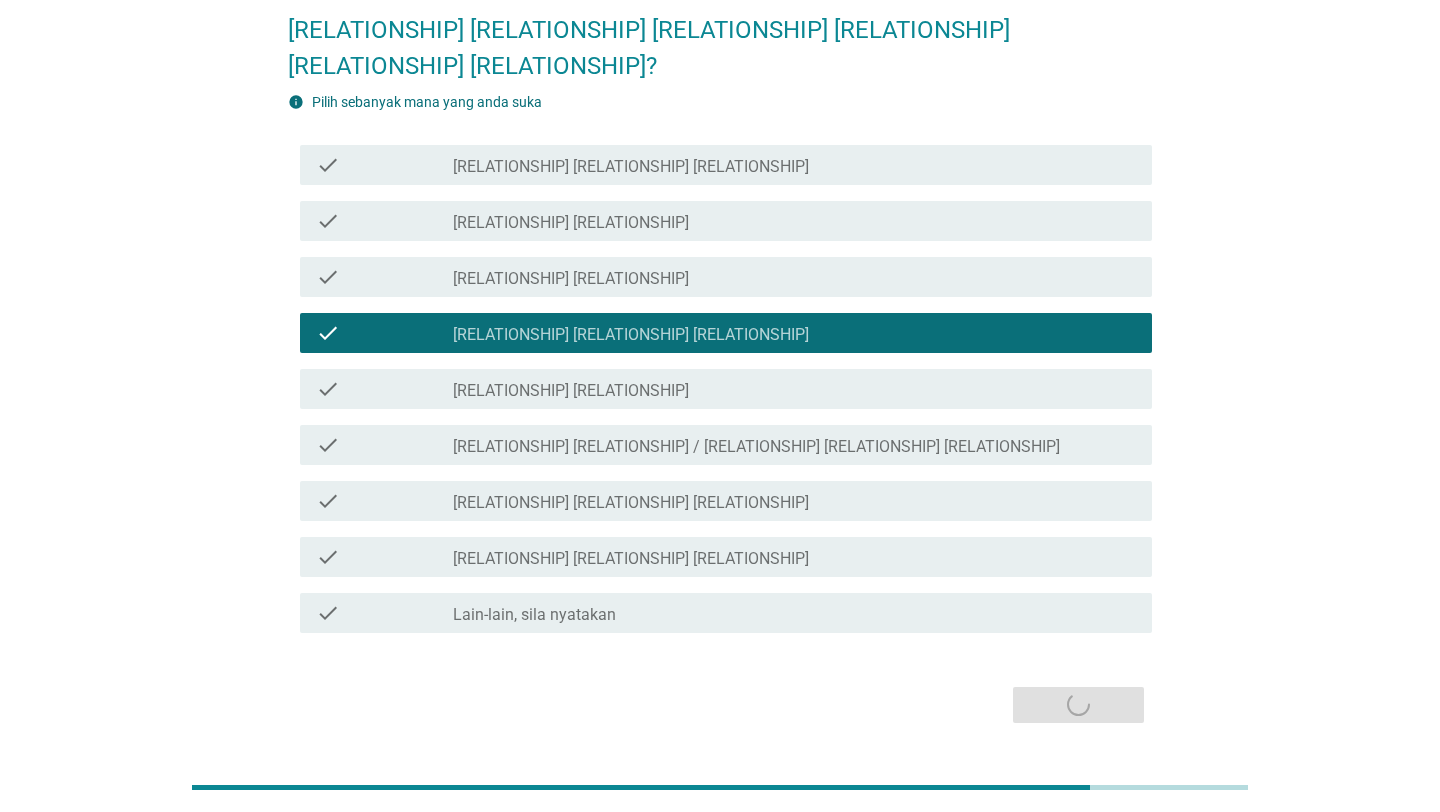 scroll, scrollTop: 0, scrollLeft: 0, axis: both 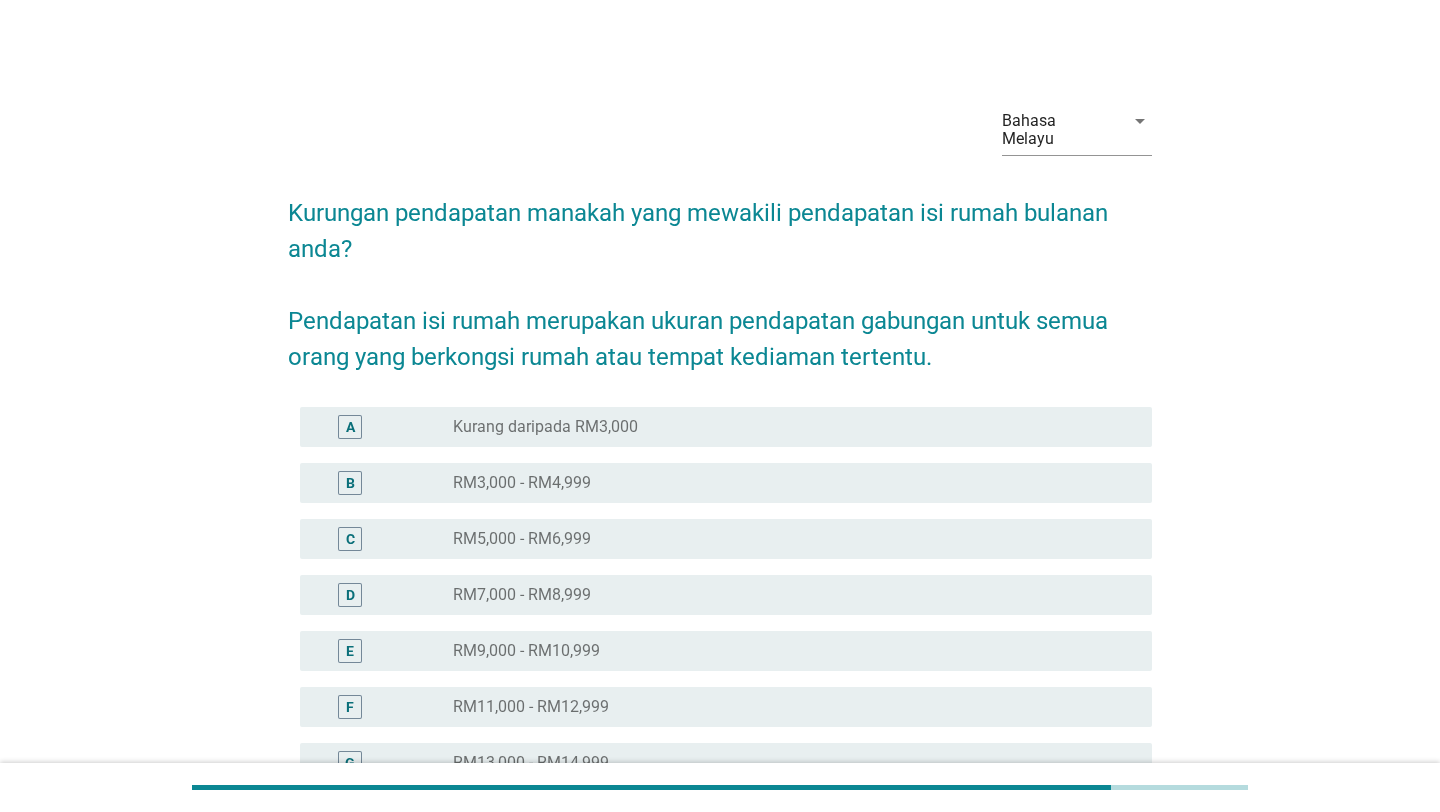 click on "A     radio_button_unchecked Kurang daripada RM3,000" at bounding box center (726, 427) 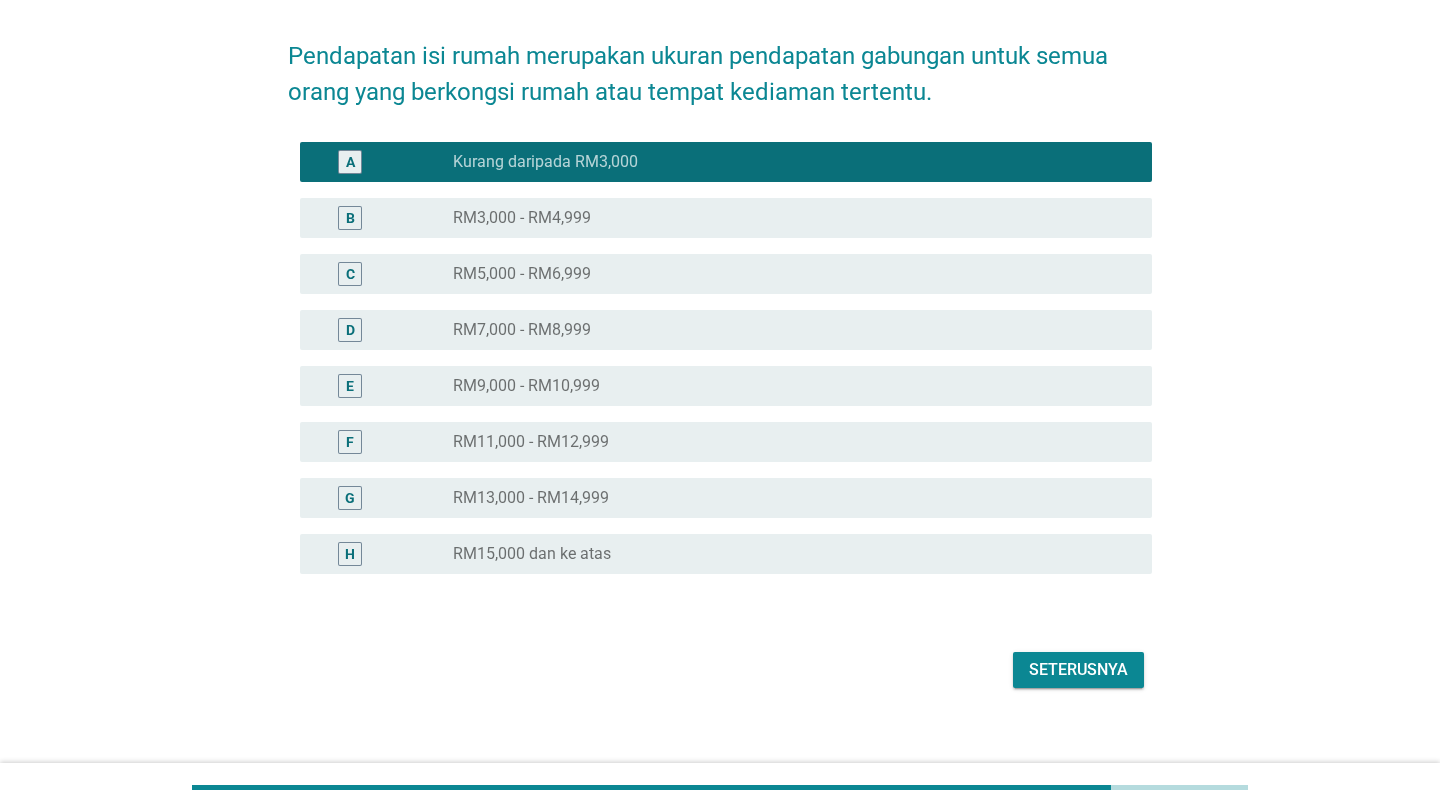 scroll, scrollTop: 266, scrollLeft: 0, axis: vertical 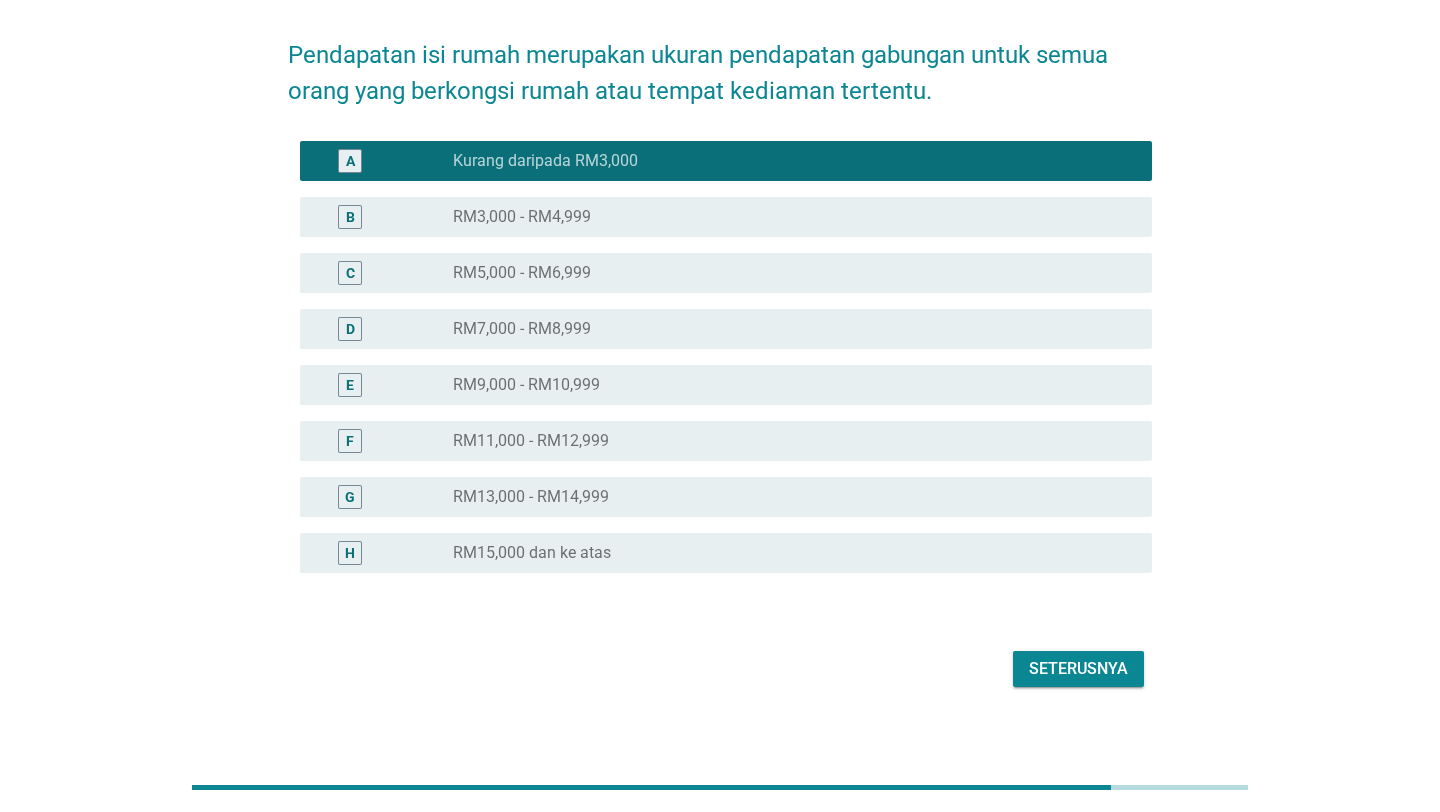 click on "Seterusnya" at bounding box center [720, 669] 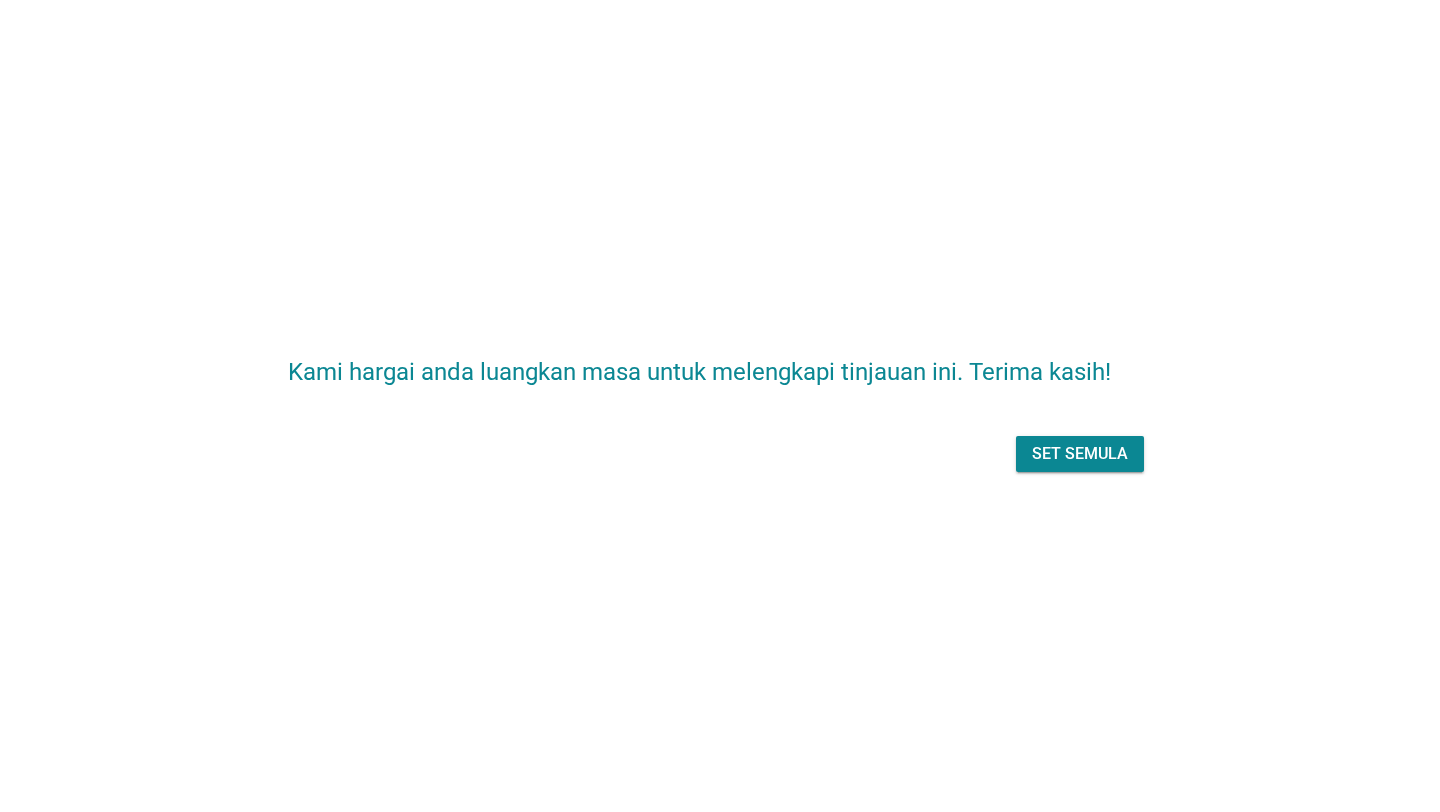 scroll, scrollTop: 0, scrollLeft: 0, axis: both 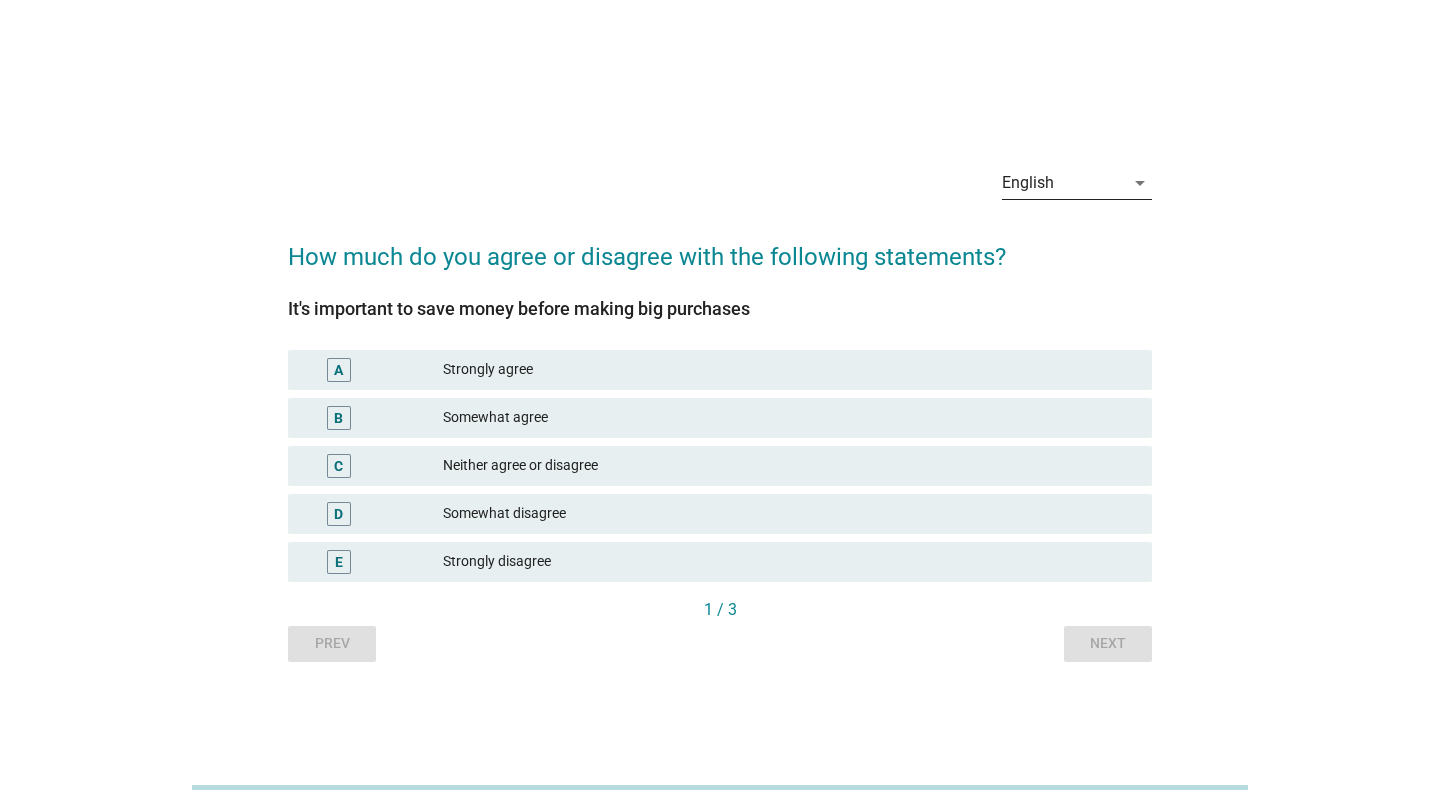 click on "English" at bounding box center [1063, 183] 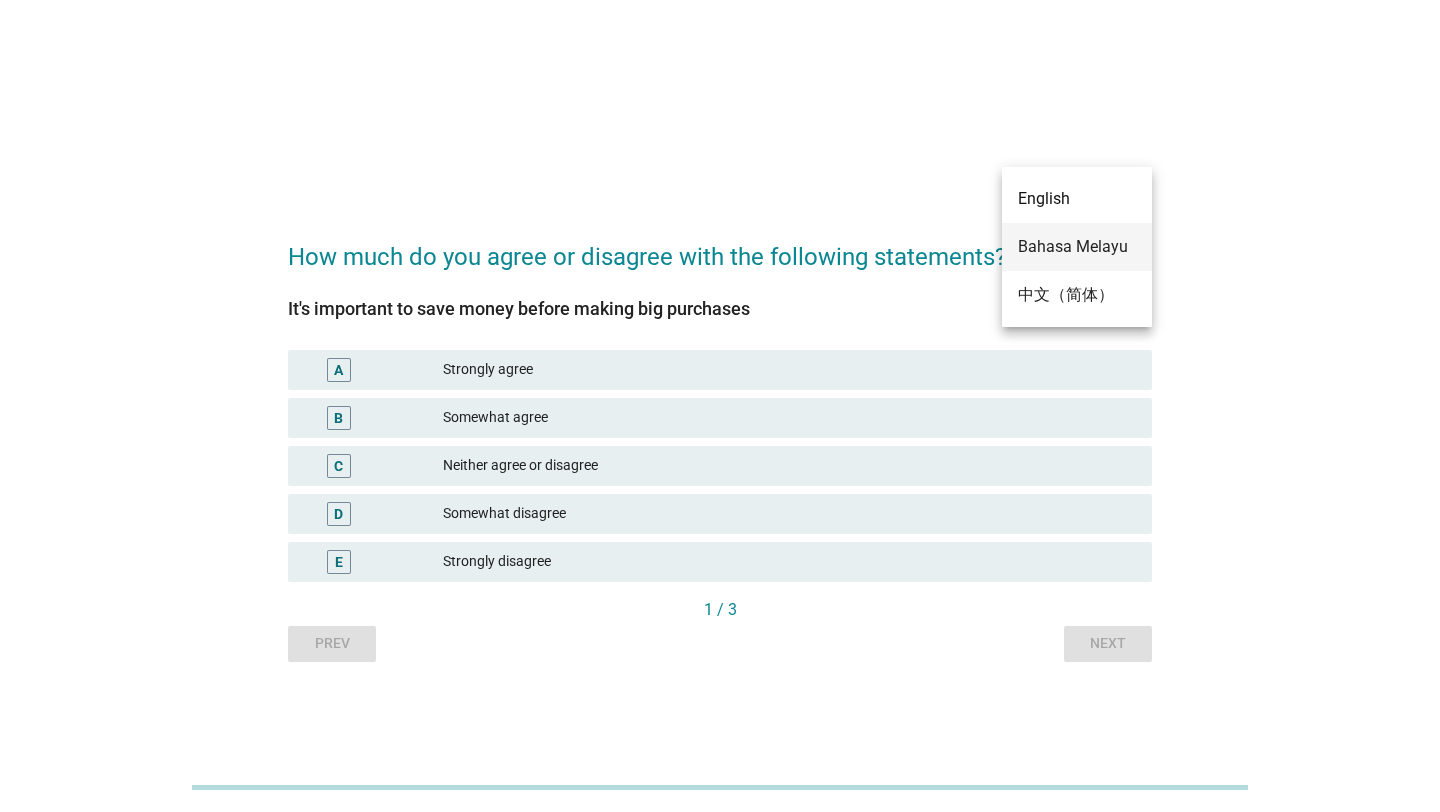 click on "Bahasa Melayu" at bounding box center (1077, 247) 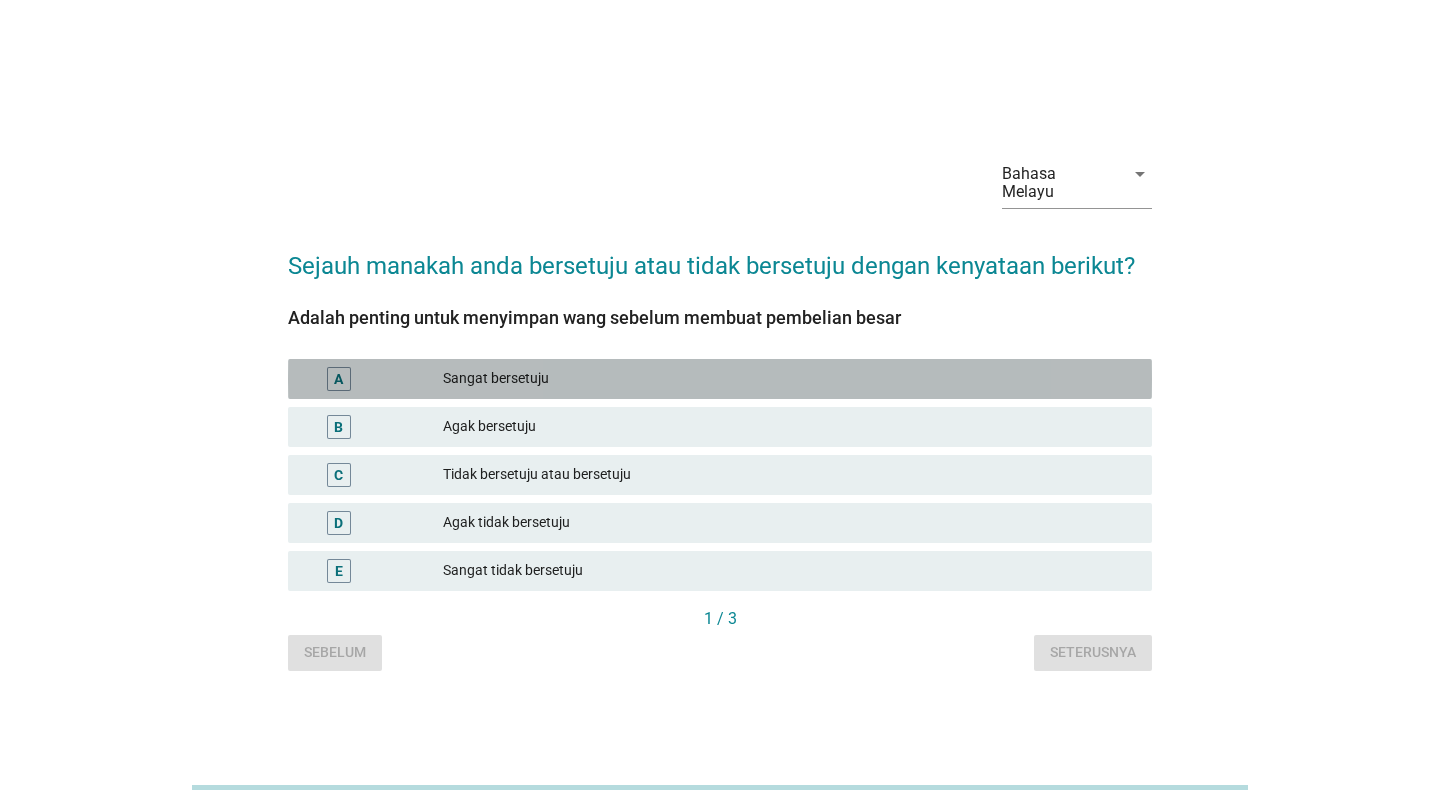 click on "Sangat bersetuju" at bounding box center [789, 379] 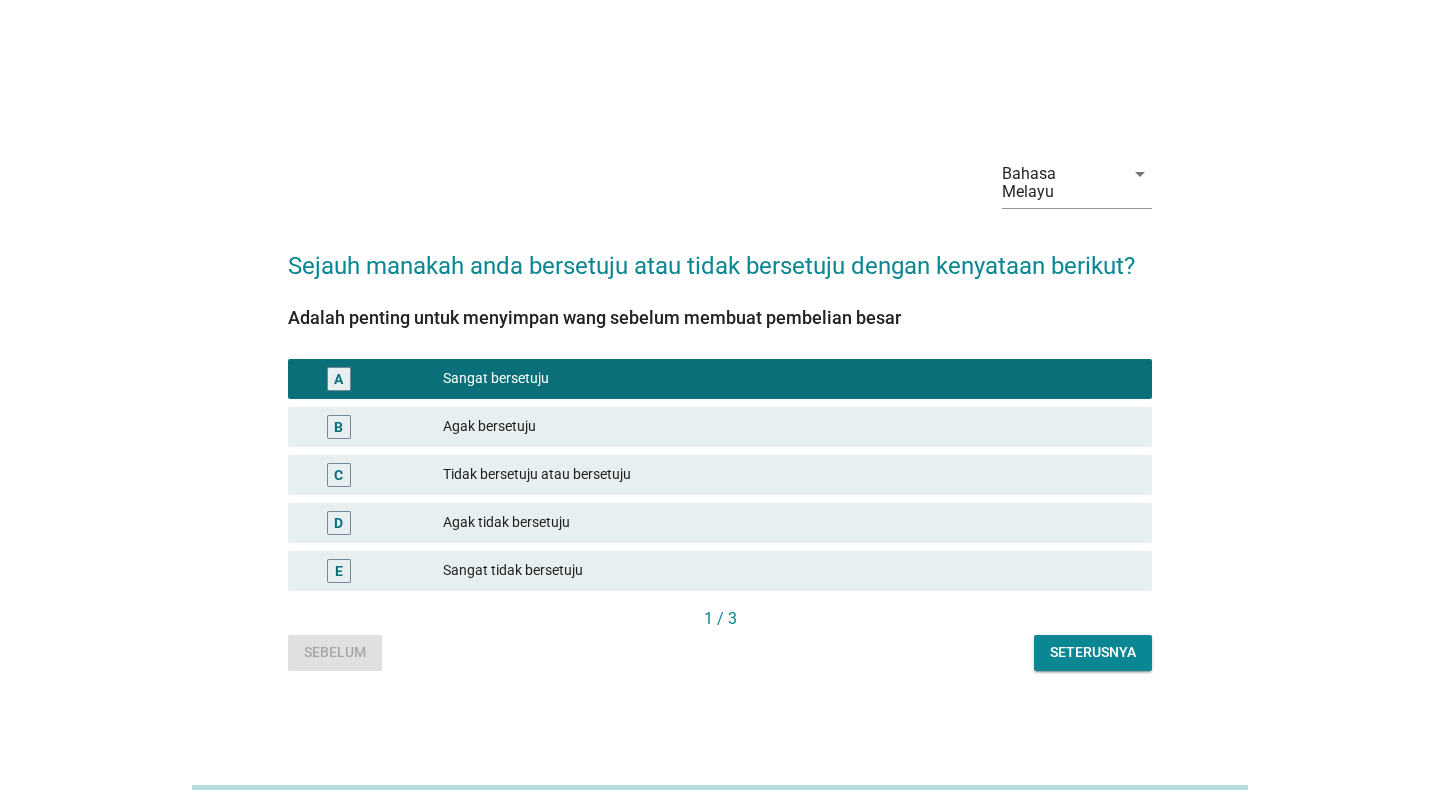 click on "Seterusnya" at bounding box center (1093, 652) 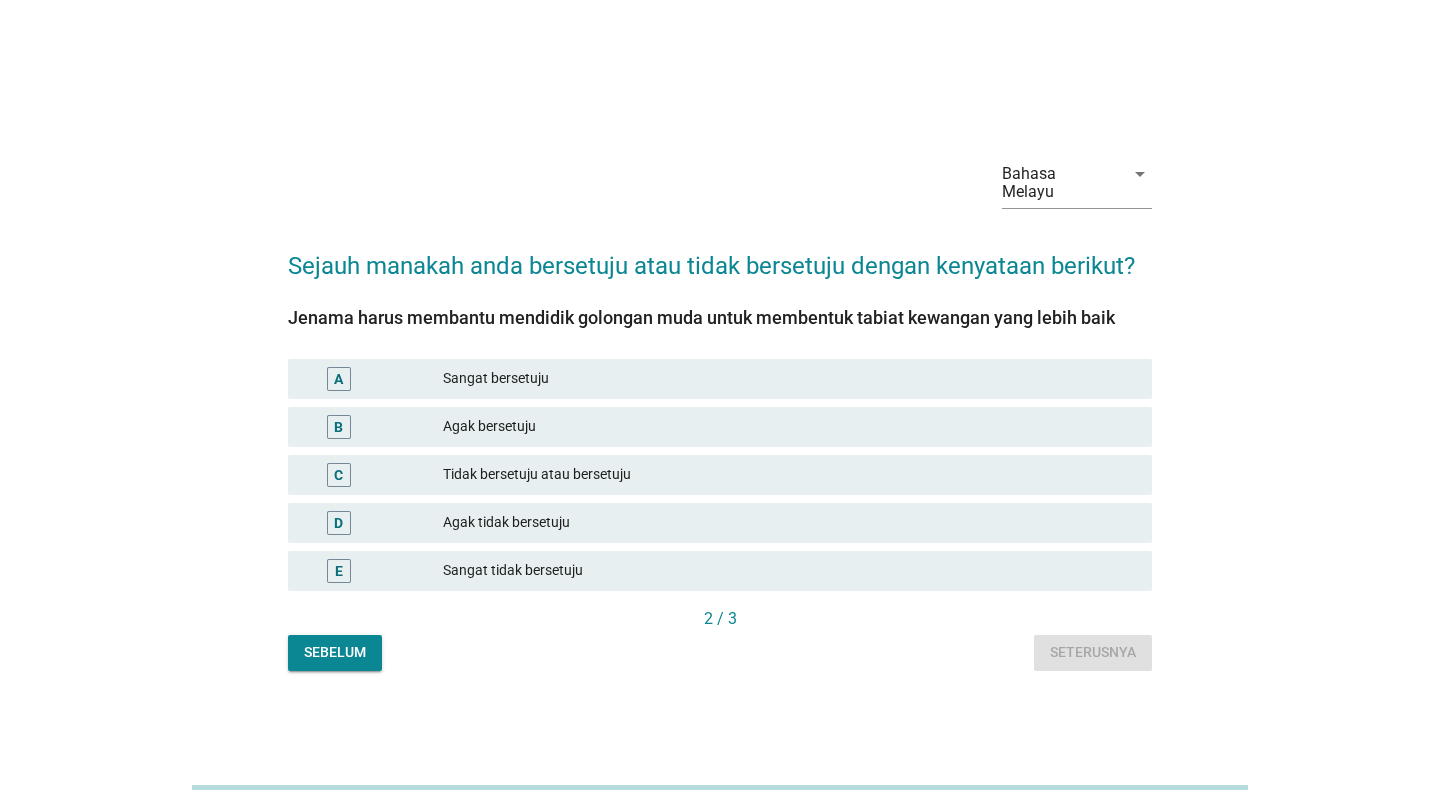 click on "Agak bersetuju" at bounding box center (789, 427) 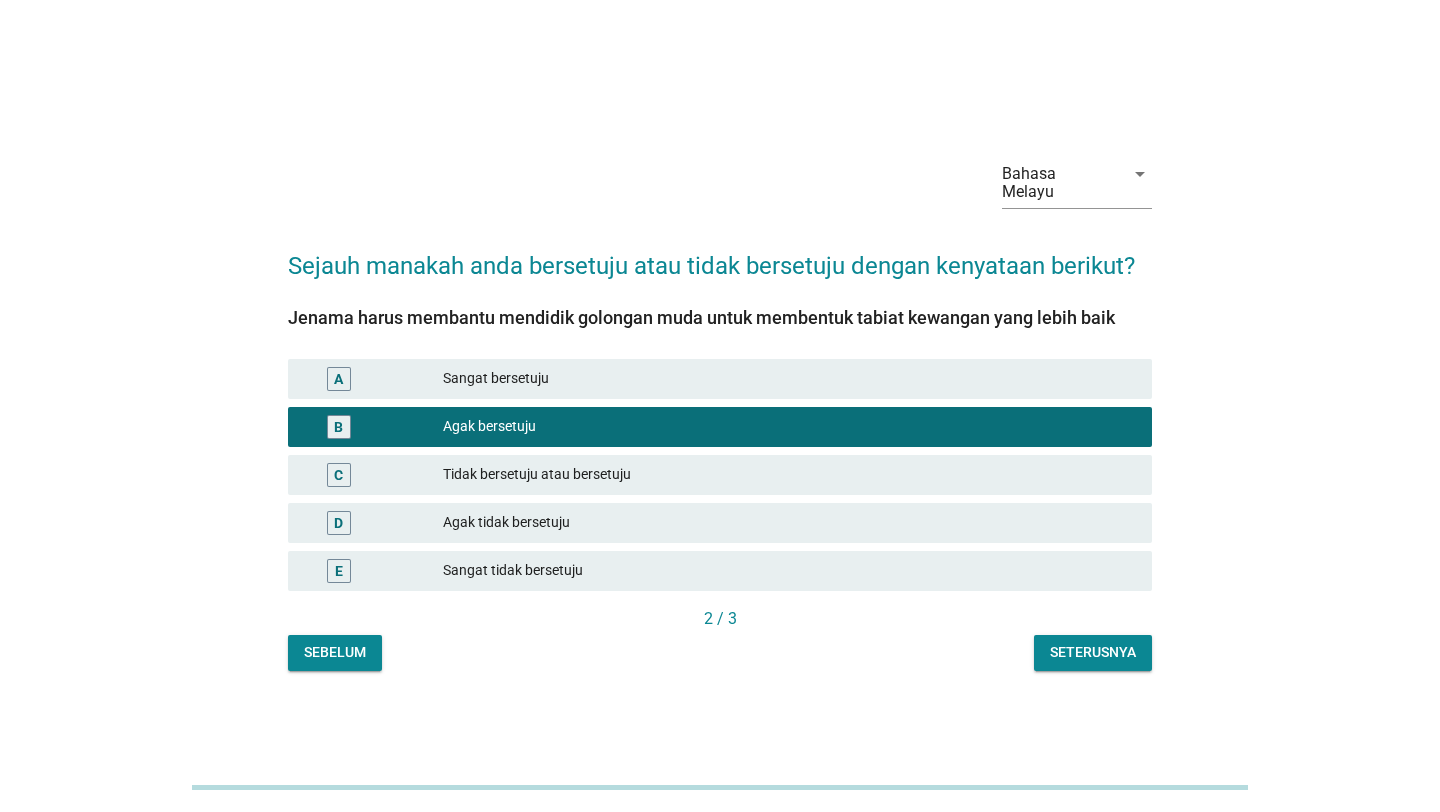 click on "Seterusnya" at bounding box center [1093, 652] 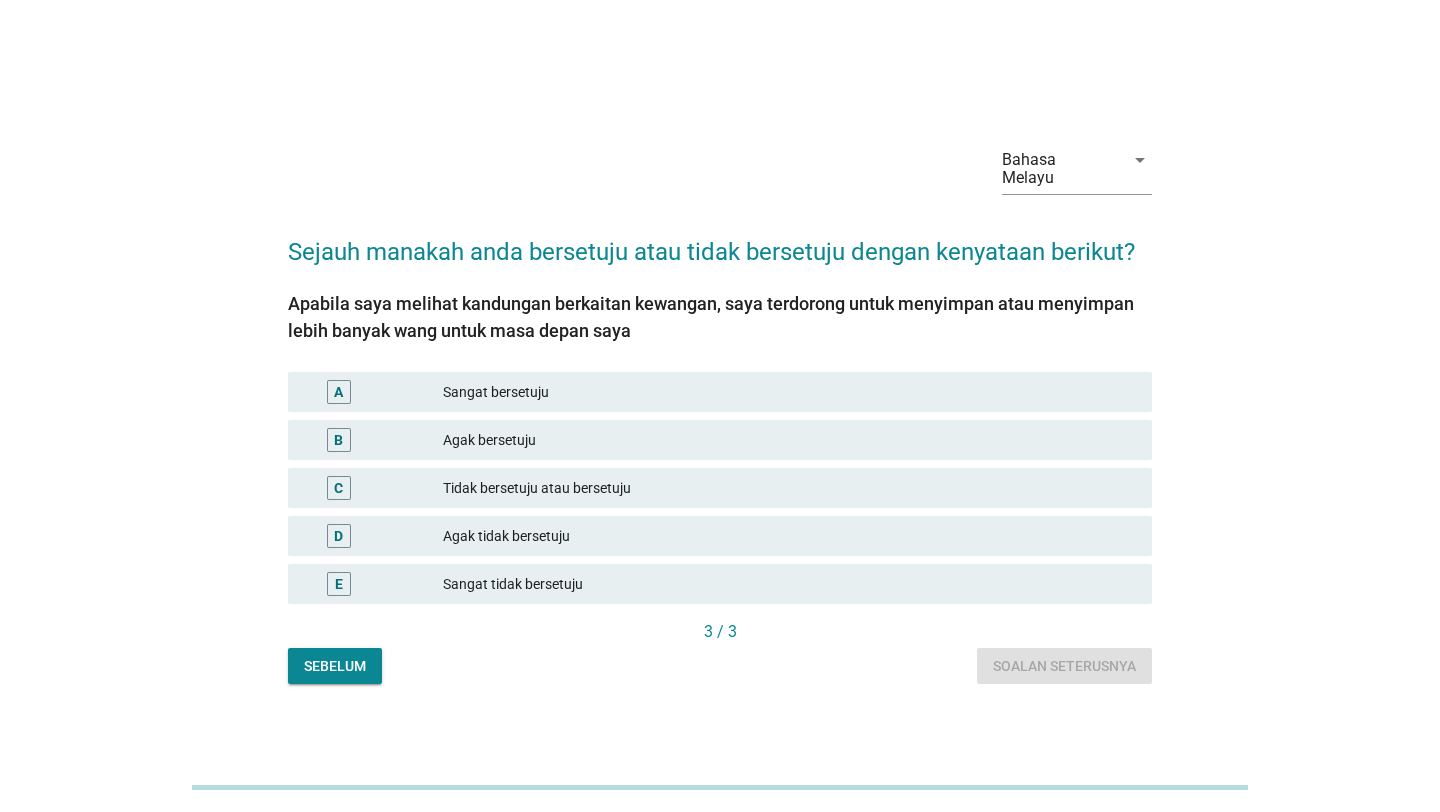 click on "B   Agak bersetuju" at bounding box center [720, 440] 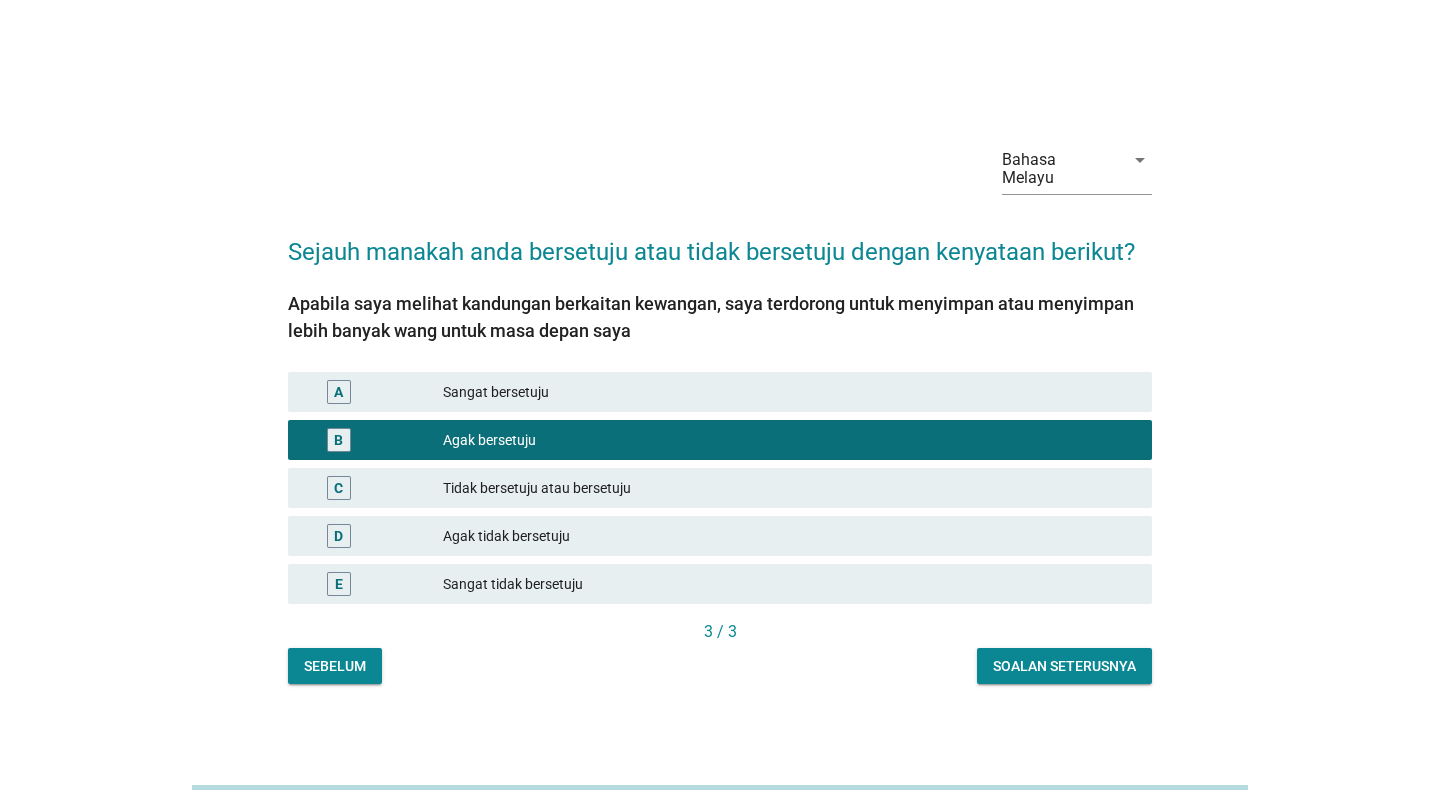 click on "Soalan seterusnya" at bounding box center (1064, 666) 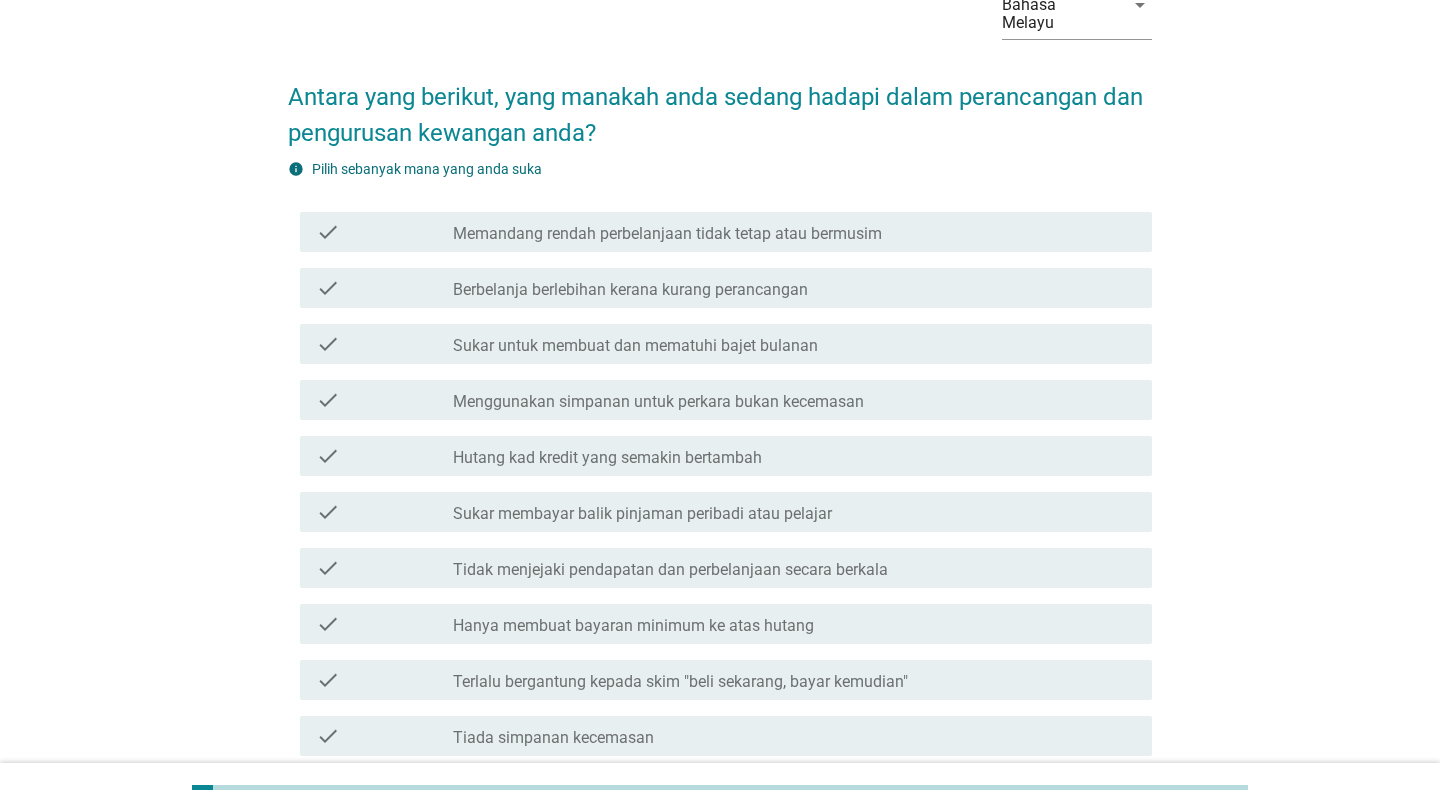 scroll, scrollTop: 121, scrollLeft: 0, axis: vertical 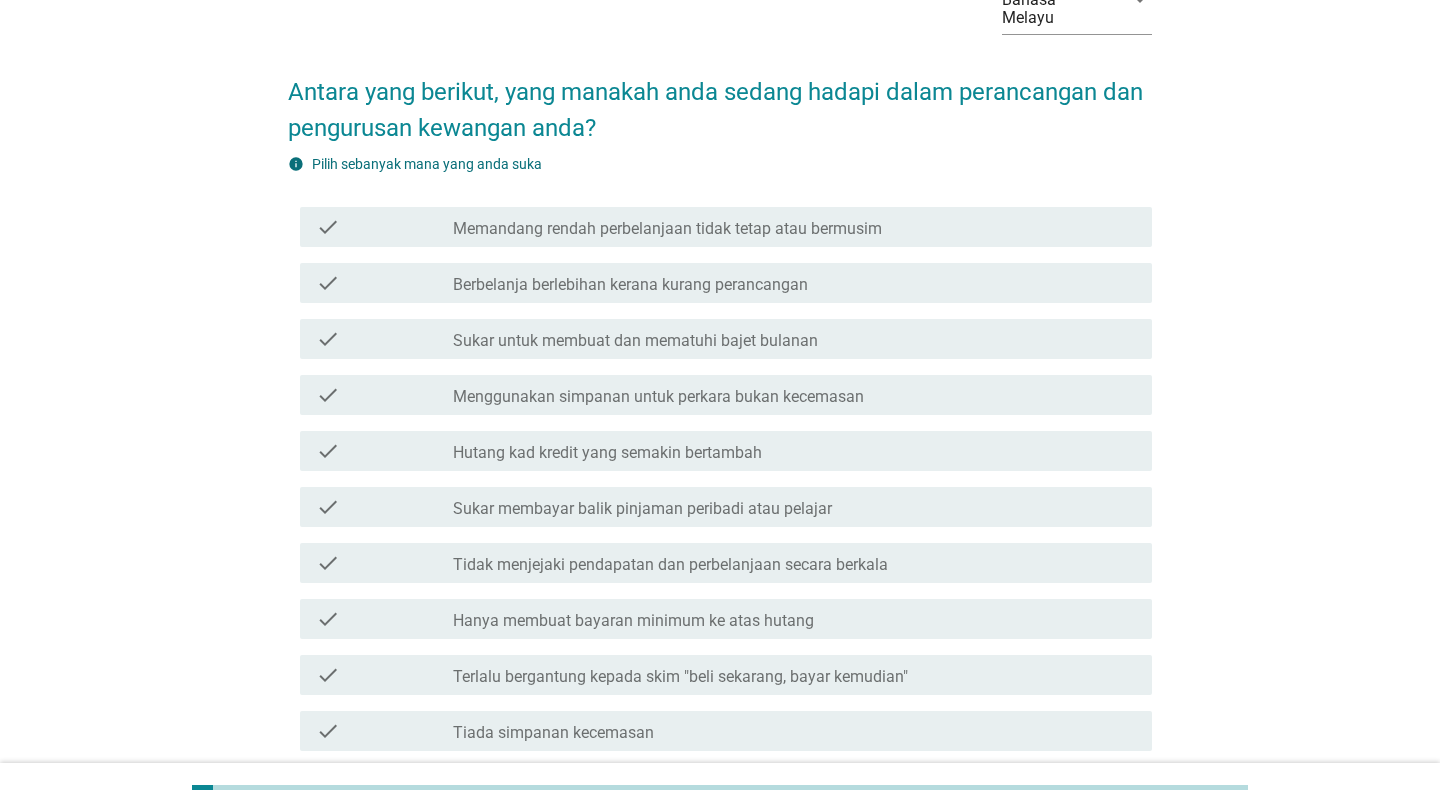 click on "check_box_outline_blank Berbelanja berlebihan kerana kurang perancangan" at bounding box center [794, 283] 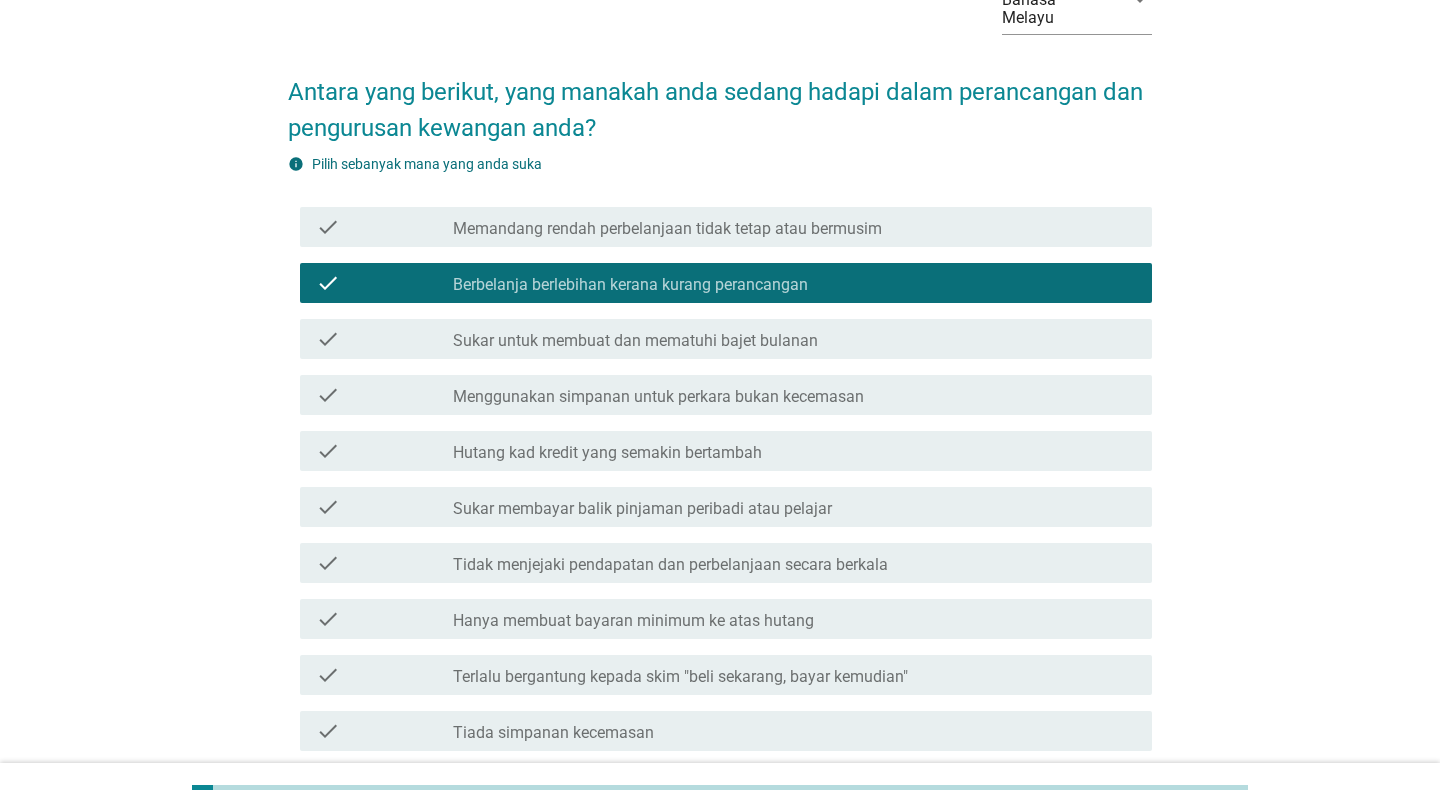click on "check_box_outline_blank Sukar untuk membuat dan mematuhi bajet bulanan" at bounding box center (794, 339) 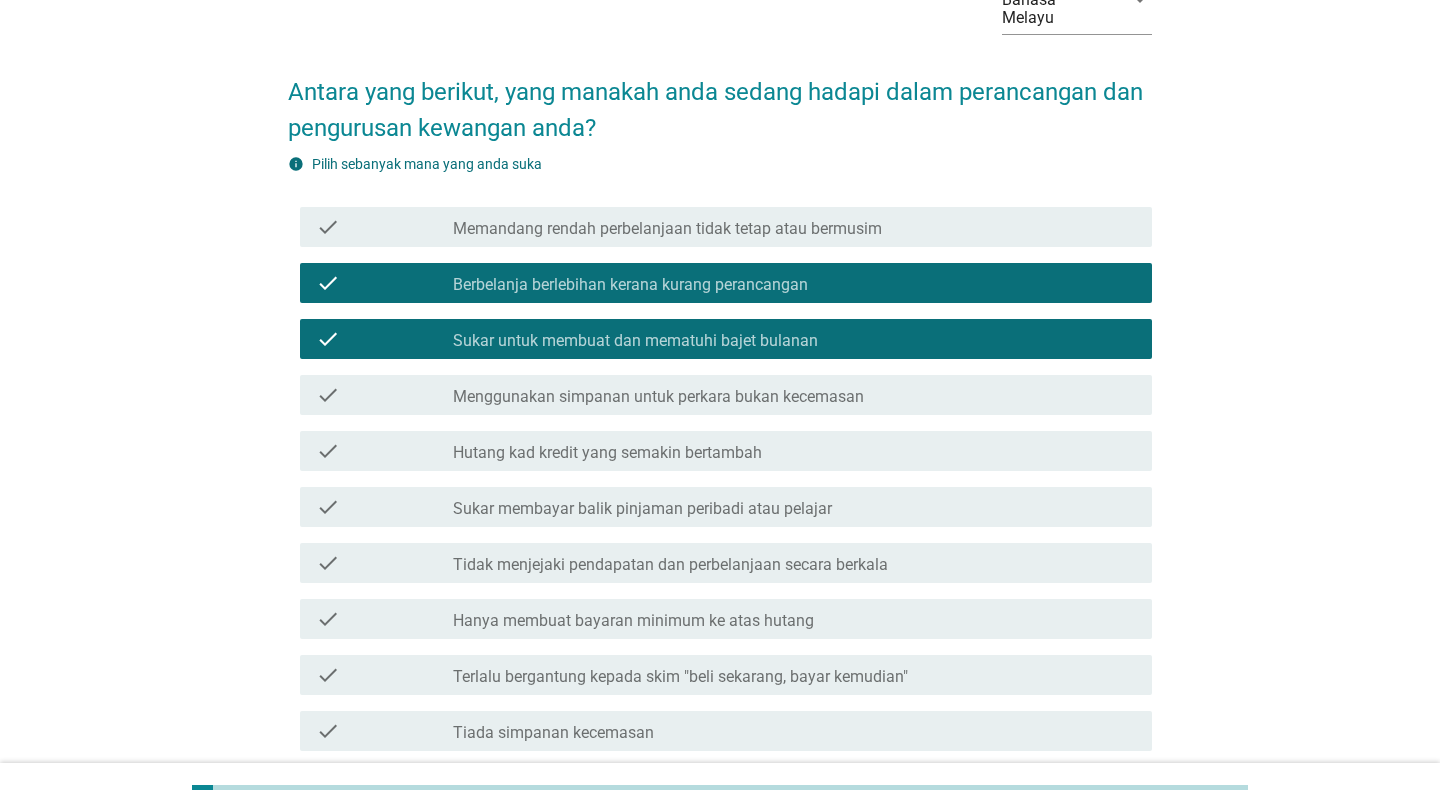 click on "check_box_outline_blank Menggunakan simpanan untuk perkara bukan kecemasan" at bounding box center (794, 395) 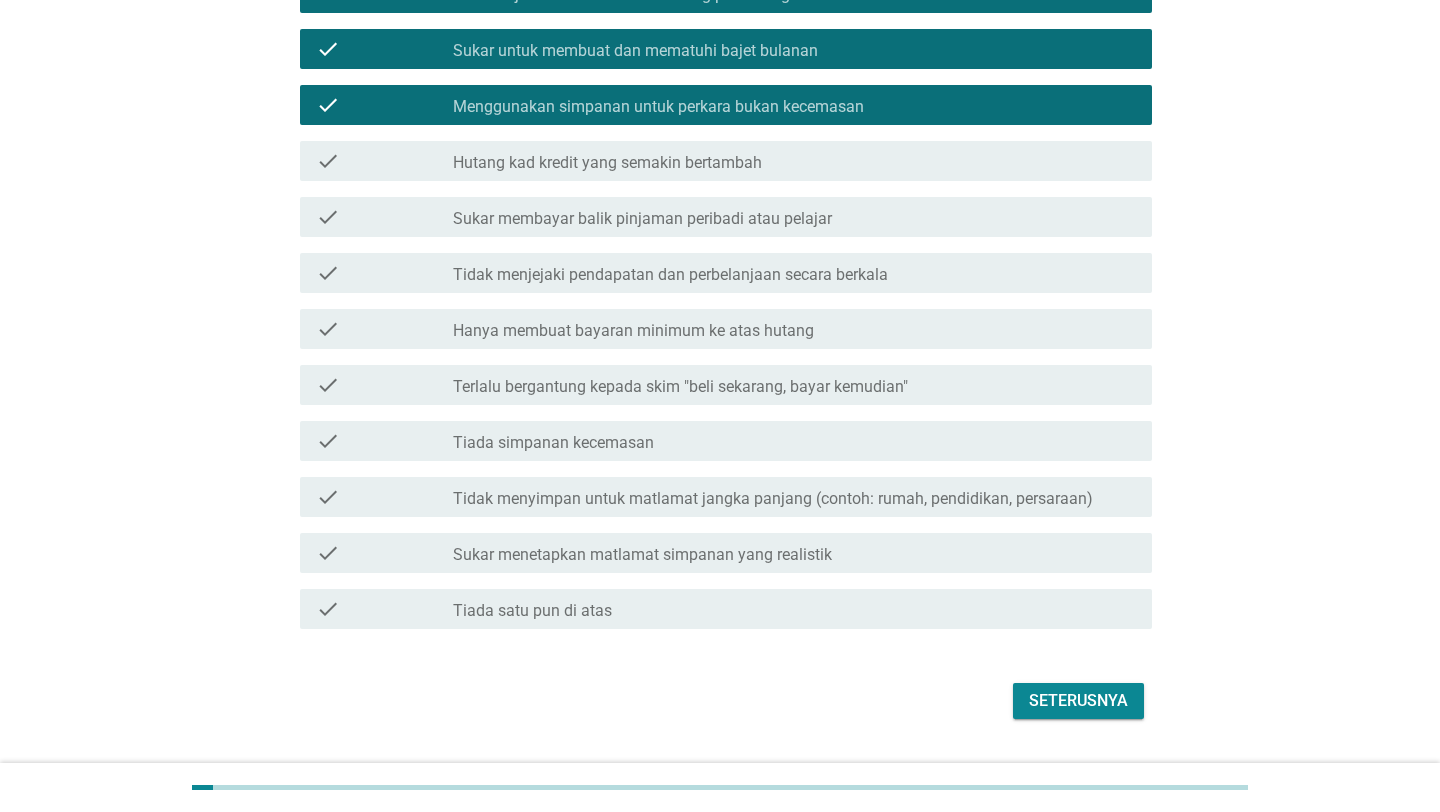 scroll, scrollTop: 443, scrollLeft: 0, axis: vertical 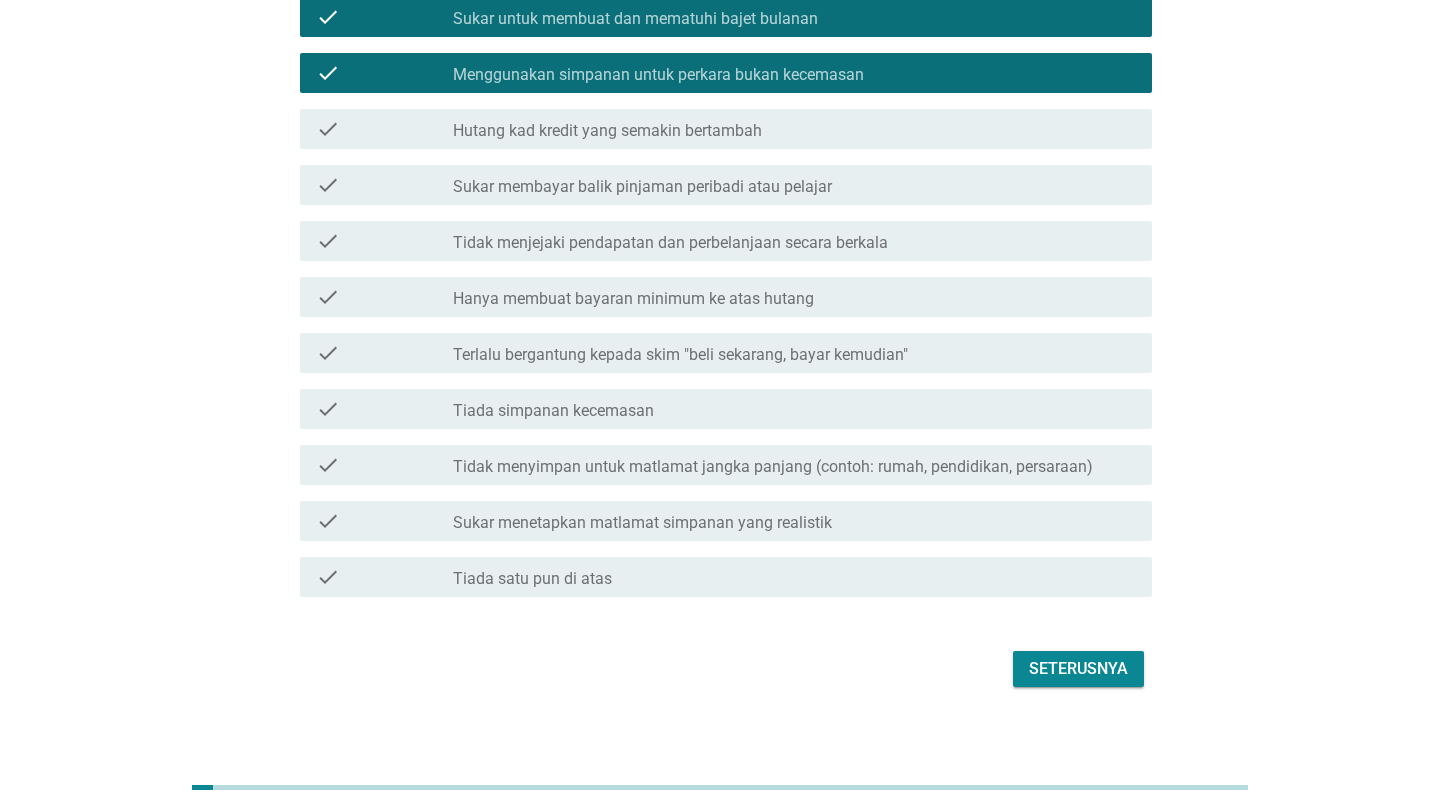 click on "Antara yang berikut, yang manakah anda sedang hadapi dalam perancangan dan pengurusan kewangan anda?     info   Pilih sebanyak mana yang anda suka   check     check_box_outline_blank Memandang rendah perbelanjaan tidak tetap atau bermusim   check     check_box_outline_blank Berbelanja berlebihan kerana kurang perancangan   check     check_box_outline_blank Sukar untuk membuat dan mematuhi bajet bulanan   check     check_box_outline_blank Menggunakan simpanan untuk perkara bukan kecemasan   check     check_box_outline_blank Hutang kad kredit yang semakin bertambah   check     check_box_outline_blank Sukar membayar balik pinjaman peribadi atau pelajar   check     check_box_outline_blank Tidak menjejaki pendapatan dan perbelanjaan secara berkala   check     check_box_outline_blank Hanya membuat bayaran minimum ke atas hutang   check     check_box_outline_blank Terlalu bergantung kepada skim "beli sekarang, bayar kemudian"   check     check_box_outline_blank Tiada simpanan kecemasan   check       check" at bounding box center (720, 212) 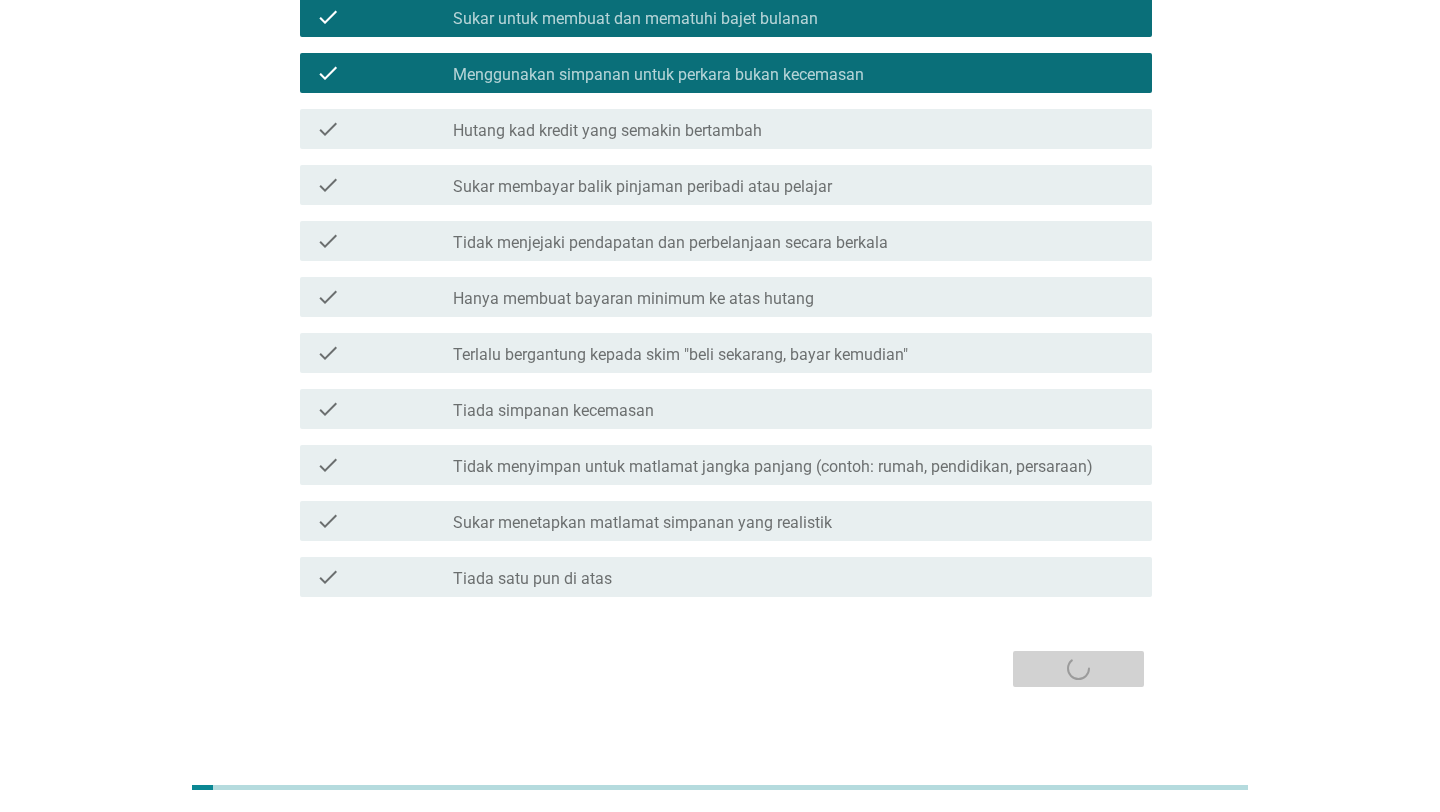 scroll, scrollTop: 0, scrollLeft: 0, axis: both 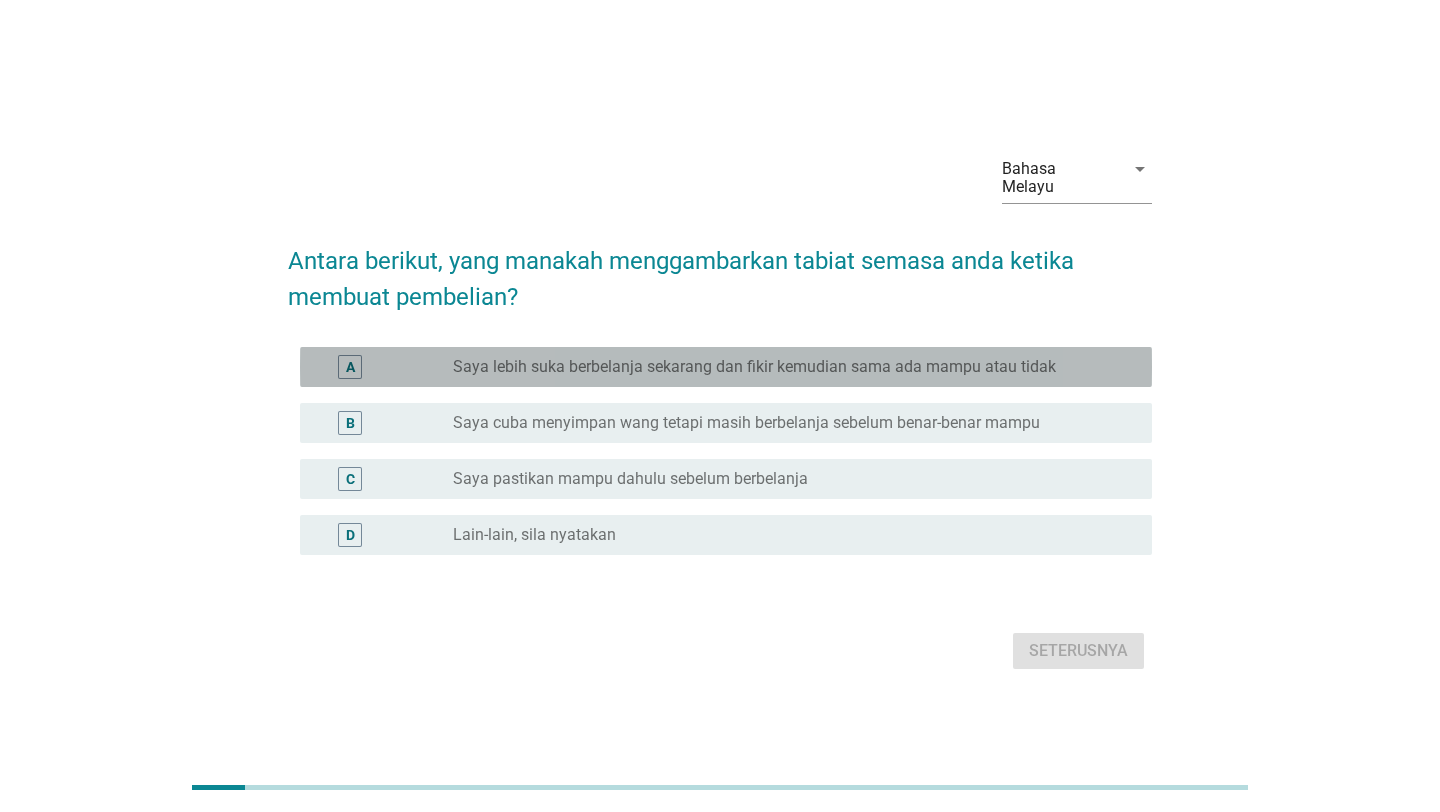 click on "A     radio_button_unchecked Saya lebih suka berbelanja sekarang dan fikir kemudian sama ada mampu atau tidak" at bounding box center [726, 367] 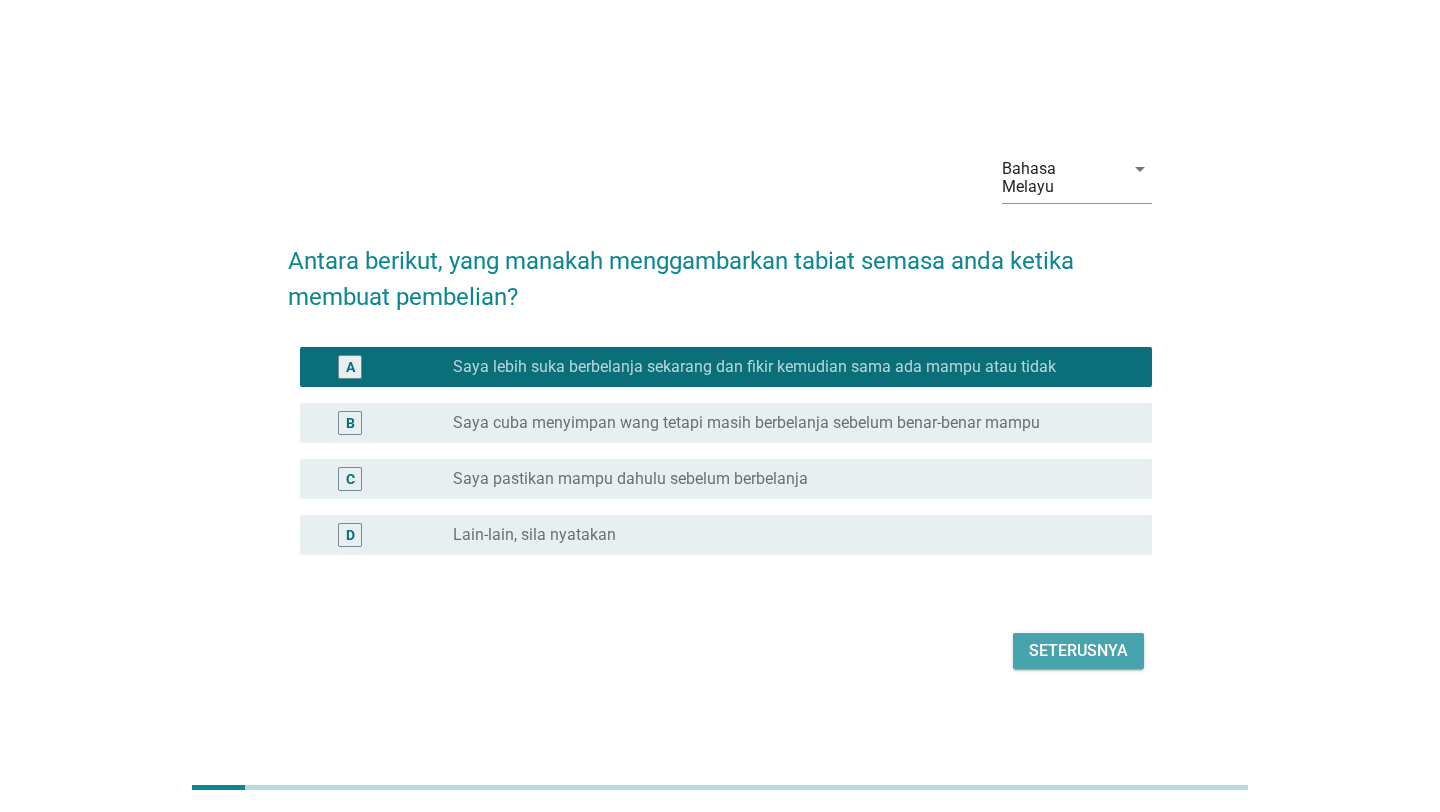 click on "Seterusnya" at bounding box center [1078, 651] 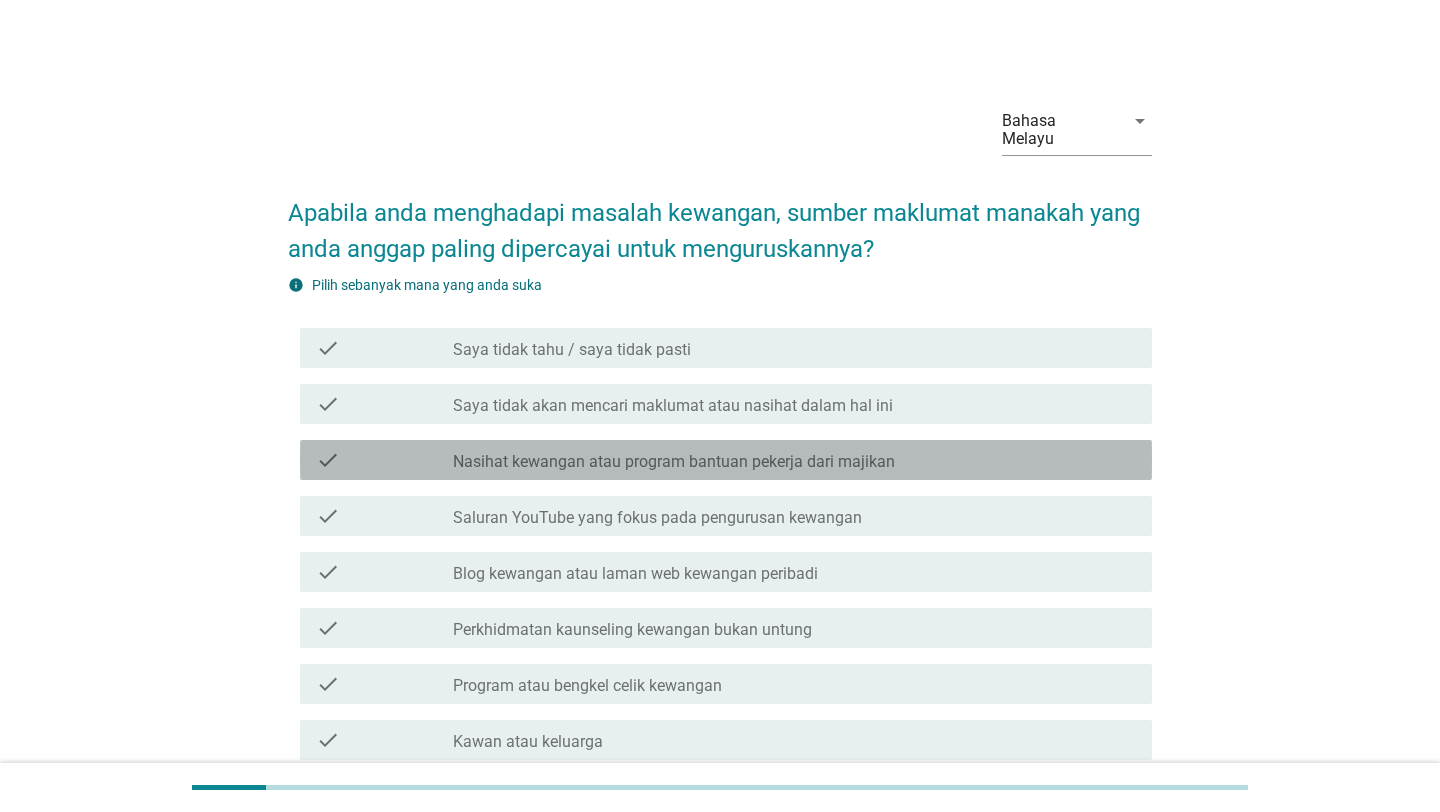 click on "check_box_outline_blank Nasihat kewangan atau program bantuan pekerja dari majikan" at bounding box center [794, 460] 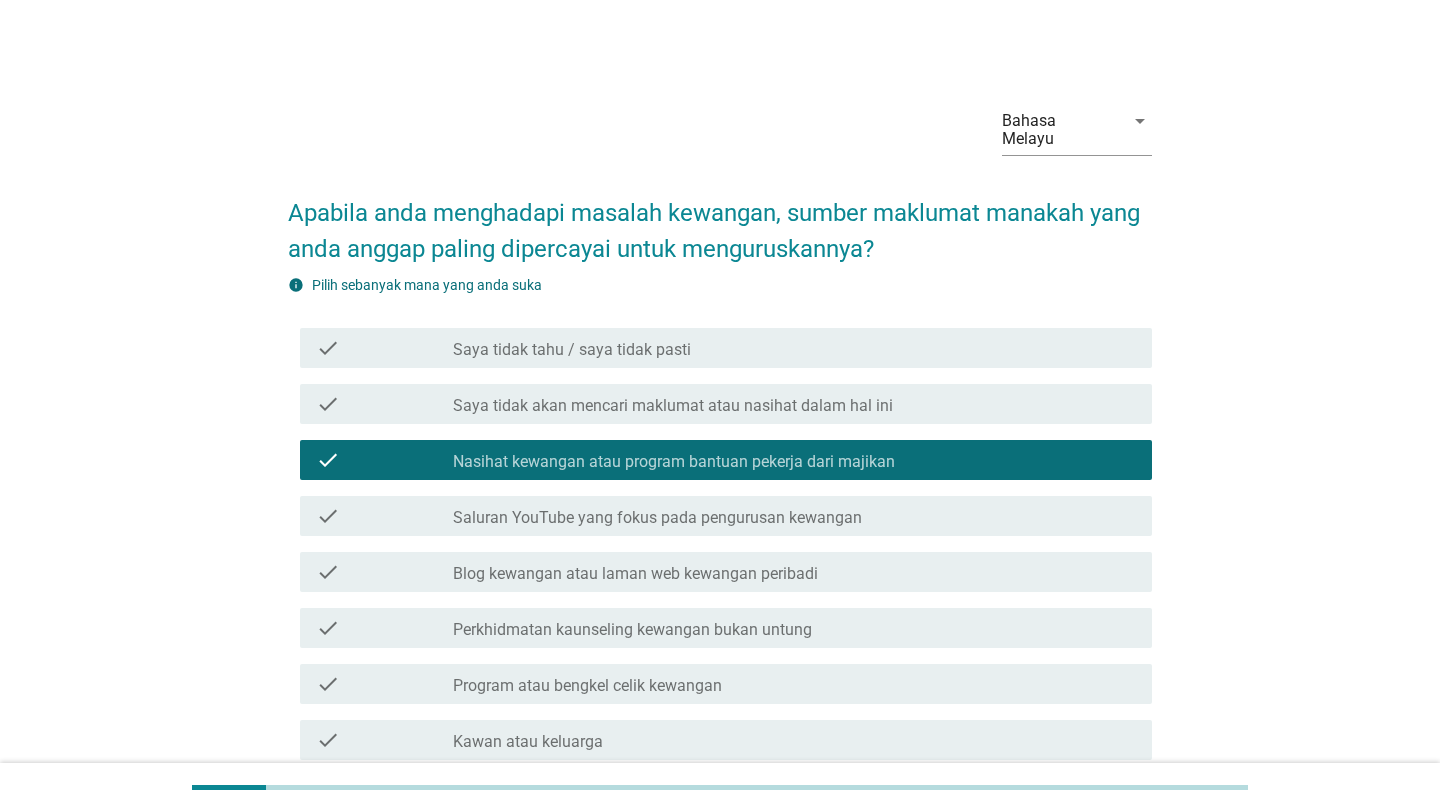 click on "check     check_box_outline_blank Saya tidak akan mencari maklumat atau nasihat dalam hal ini" at bounding box center (726, 404) 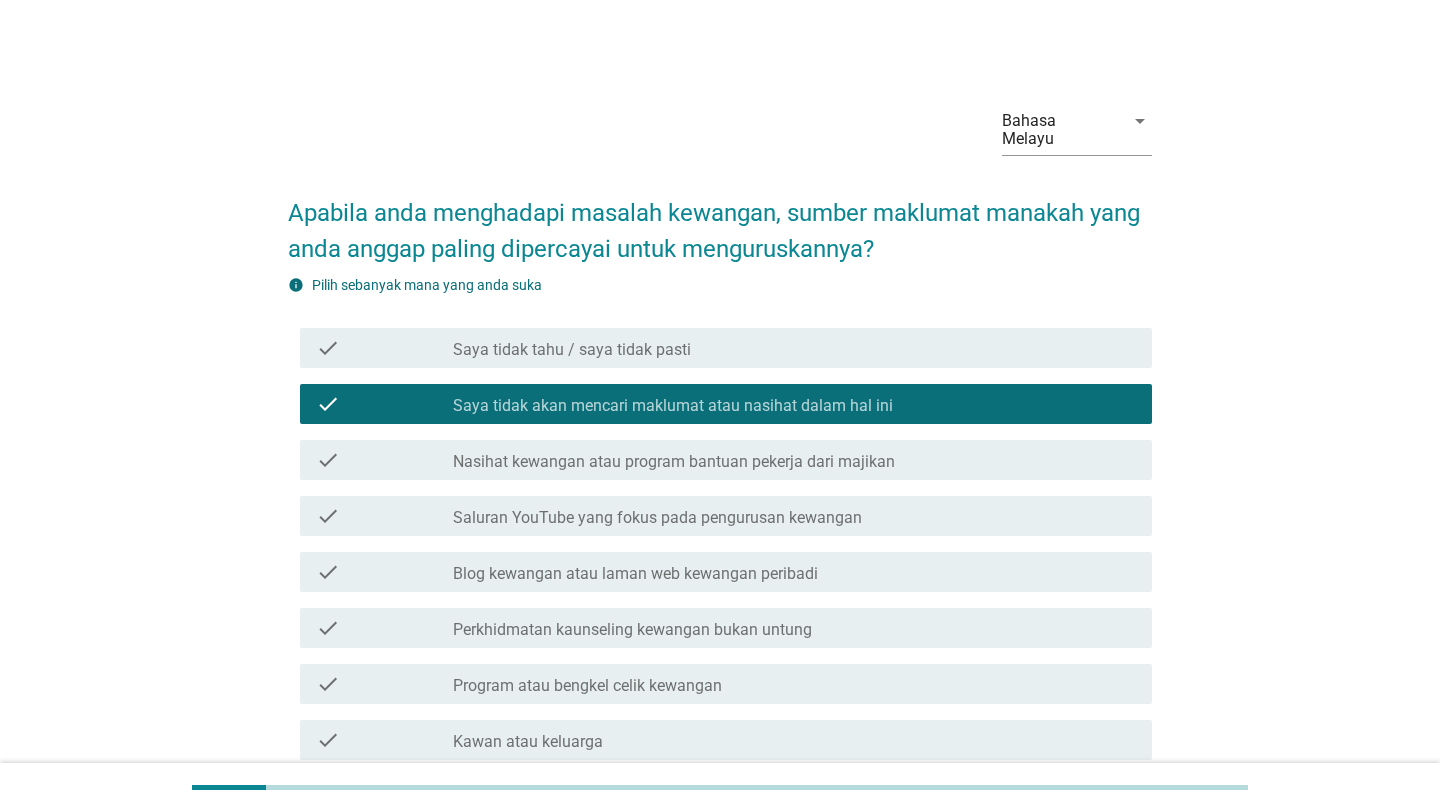 click on "check     check_box_outline_blank Blog kewangan atau laman web kewangan peribadi" at bounding box center [726, 572] 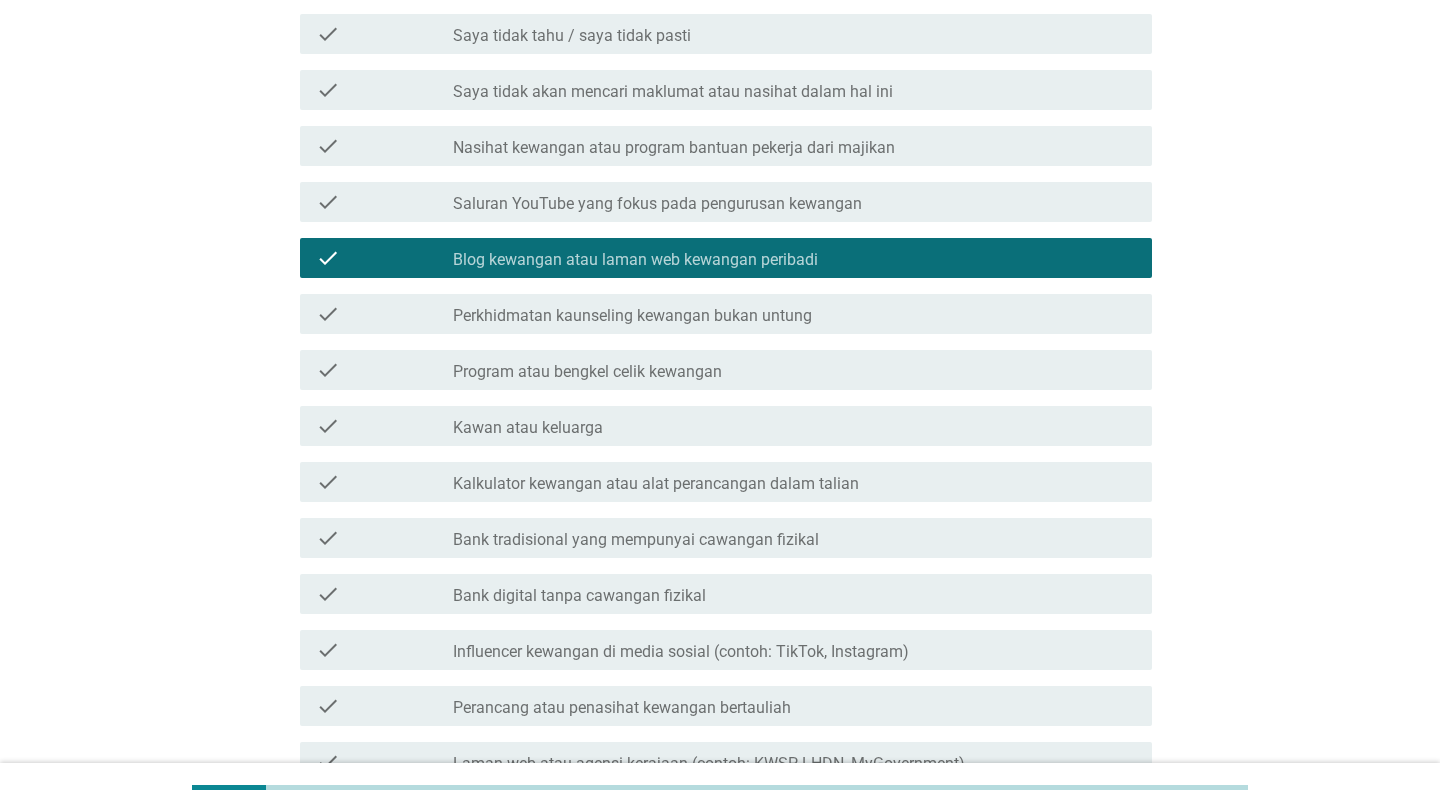 scroll, scrollTop: 551, scrollLeft: 0, axis: vertical 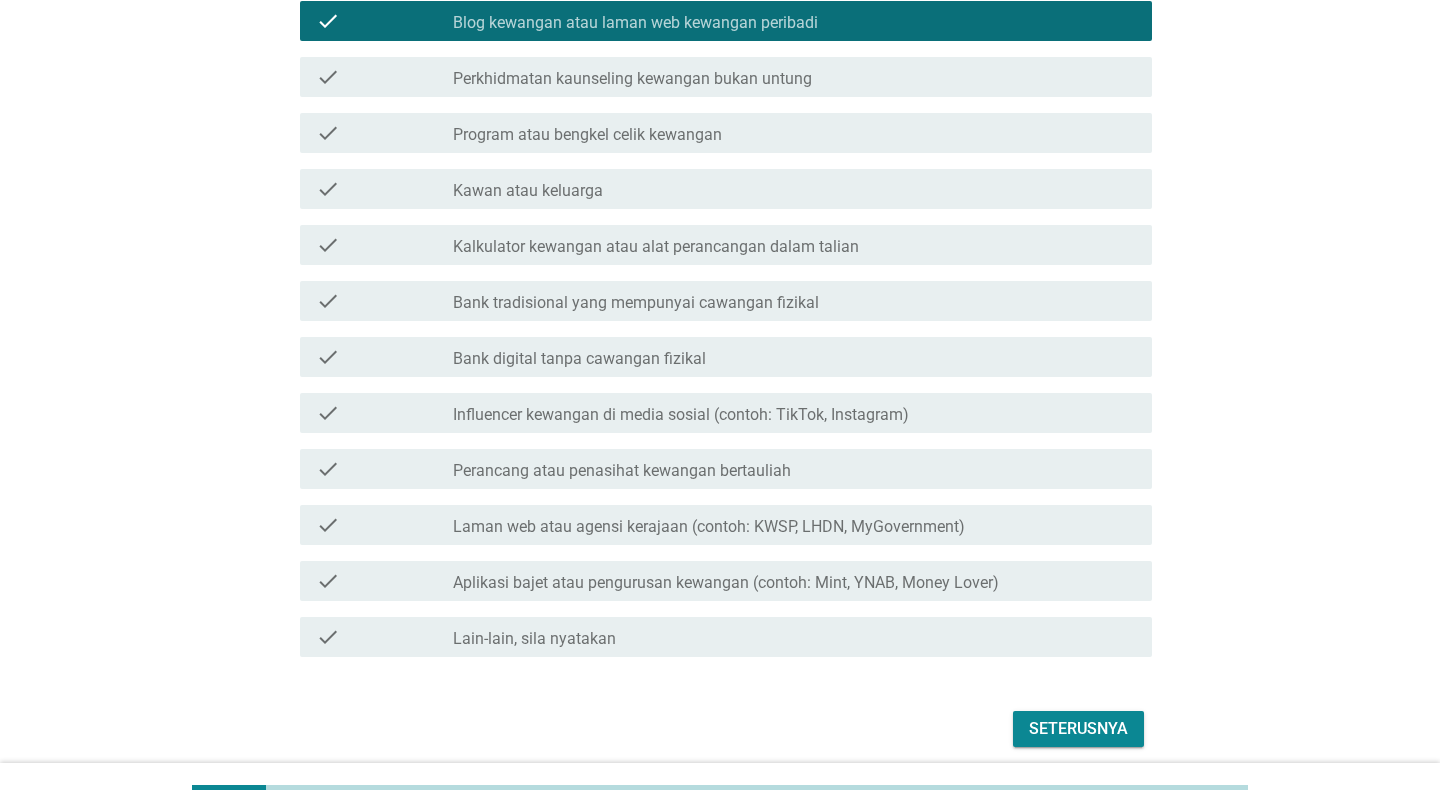 click on "Seterusnya" at bounding box center (1078, 729) 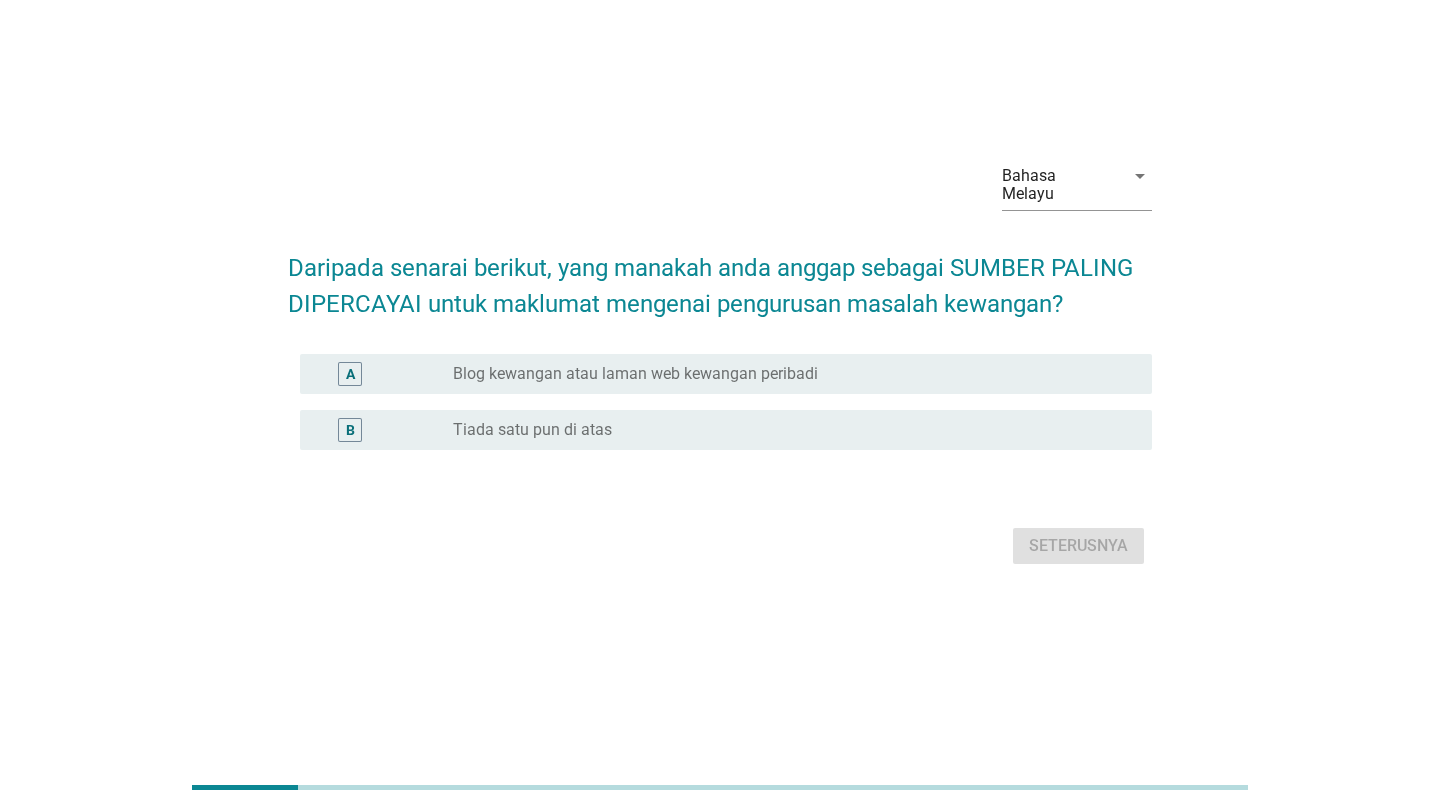 scroll, scrollTop: 0, scrollLeft: 0, axis: both 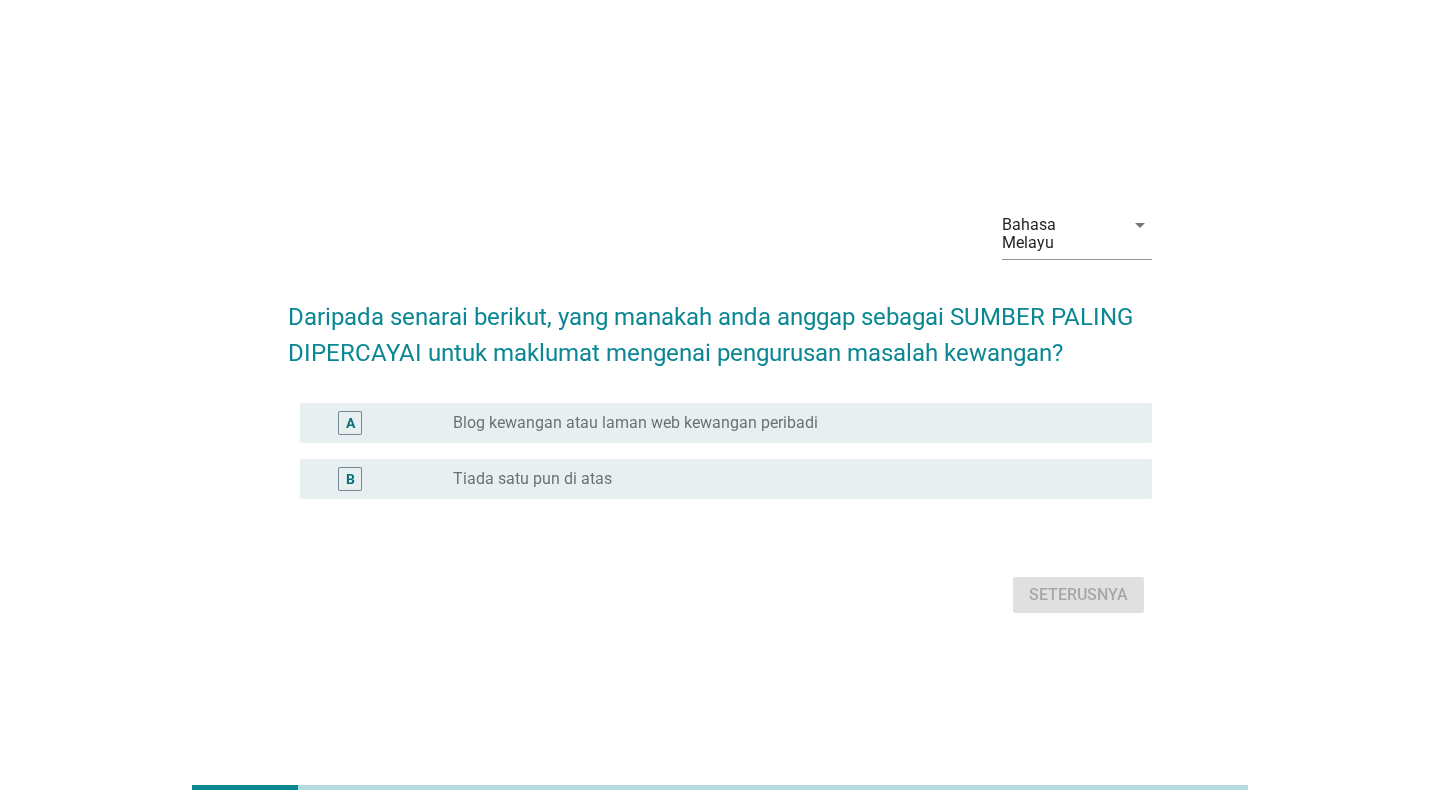 click on "Blog kewangan atau laman web kewangan peribadi" at bounding box center [635, 423] 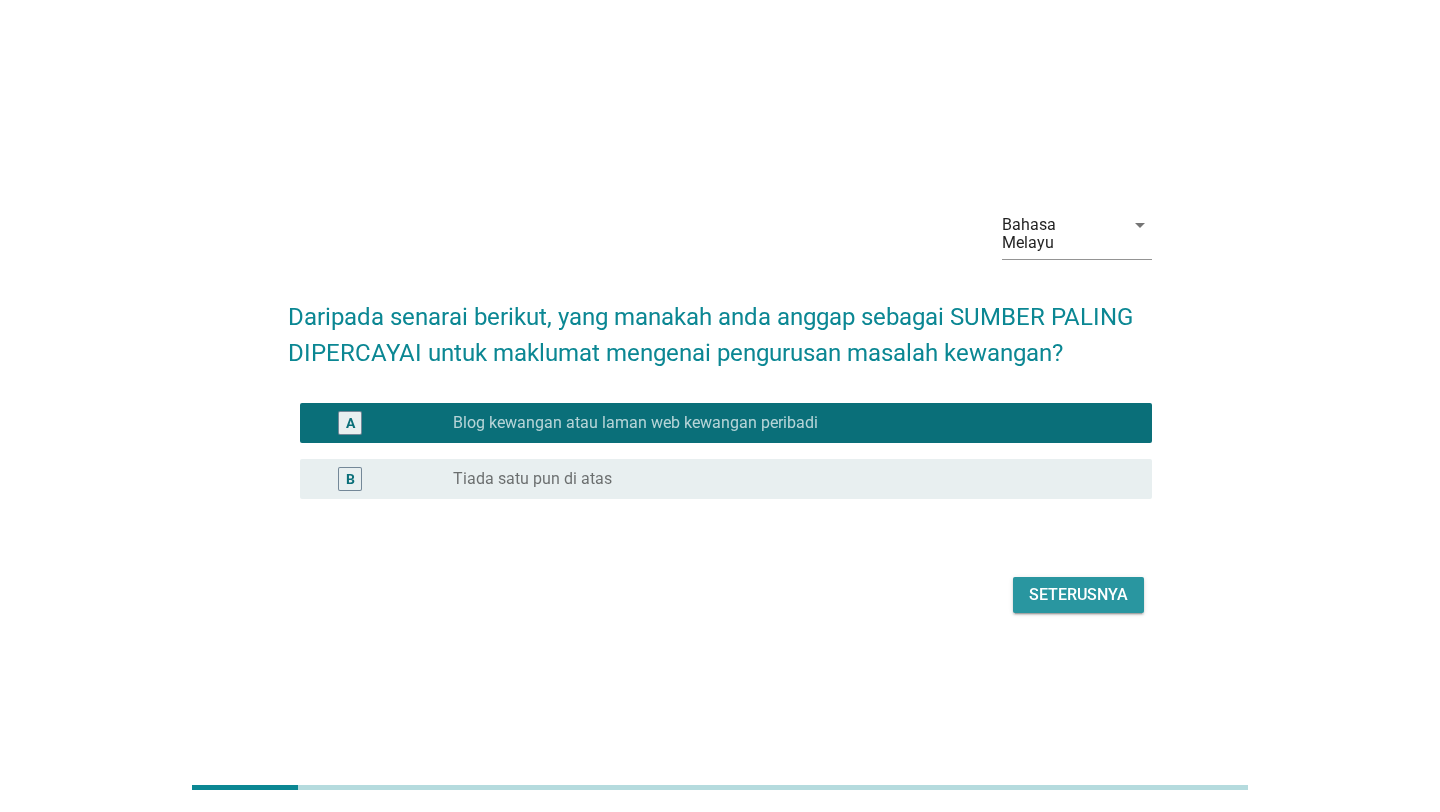 click on "Seterusnya" at bounding box center [1078, 595] 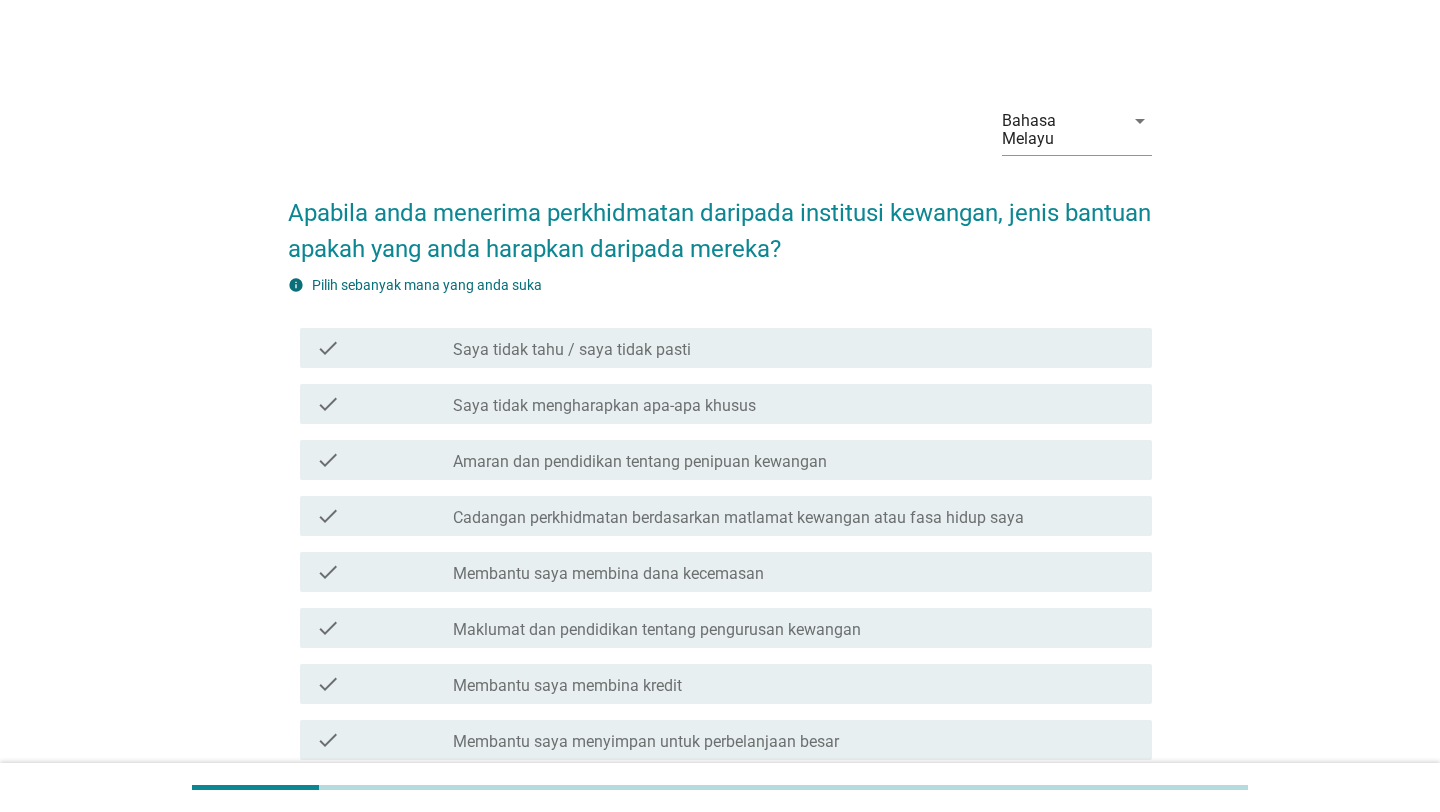 click on "check     check_box_outline_blank Saya tidak tahu / saya tidak pasti" at bounding box center (726, 348) 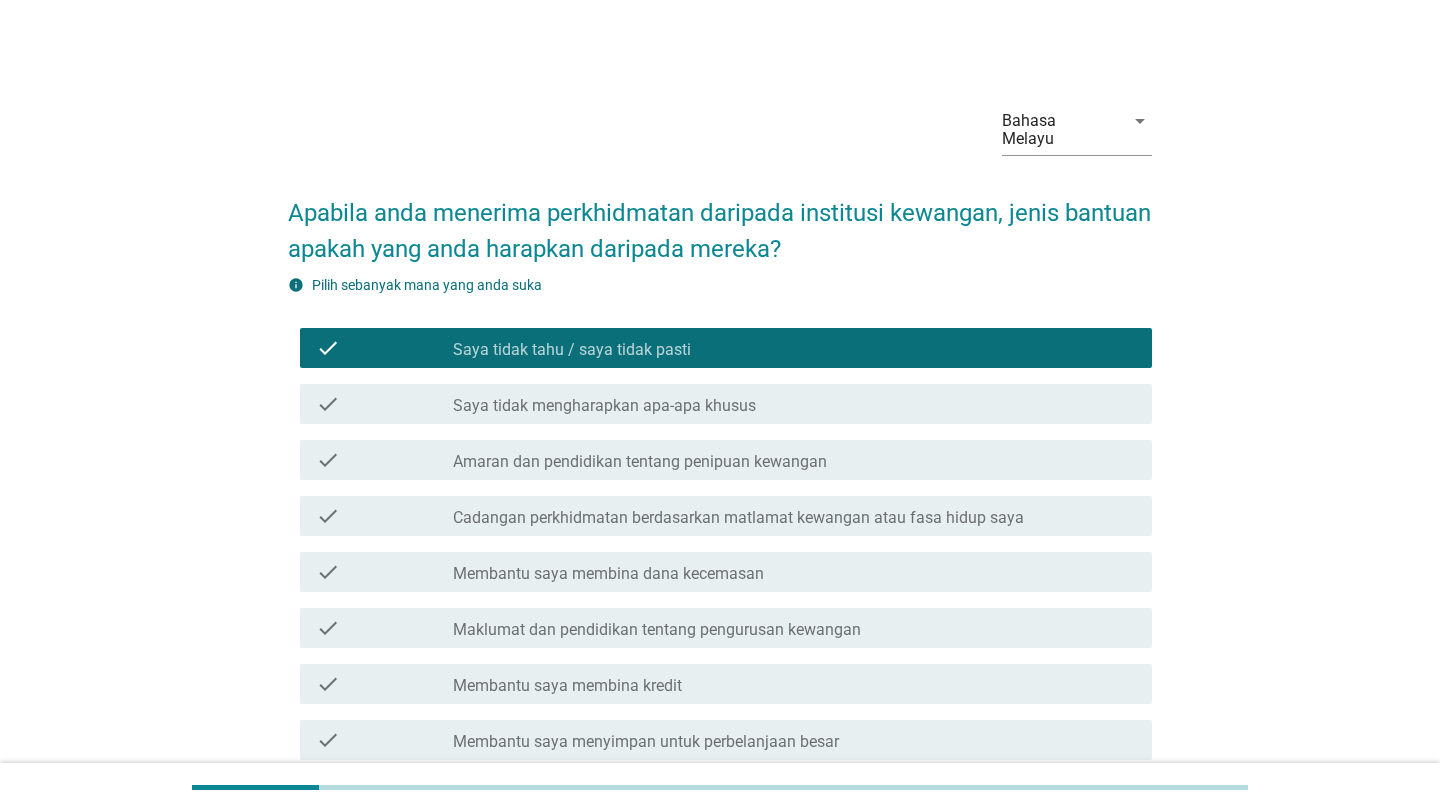 click on "check     check_box_outline_blank Cadangan perkhidmatan berdasarkan matlamat kewangan atau fasa hidup saya" at bounding box center (720, 516) 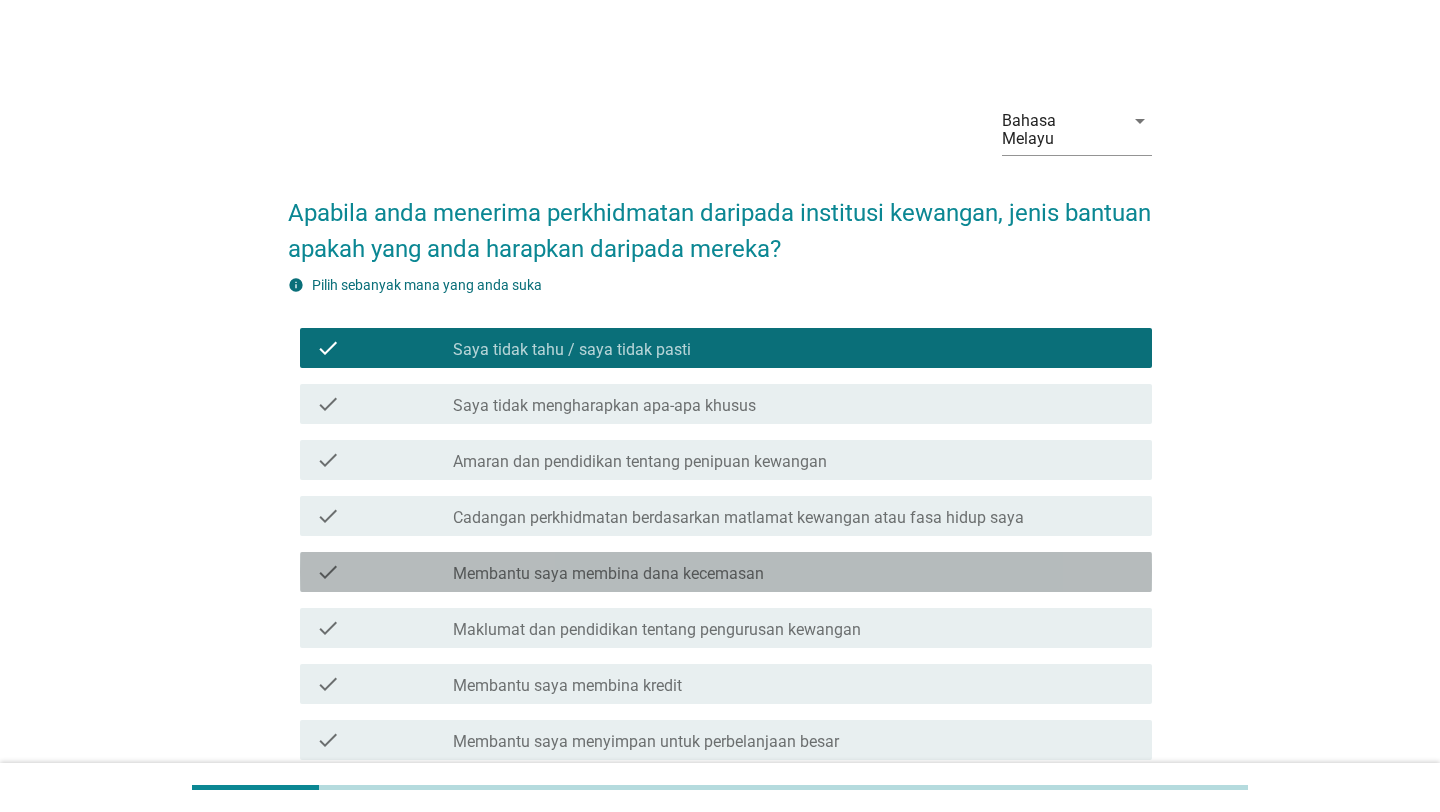 click on "check_box_outline_blank Membantu saya membina dana kecemasan" at bounding box center (794, 572) 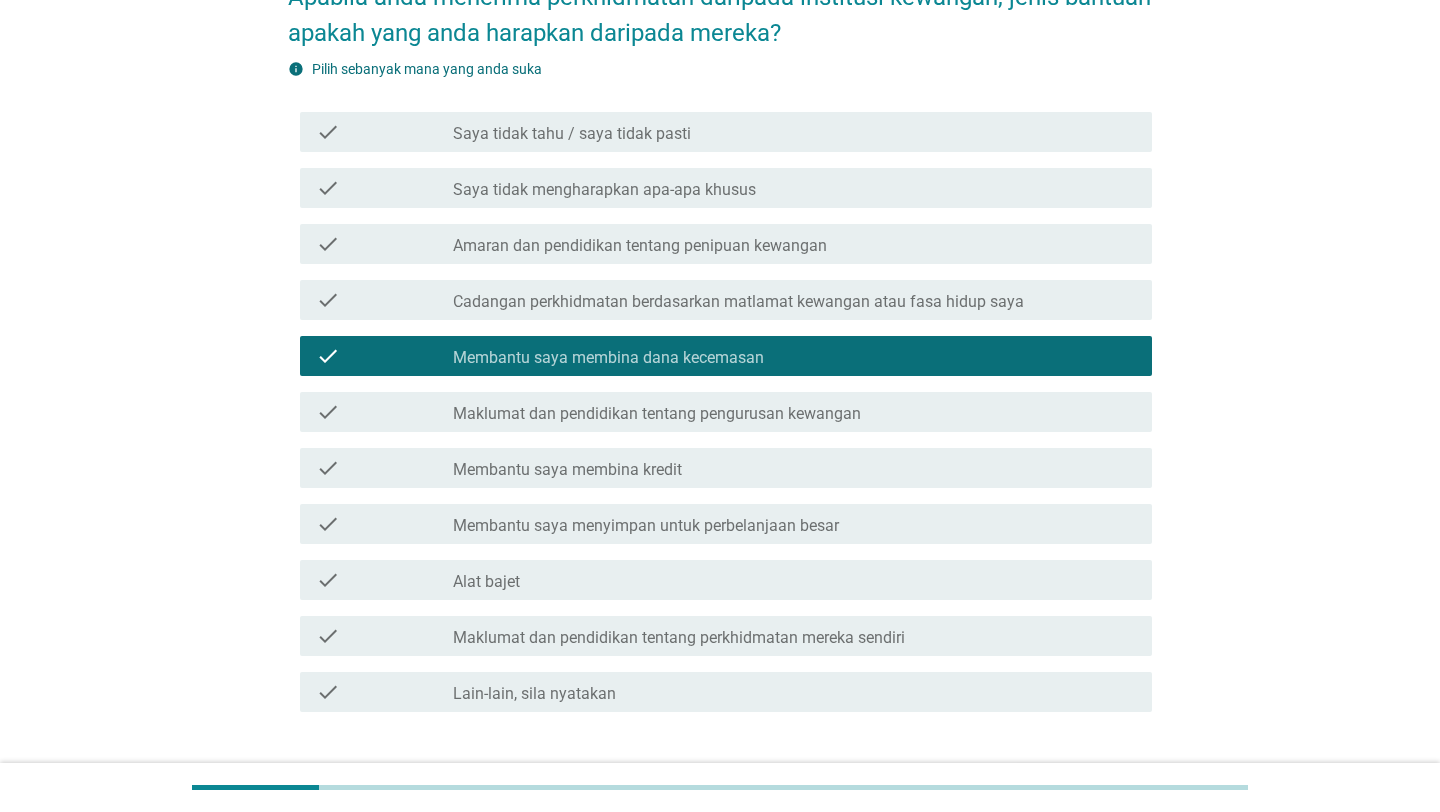 scroll, scrollTop: 331, scrollLeft: 0, axis: vertical 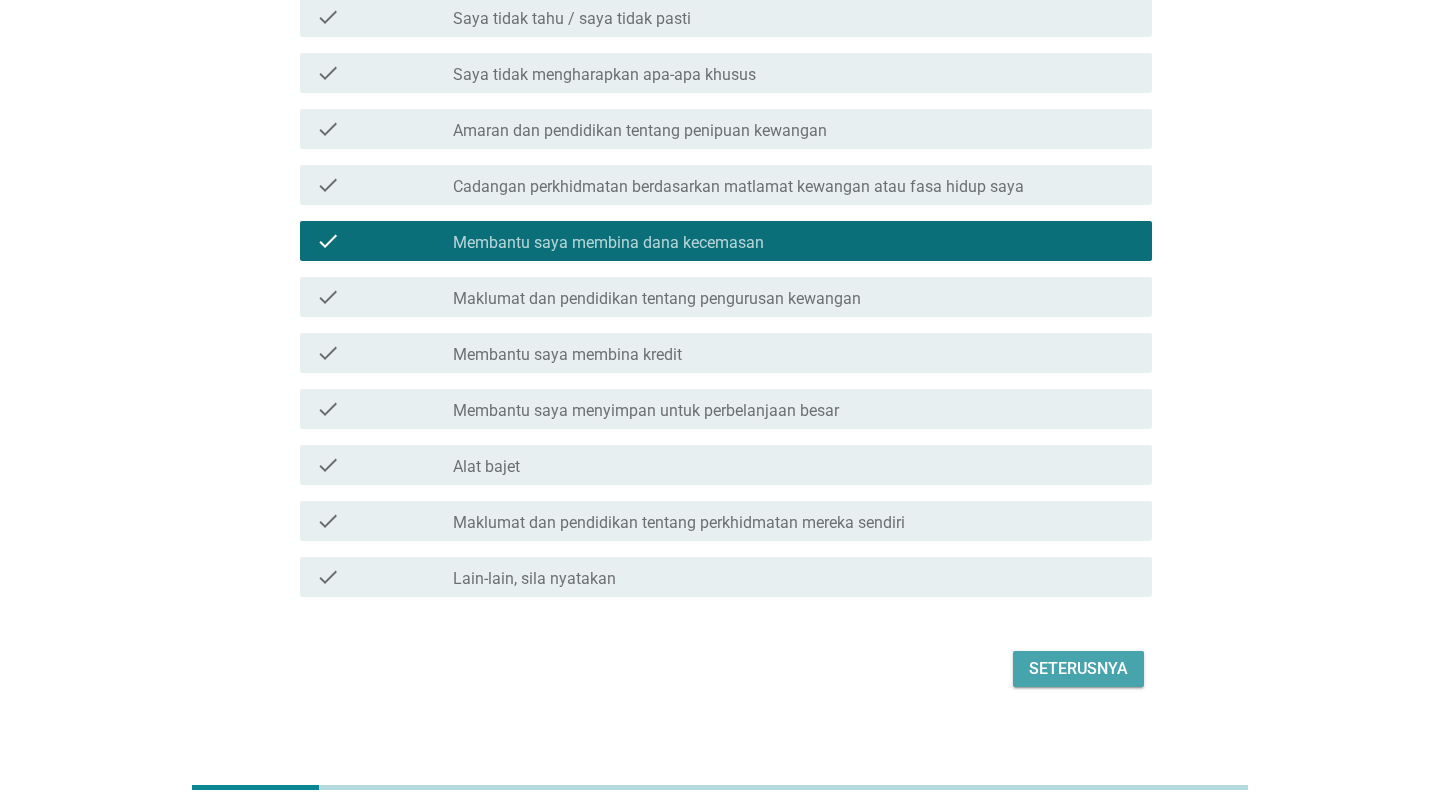 click on "Seterusnya" at bounding box center [1078, 669] 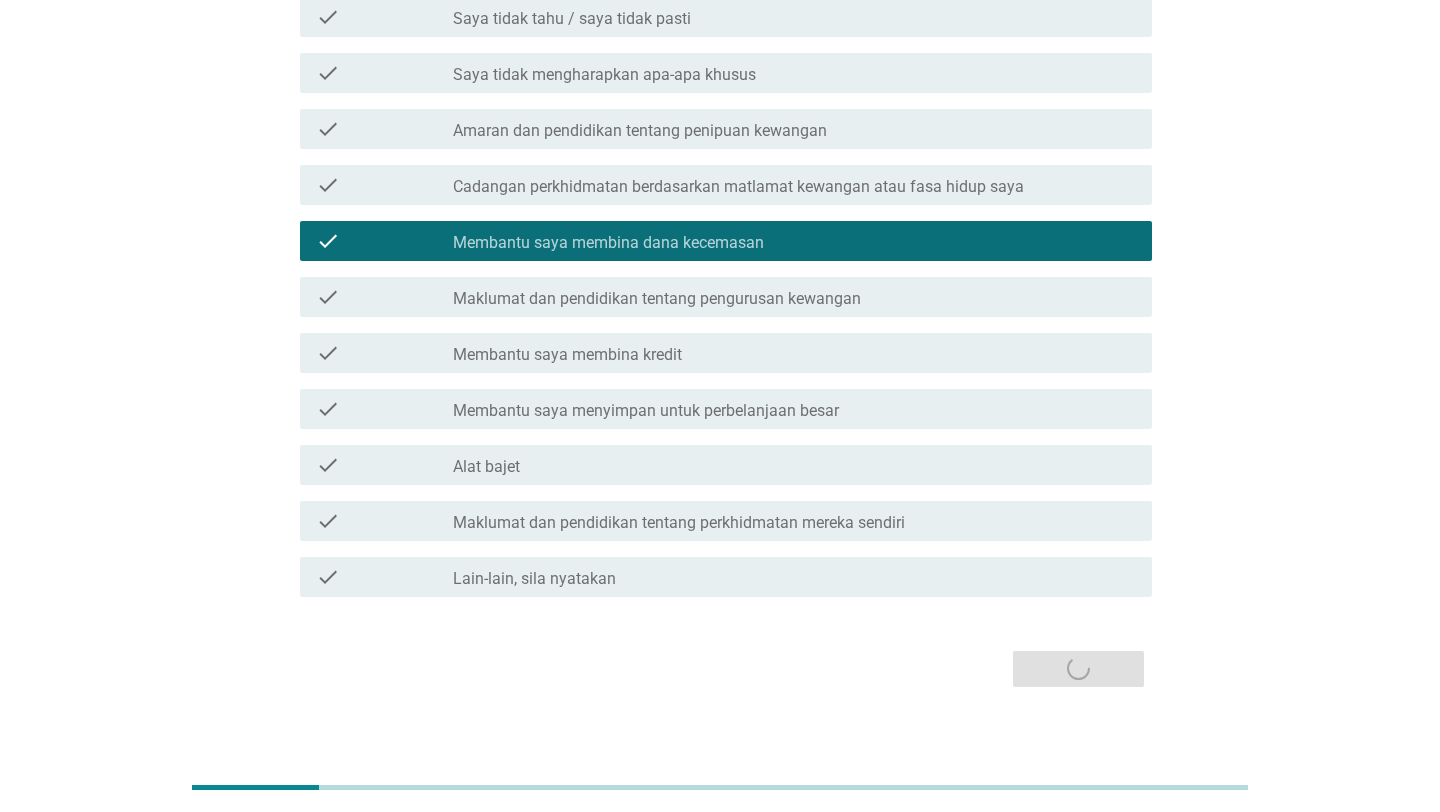 scroll, scrollTop: 0, scrollLeft: 0, axis: both 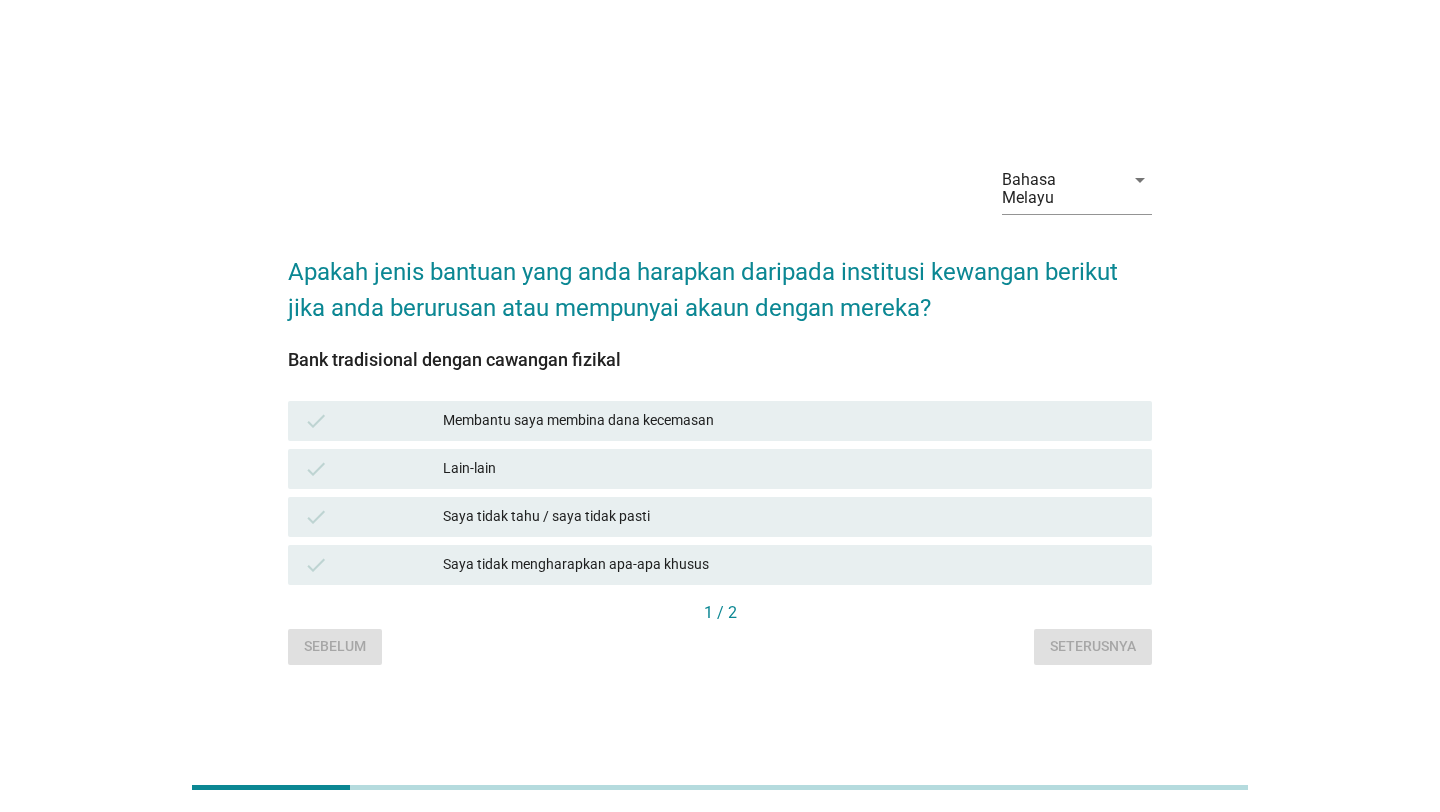 click on "check   Membantu saya membina dana kecemasan" at bounding box center (720, 421) 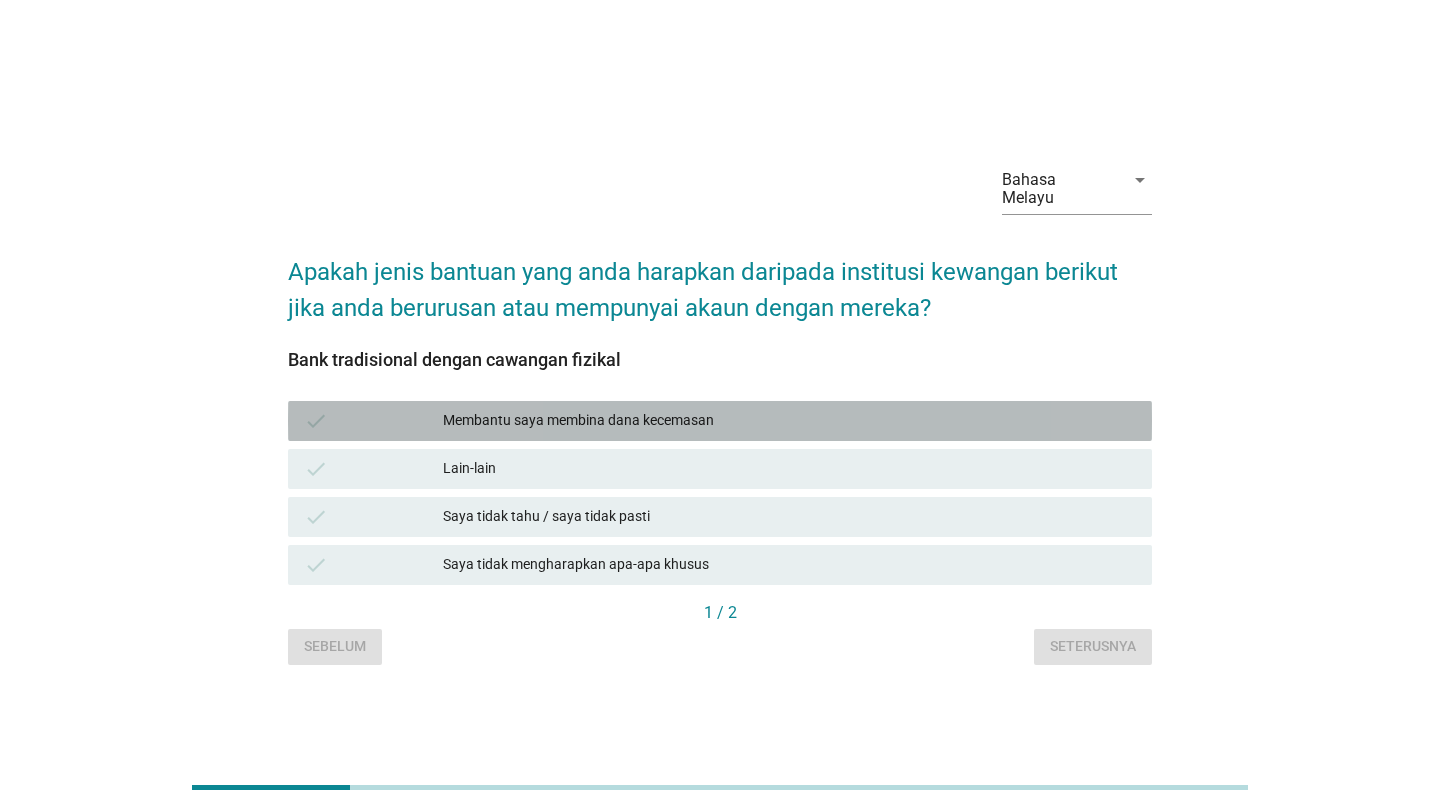 click on "Membantu saya membina dana kecemasan" at bounding box center (789, 421) 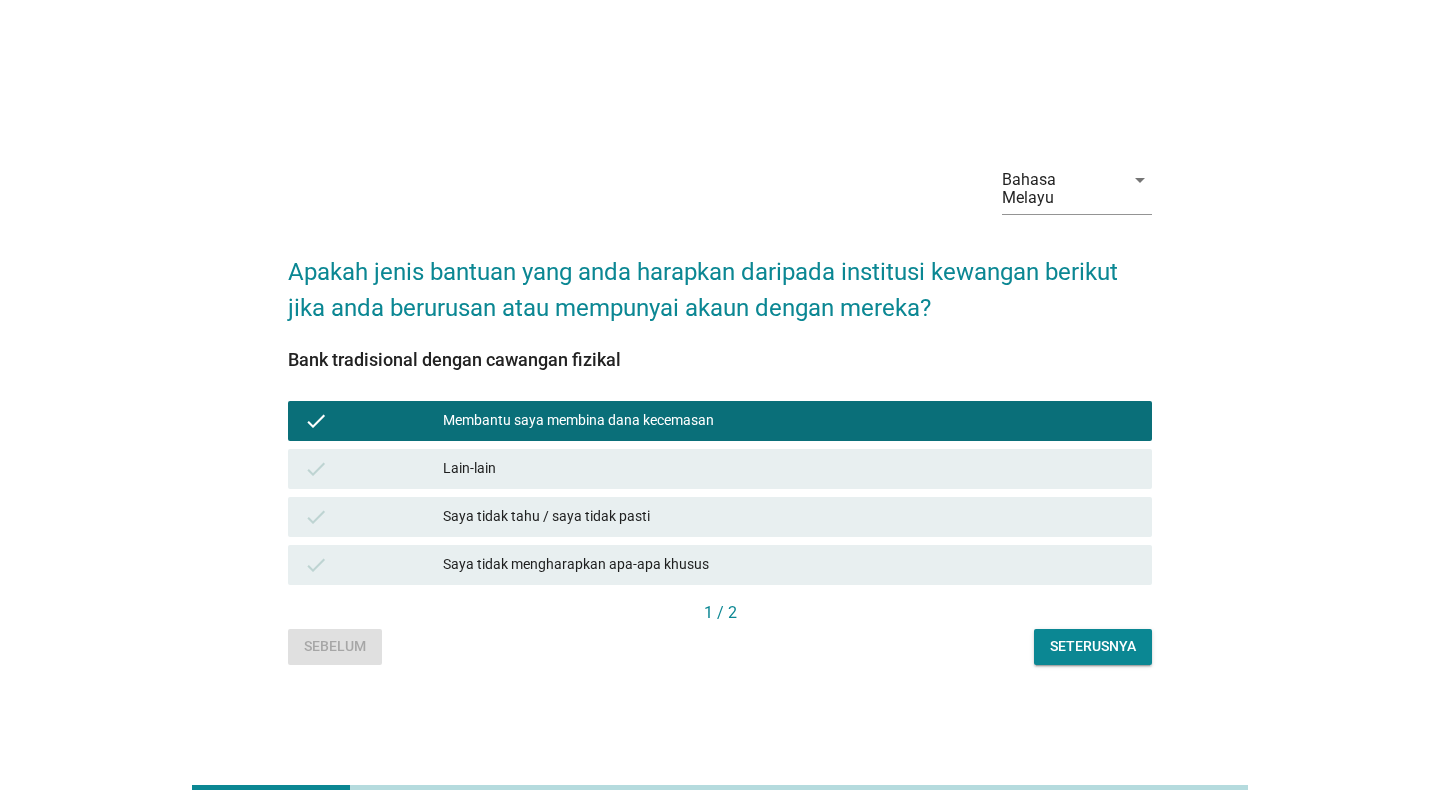 click on "Seterusnya" at bounding box center [1093, 646] 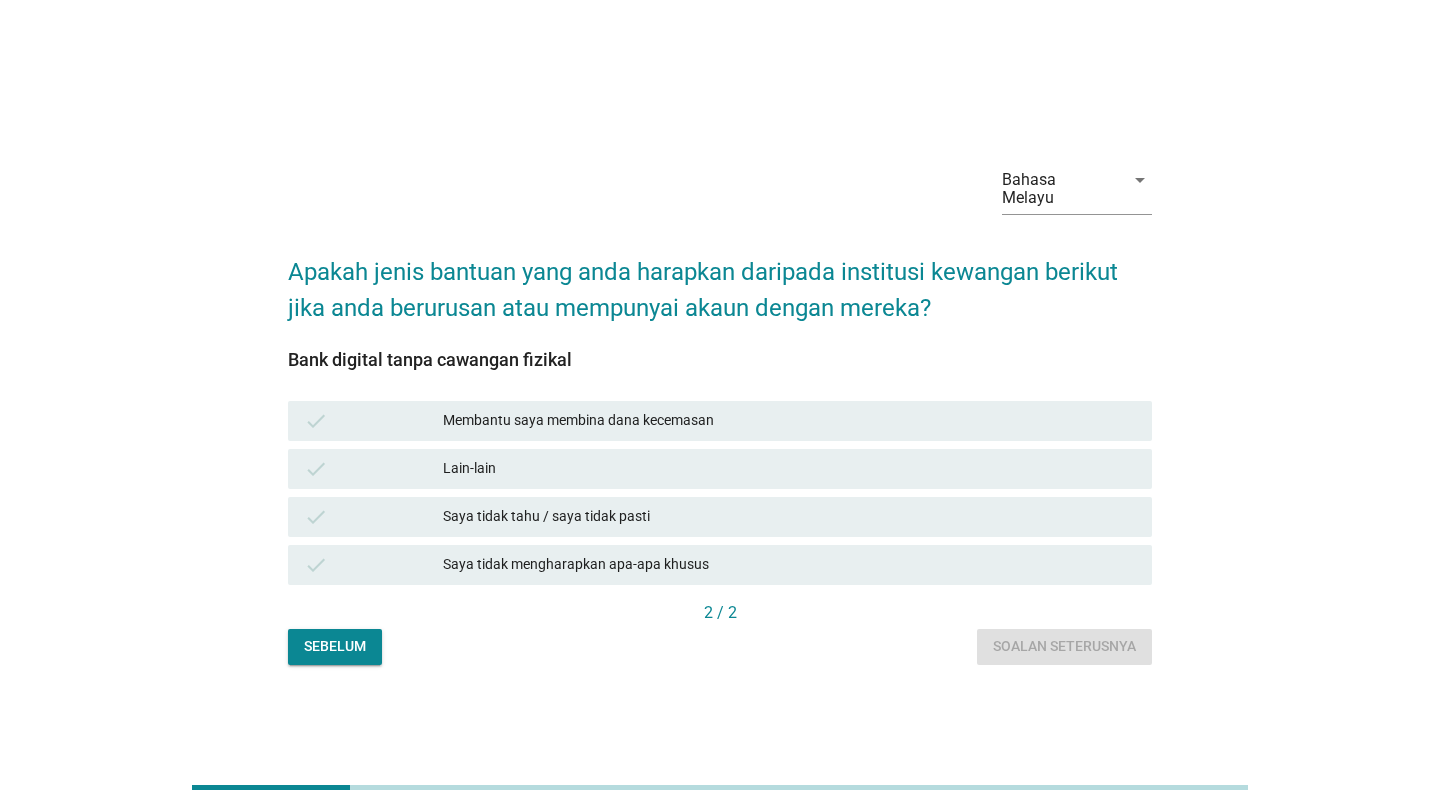 click on "check   Membantu saya membina dana kecemasan" at bounding box center (720, 421) 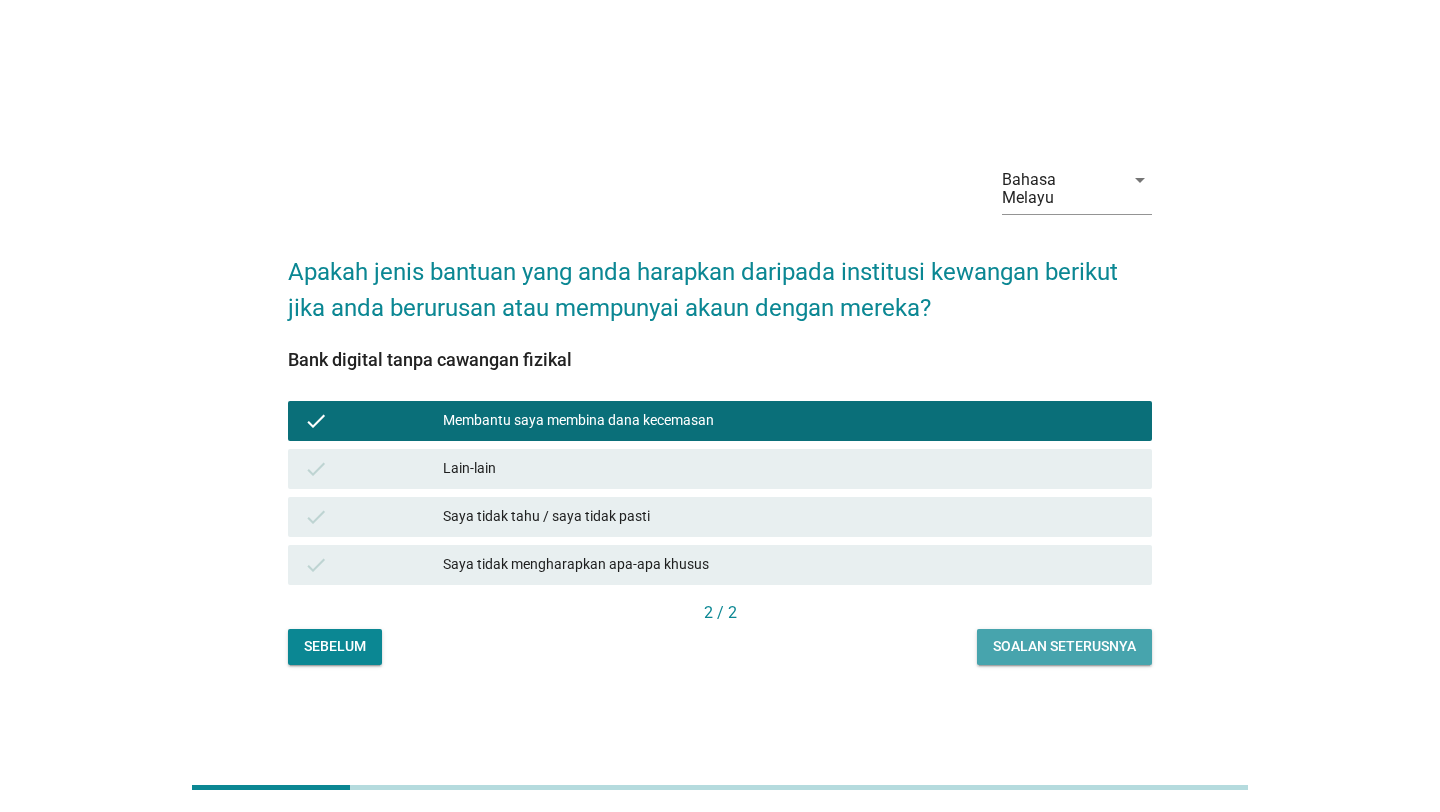click on "Soalan seterusnya" at bounding box center [1064, 647] 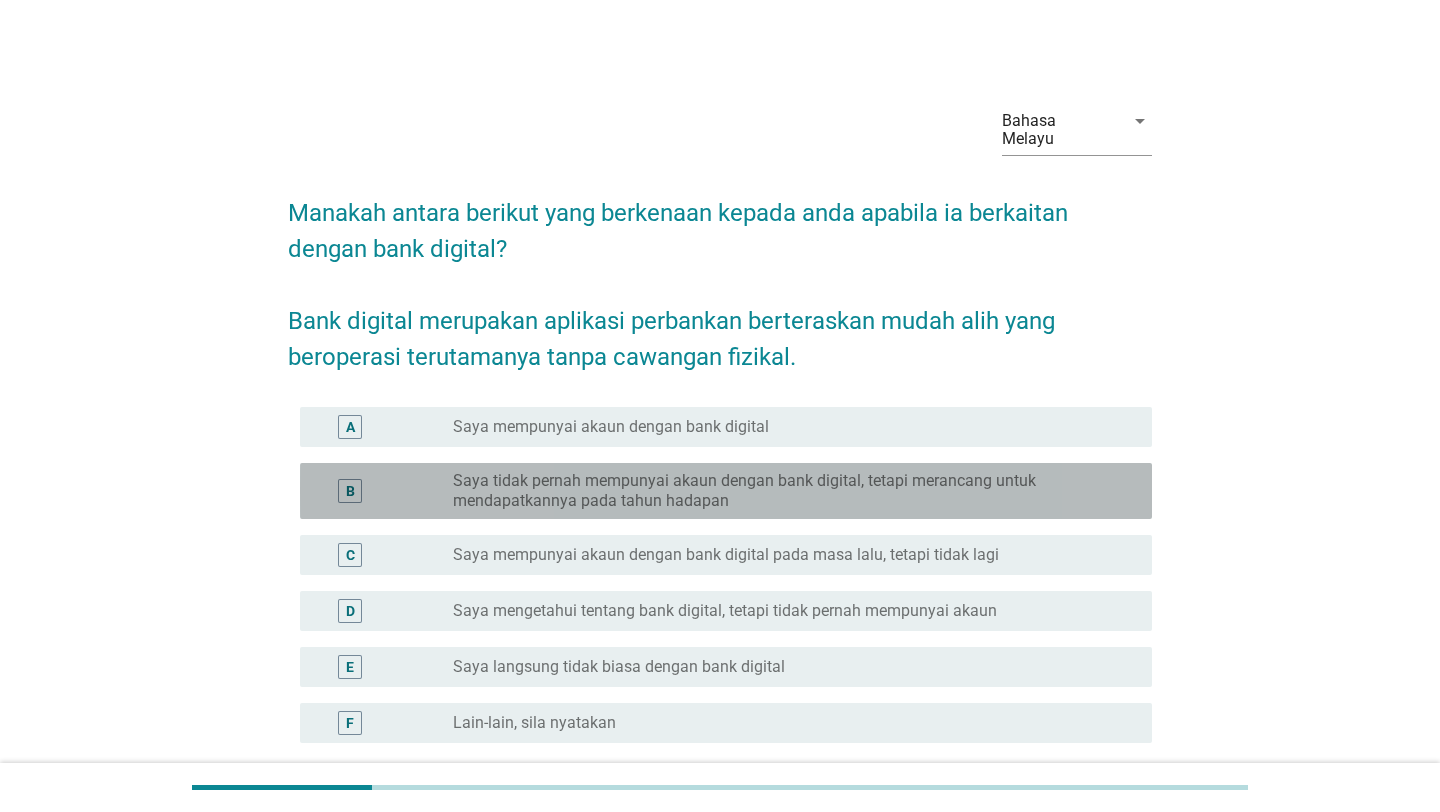 click on "Saya tidak pernah mempunyai akaun dengan bank digital, tetapi merancang untuk mendapatkannya pada tahun hadapan" at bounding box center [786, 491] 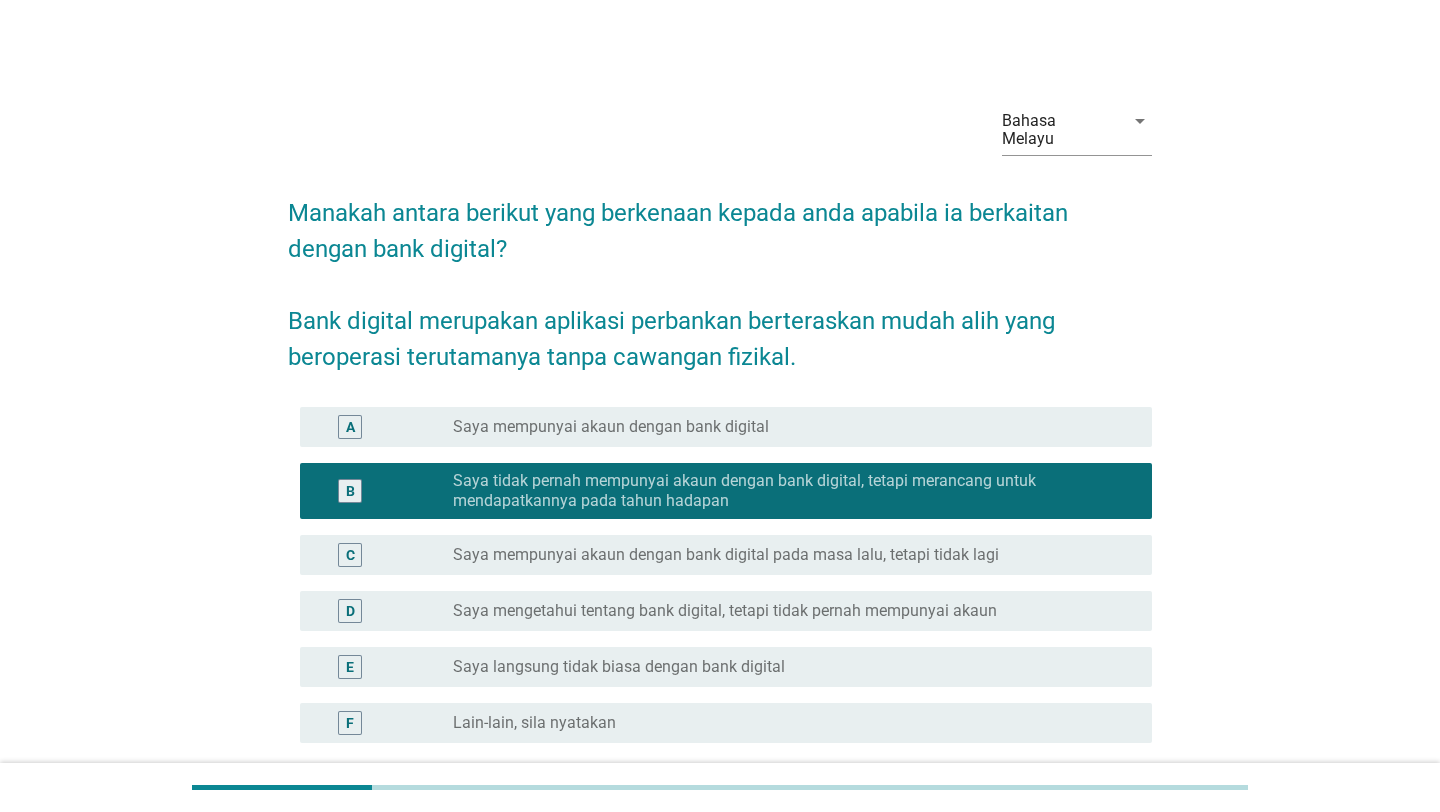 click on "radio_button_unchecked Saya mempunyai akaun dengan bank digital" at bounding box center (786, 427) 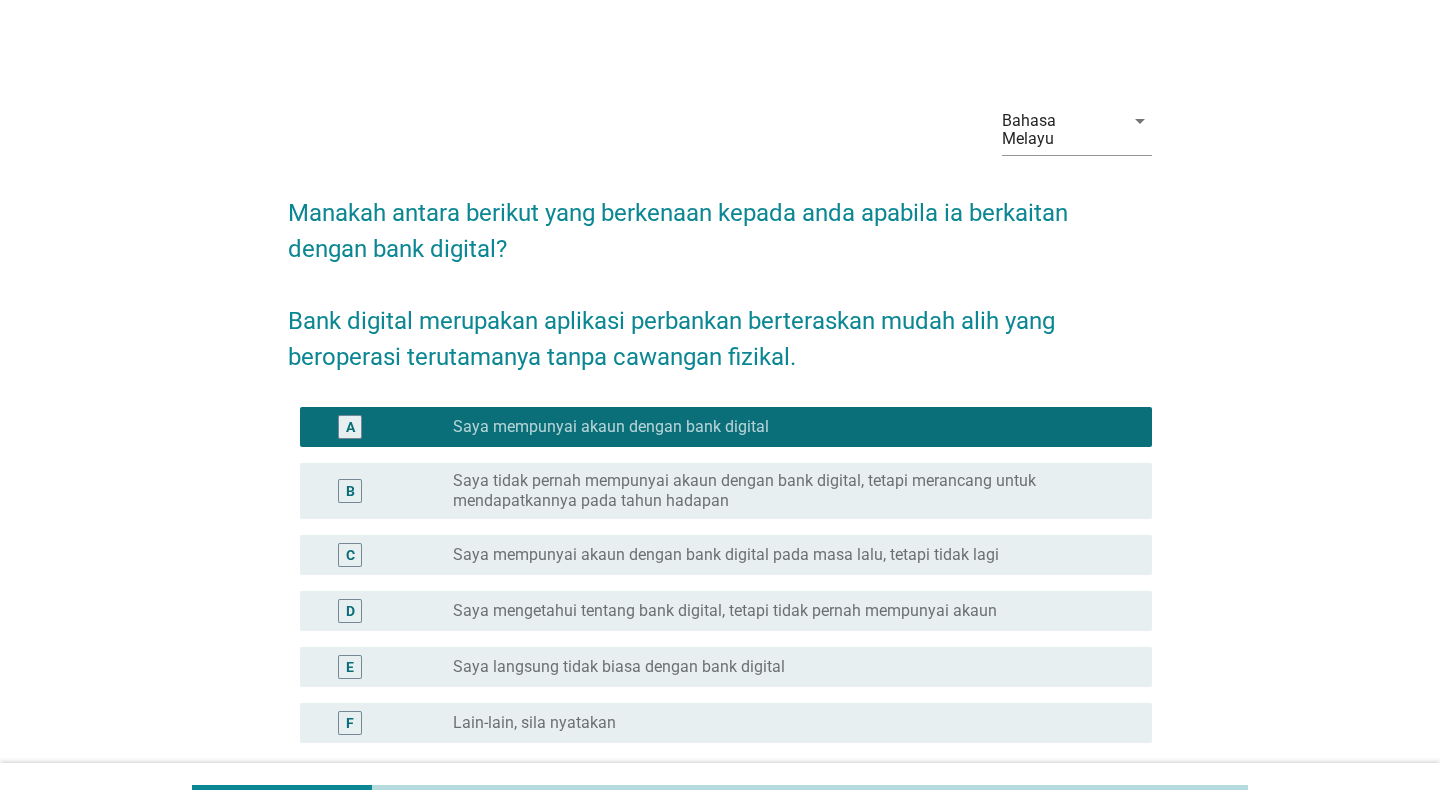 scroll, scrollTop: 170, scrollLeft: 0, axis: vertical 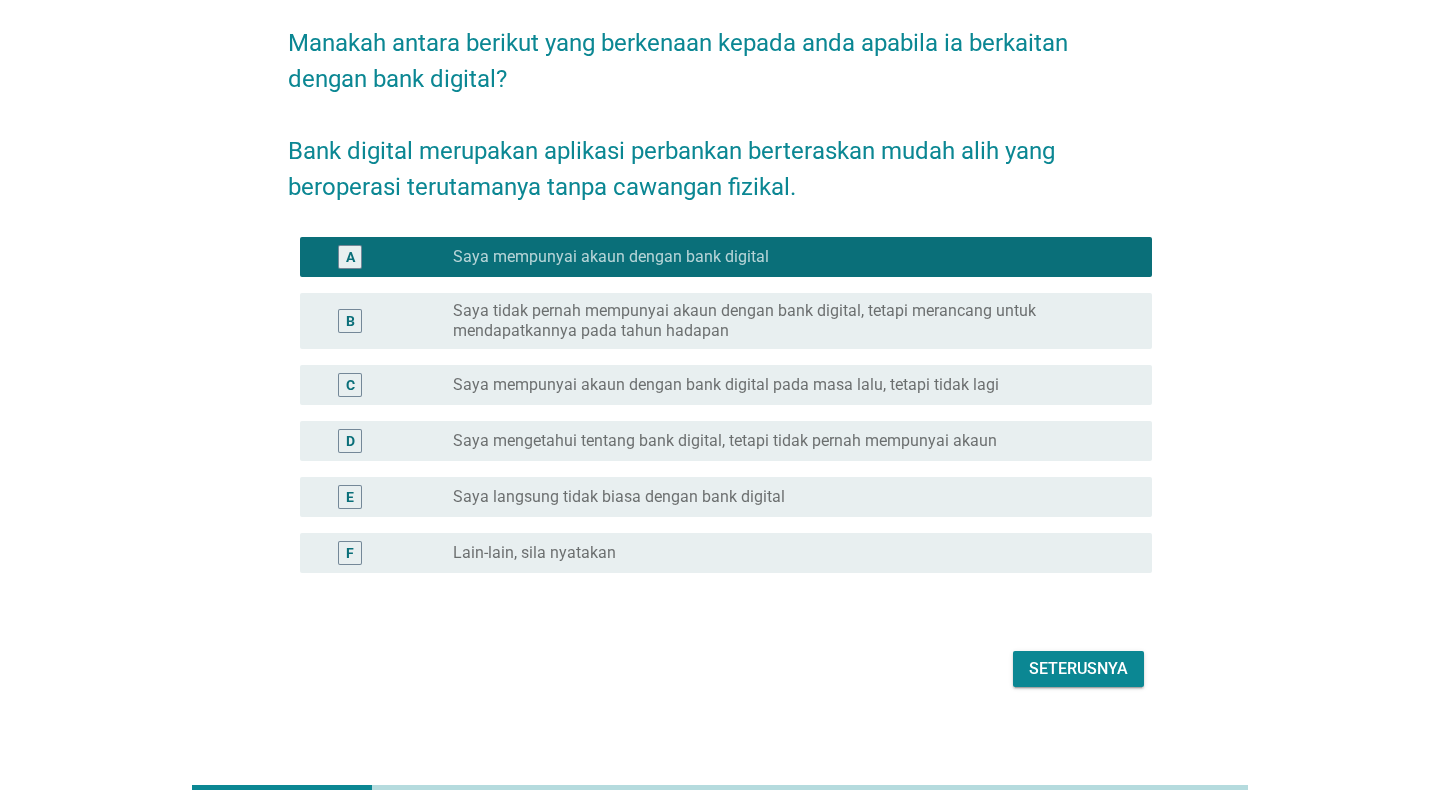 click on "Seterusnya" at bounding box center [1078, 669] 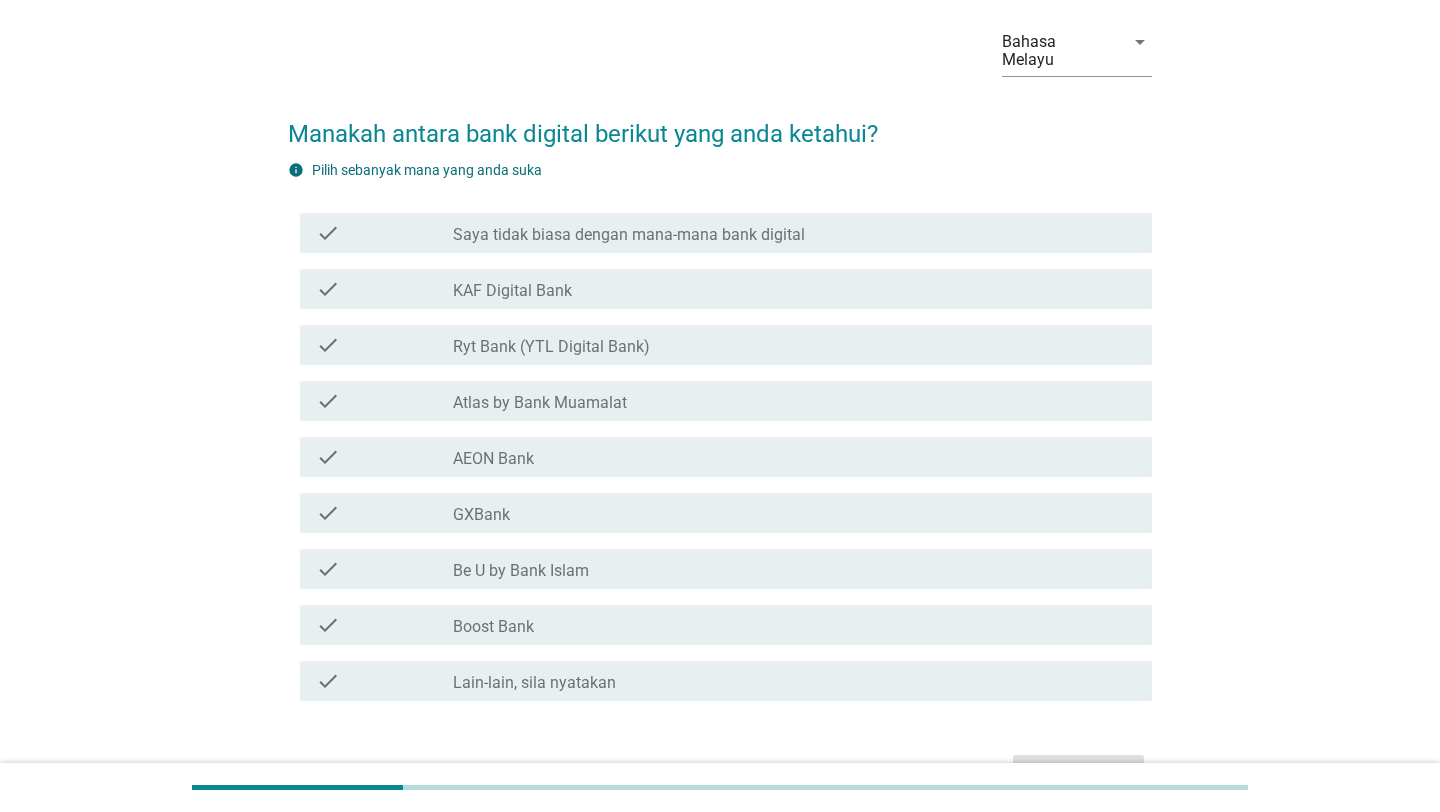 scroll, scrollTop: 103, scrollLeft: 0, axis: vertical 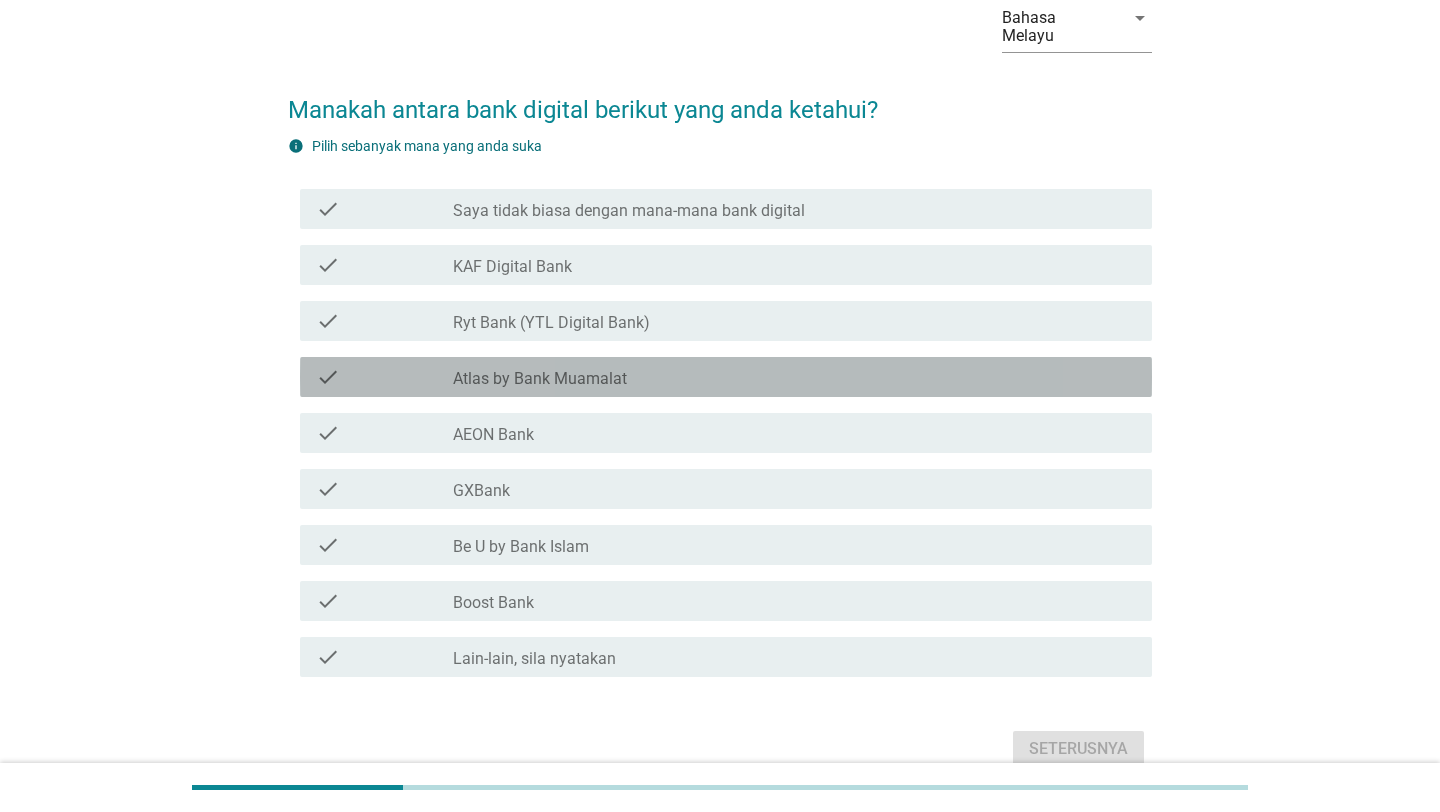 click on "check_box_outline_blank [BRAND] by [BRAND]" at bounding box center (794, 377) 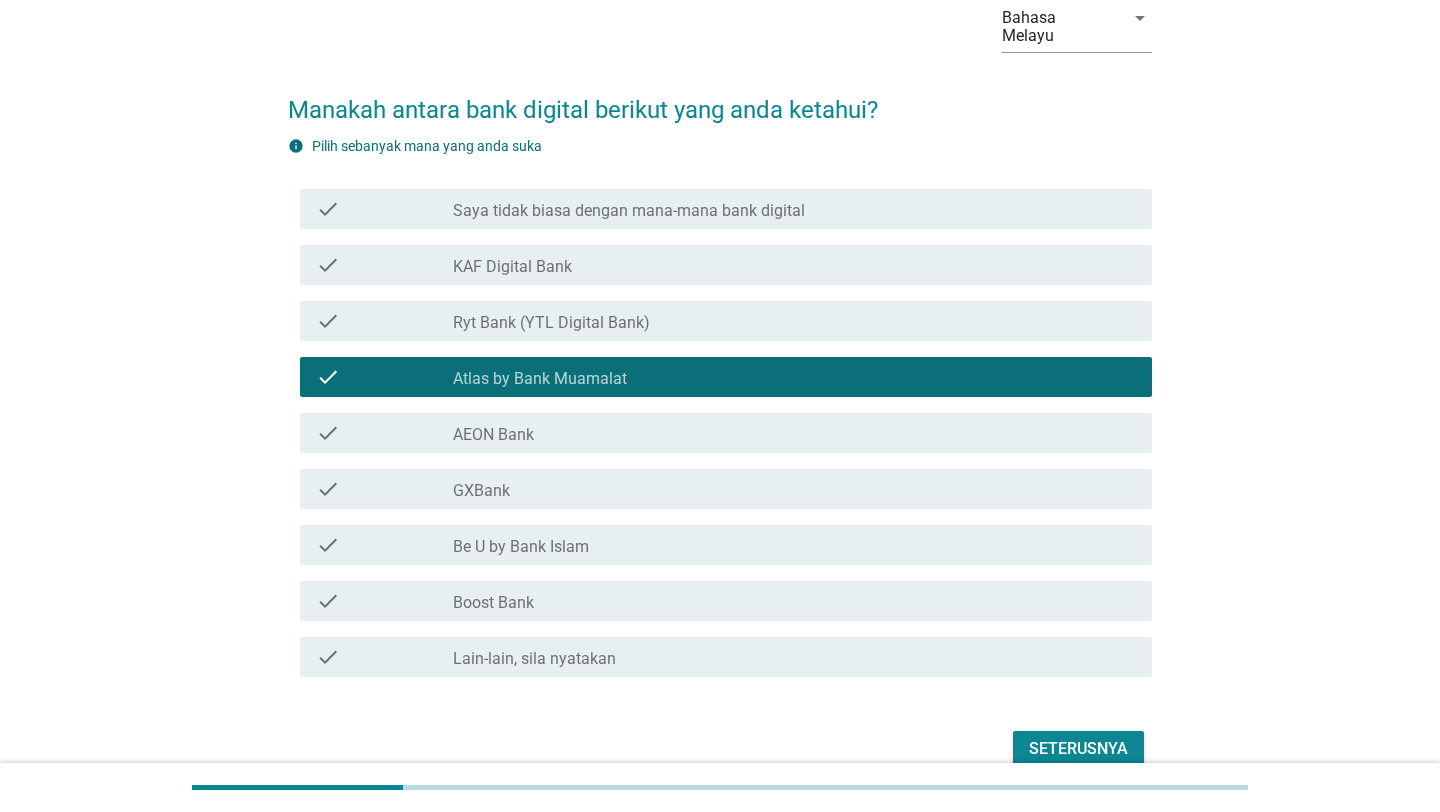 click on "check_box_outline_blank [BRAND]" at bounding box center (794, 433) 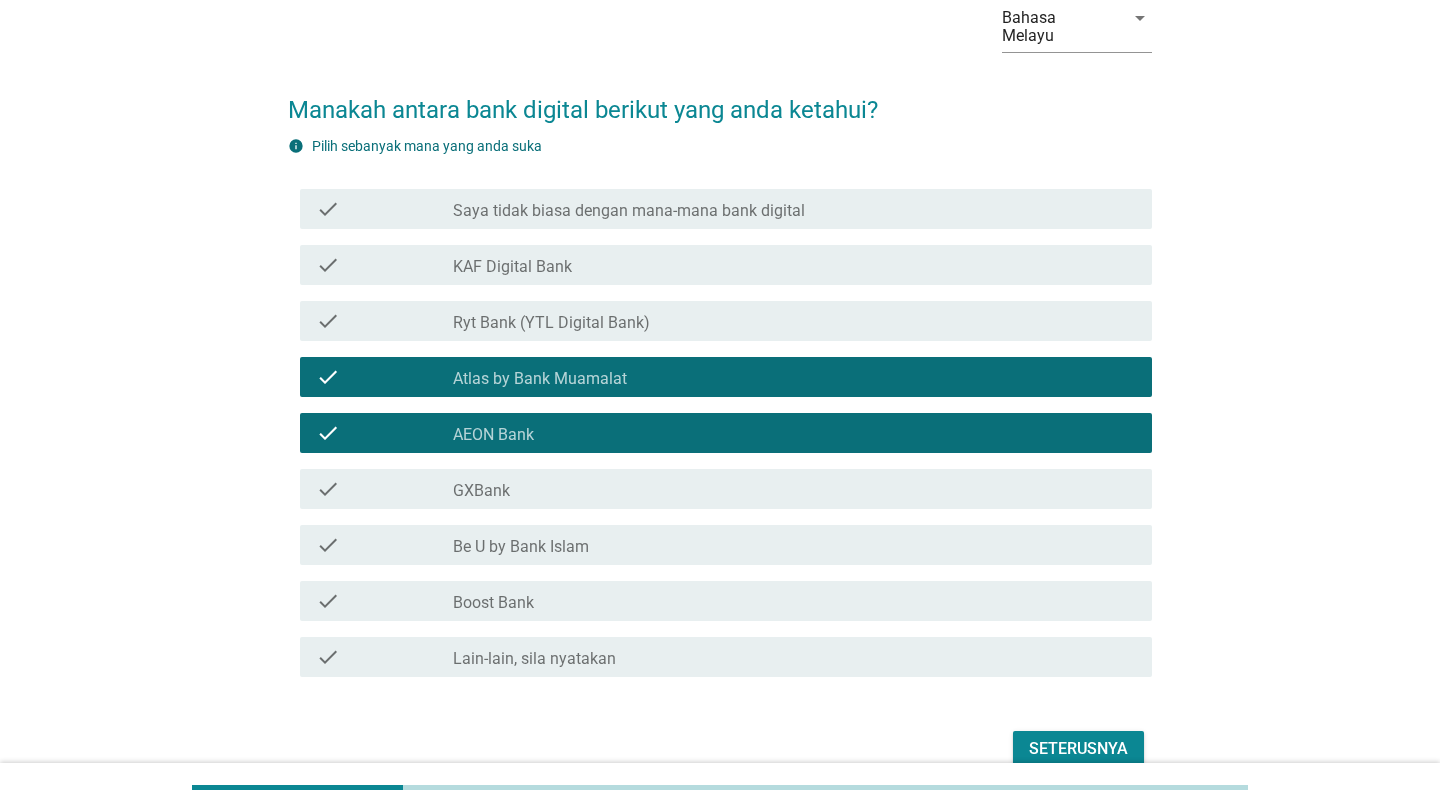 click on "check_box_outline_blank [BRAND]" at bounding box center (794, 489) 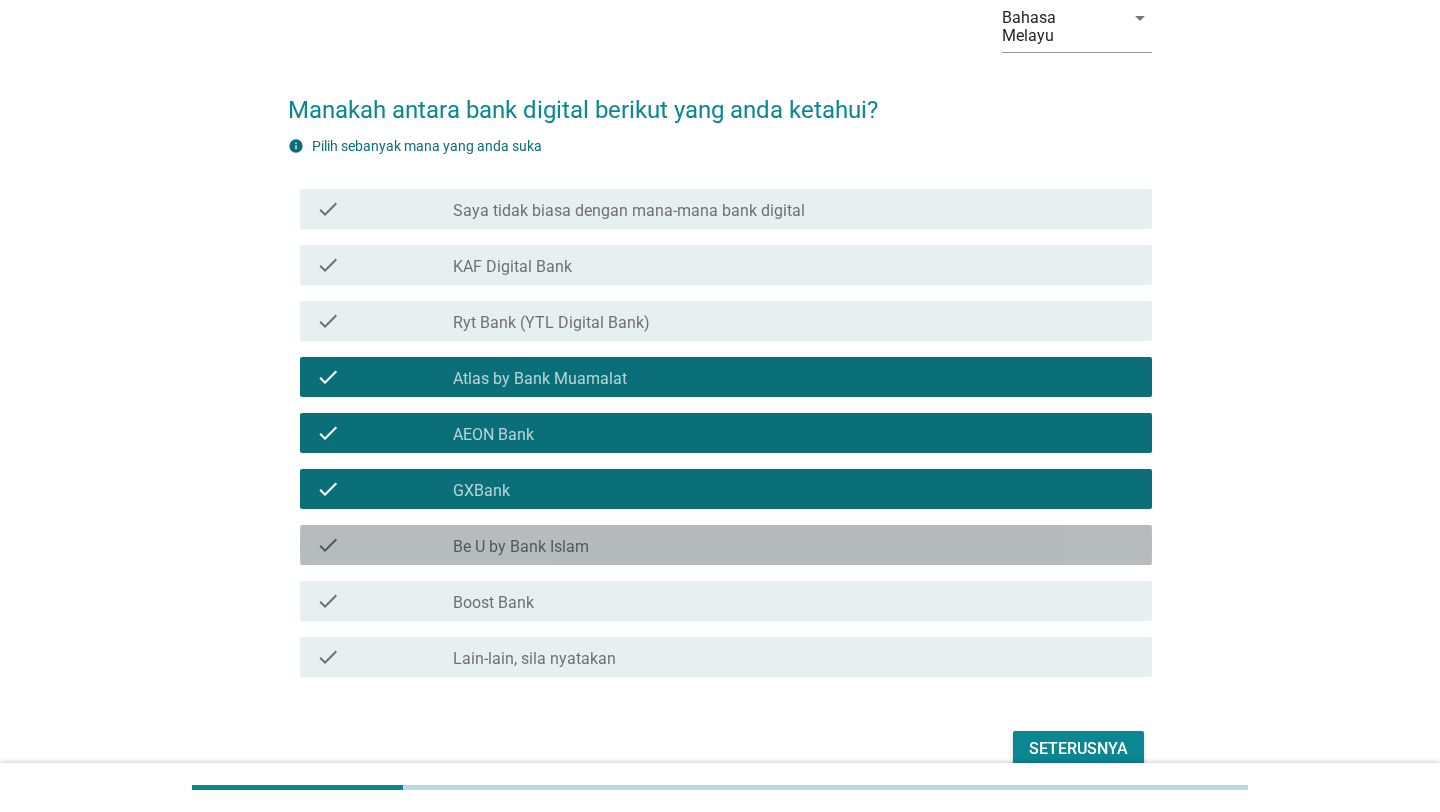 click on "check_box_outline_blank Be U by Bank Islam" at bounding box center (794, 545) 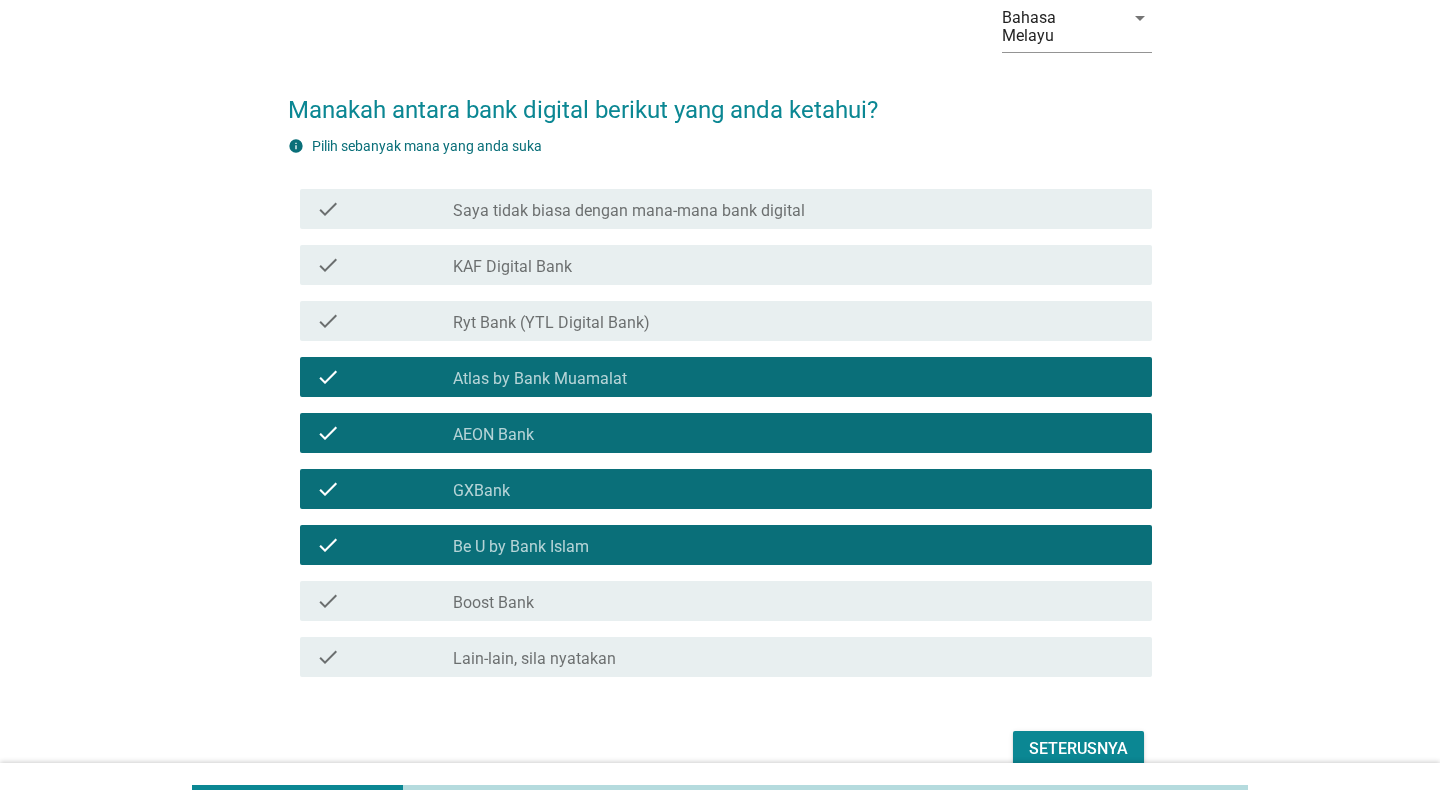click on "check_box_outline_blank Boost Bank" at bounding box center (794, 601) 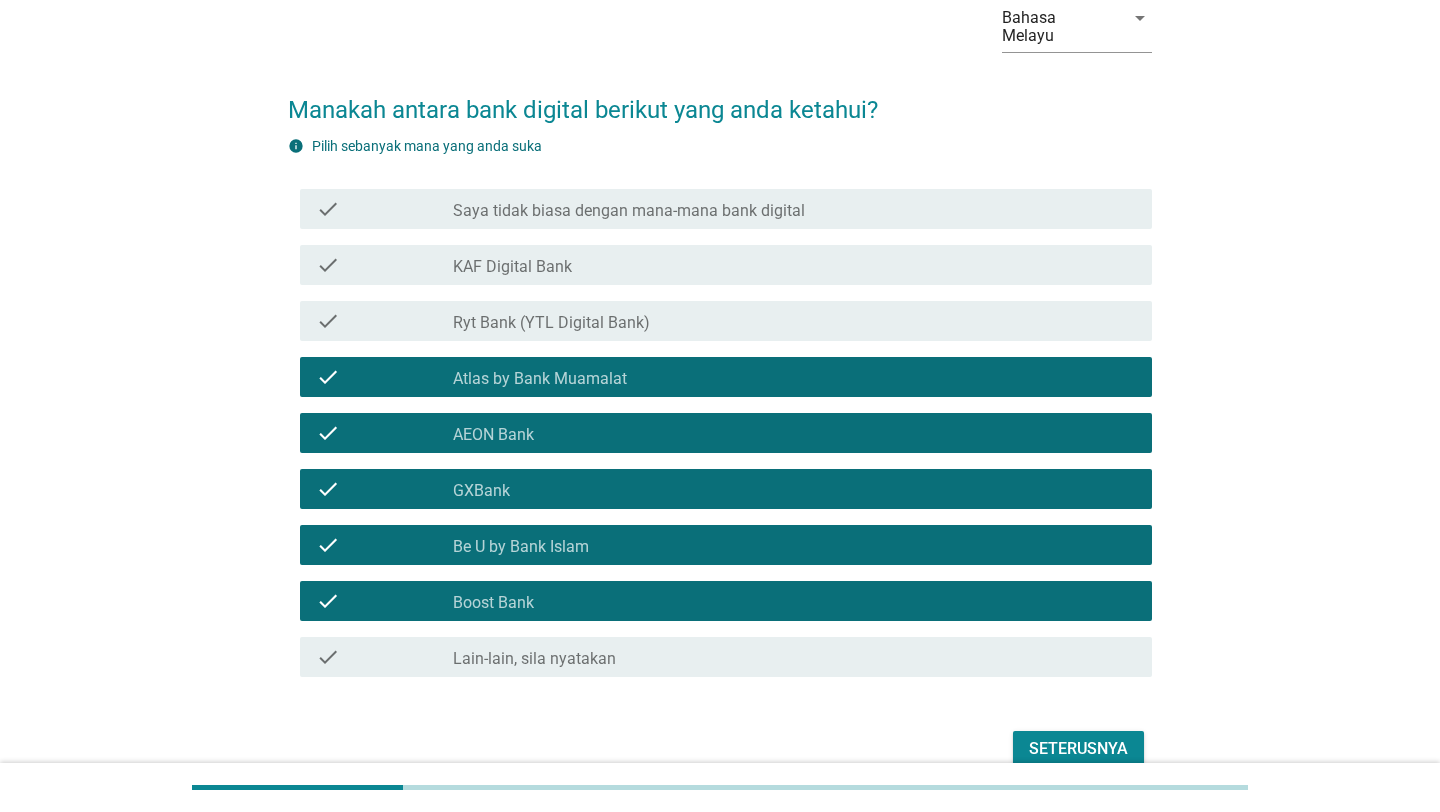 click on "Manakah antara bank digital berikut yang anda ketahui?      info   Pilih sebanyak mana yang anda suka   check     check_box_outline_blank Saya tidak biasa dengan mana-mana bank digital    check     check_box_outline_blank [BRAND]   check     check_box_outline_blank [BRAND] ([BRAND])   check     check_box_outline_blank [BRAND] by [BRAND]   check     check_box_outline_blank [BRAND]   check     check_box_outline_blank [BRAND]   check     check_box_outline_blank [BRAND]   check     check_box_outline_blank Lain-lain, sila nyatakan        Seterusnya" at bounding box center [720, 422] 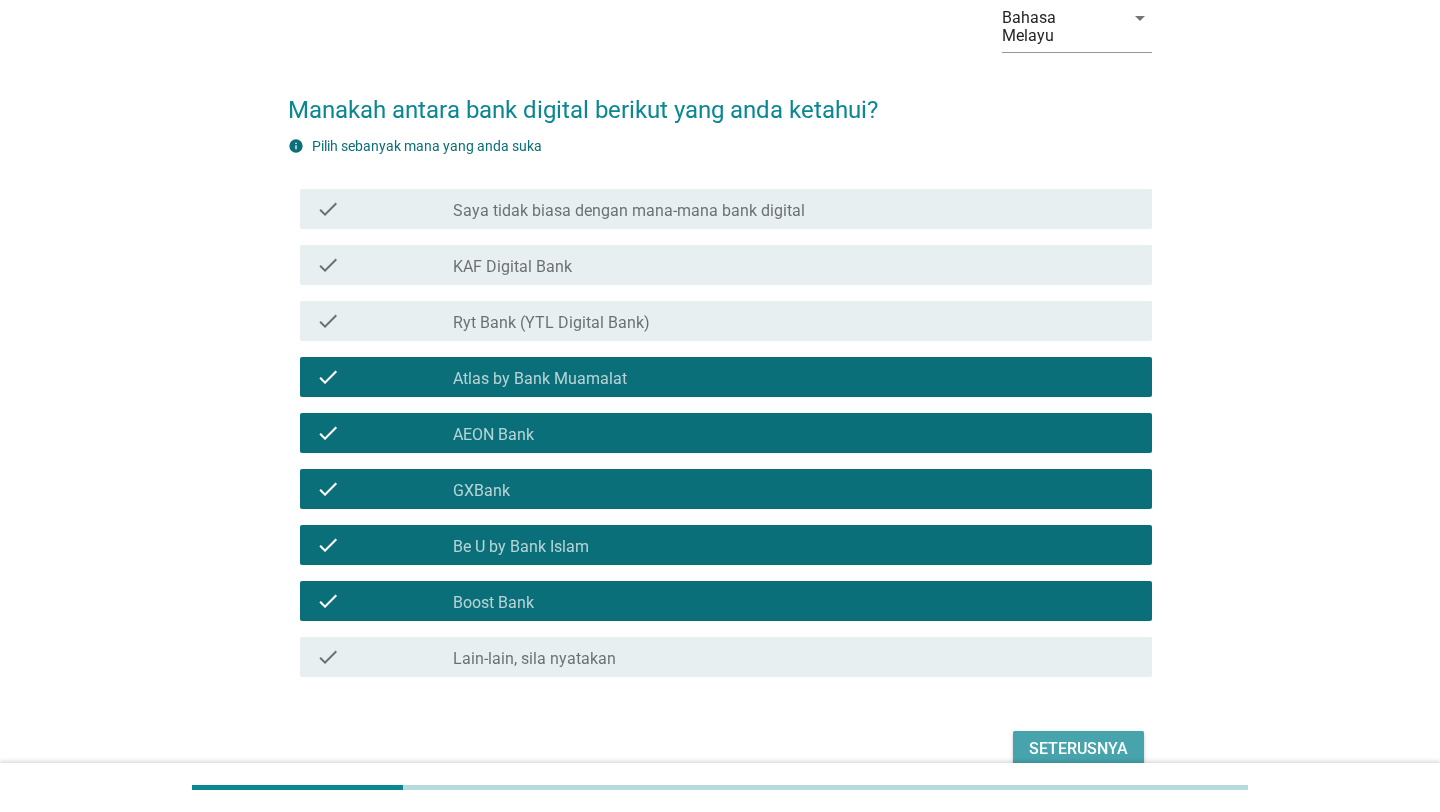 click on "Seterusnya" at bounding box center (1078, 749) 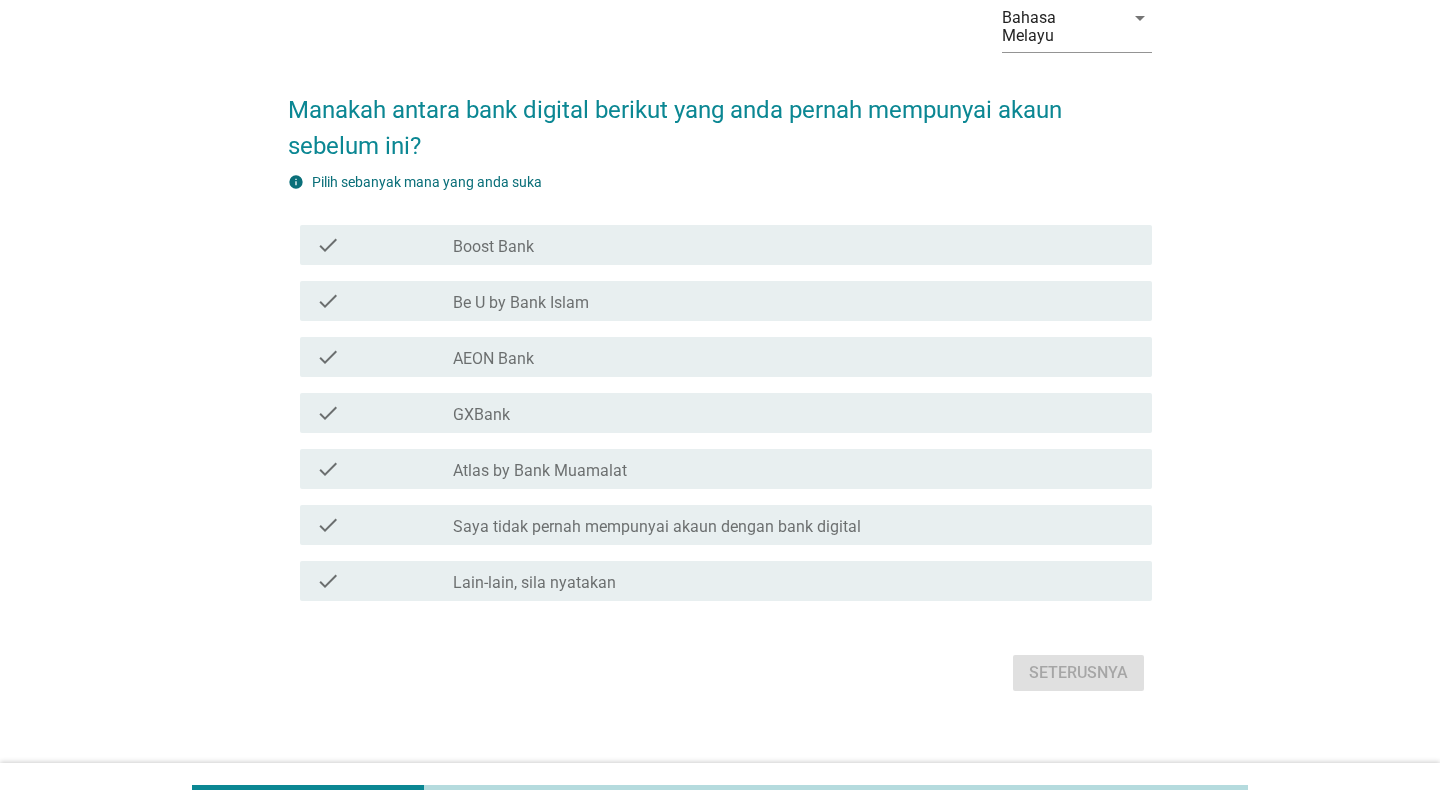 scroll, scrollTop: 107, scrollLeft: 0, axis: vertical 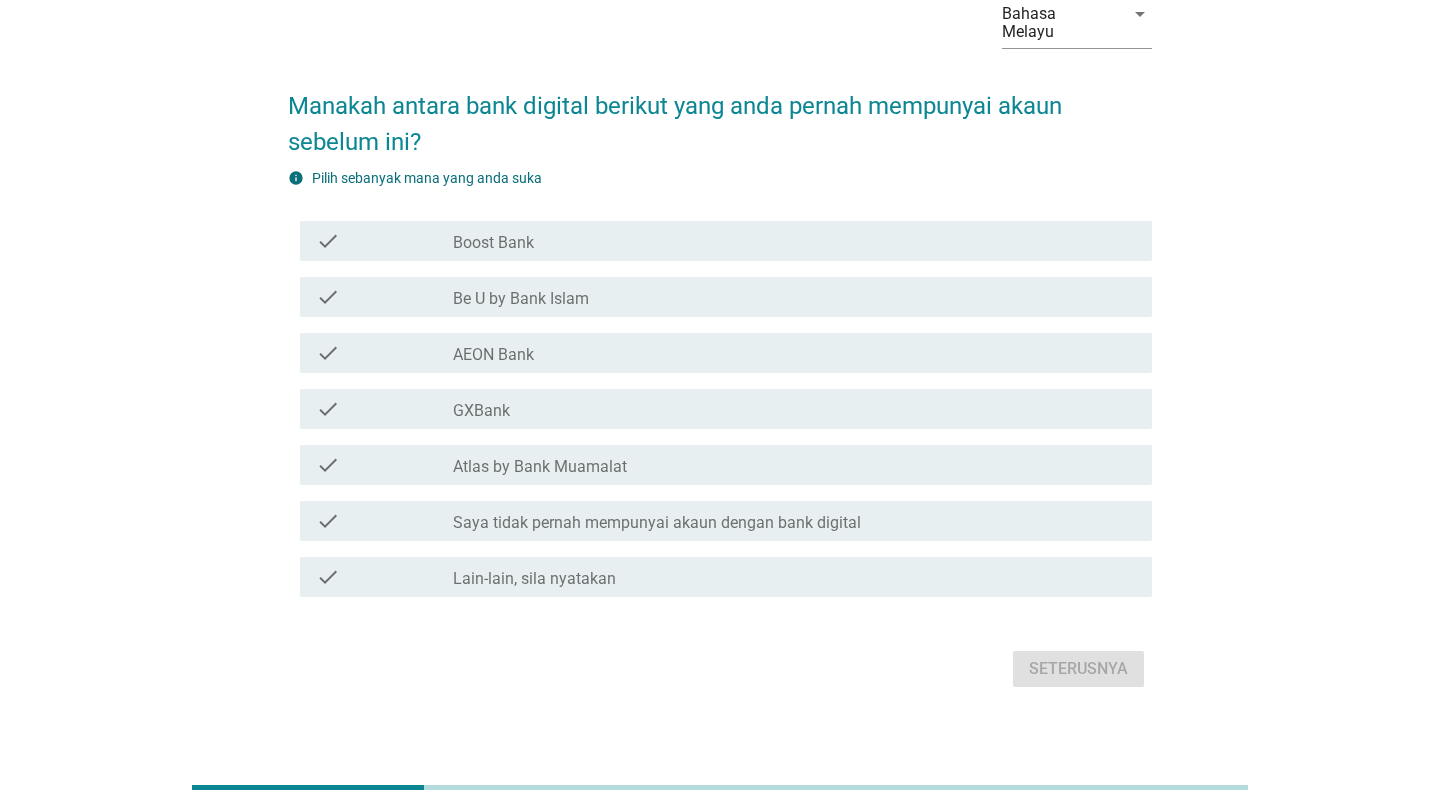 click on "check_box_outline_blank Be U by Bank Islam" at bounding box center [794, 297] 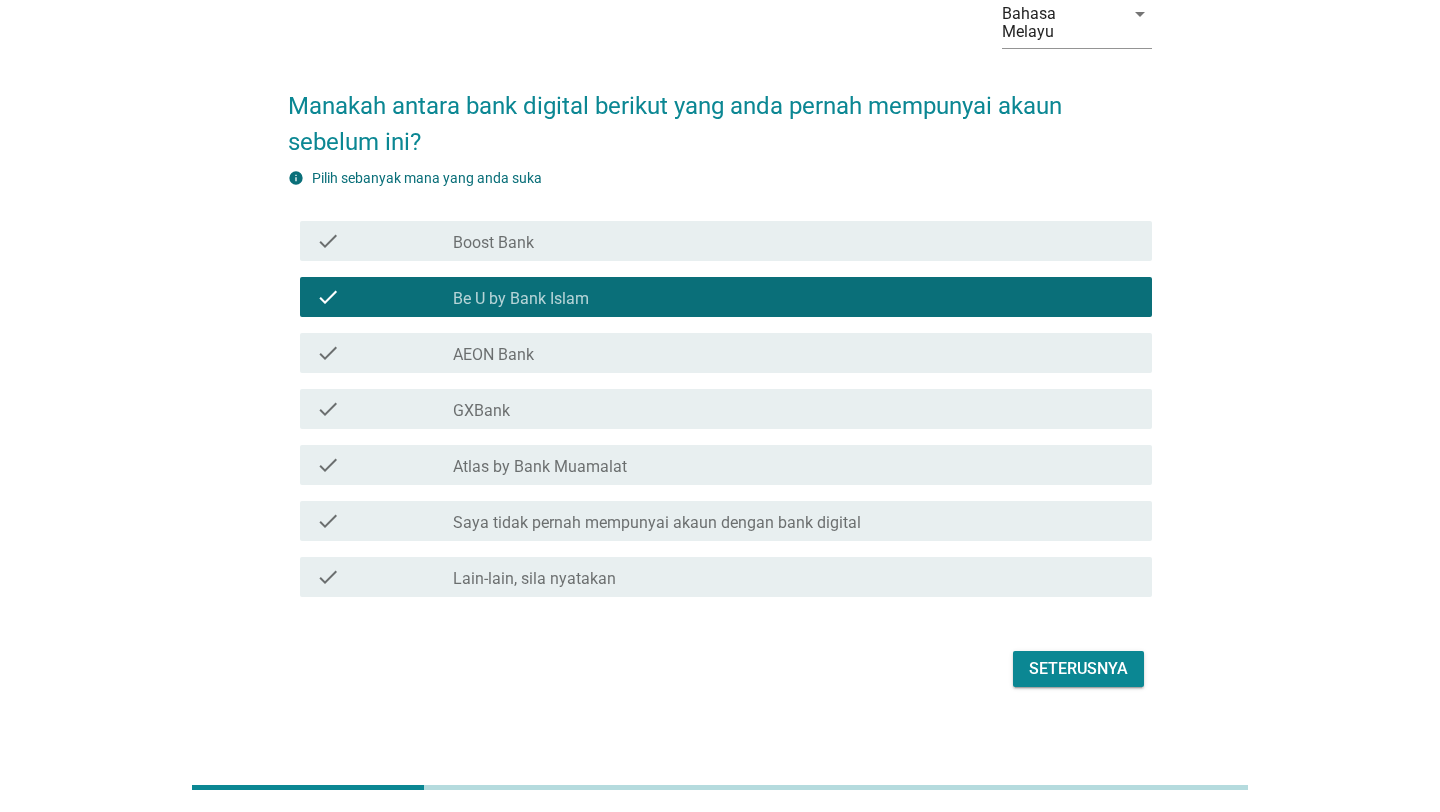 click on "Seterusnya" at bounding box center [1078, 669] 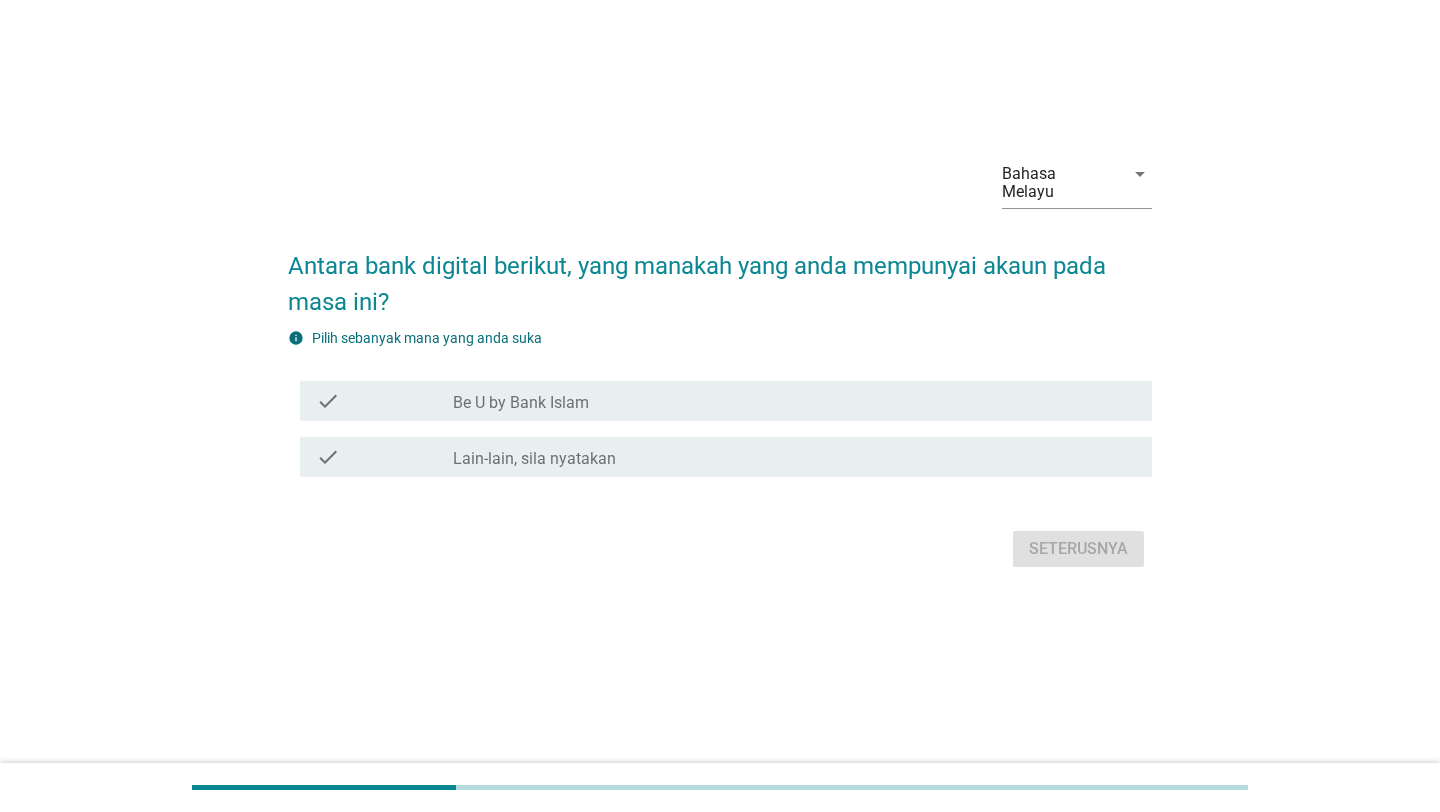scroll, scrollTop: 0, scrollLeft: 0, axis: both 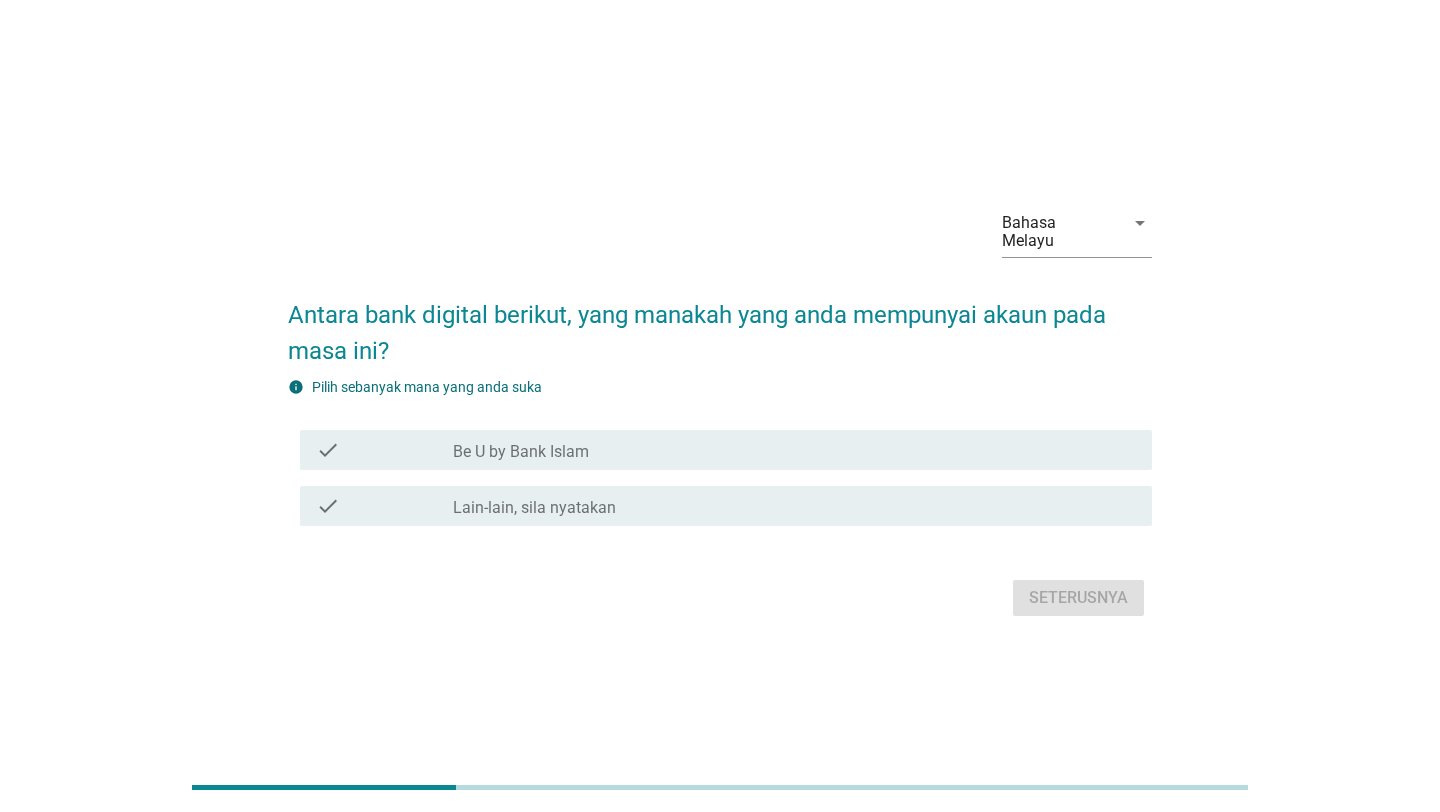 click on "check_box [BRAND] by [BRAND]" at bounding box center [794, 450] 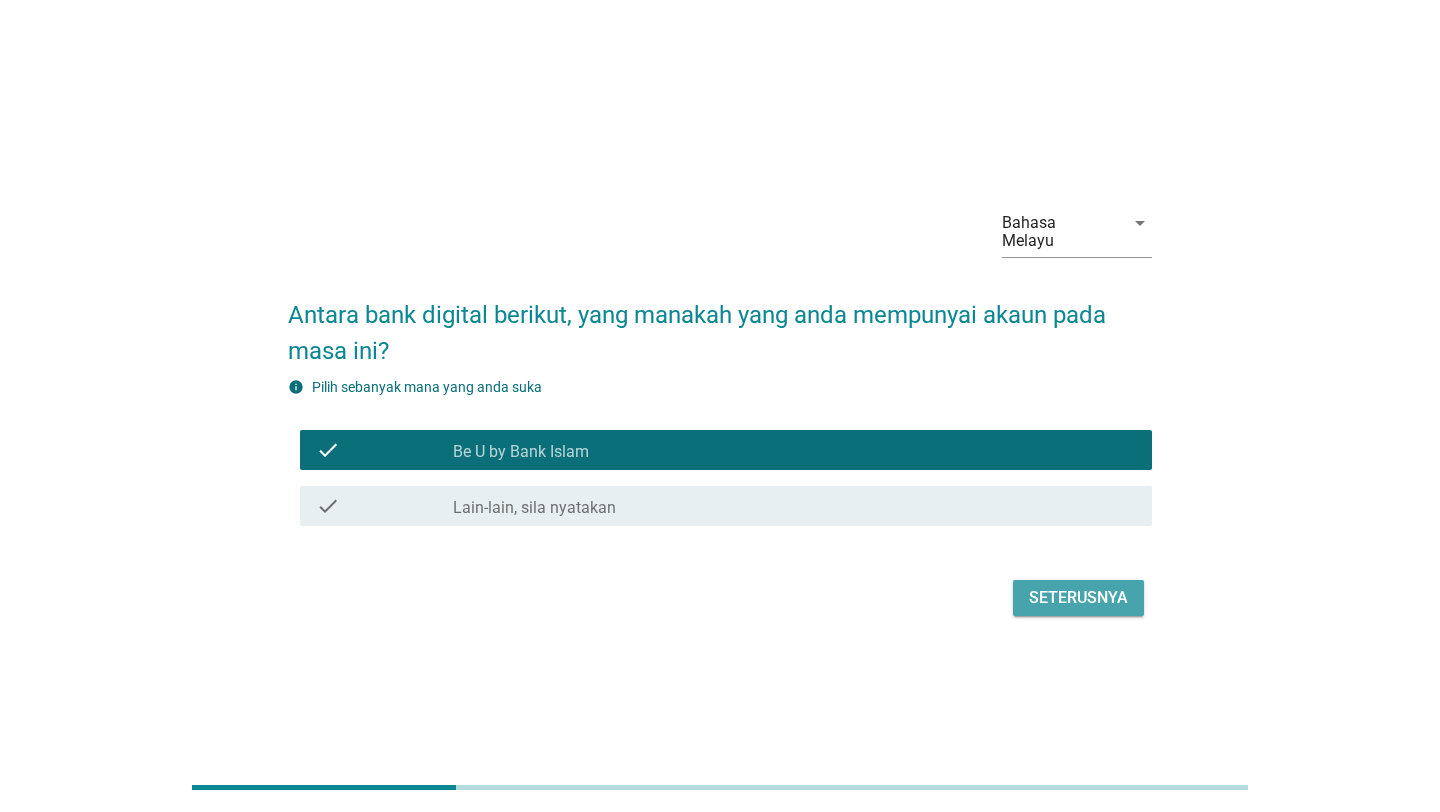 click on "Seterusnya" at bounding box center (1078, 598) 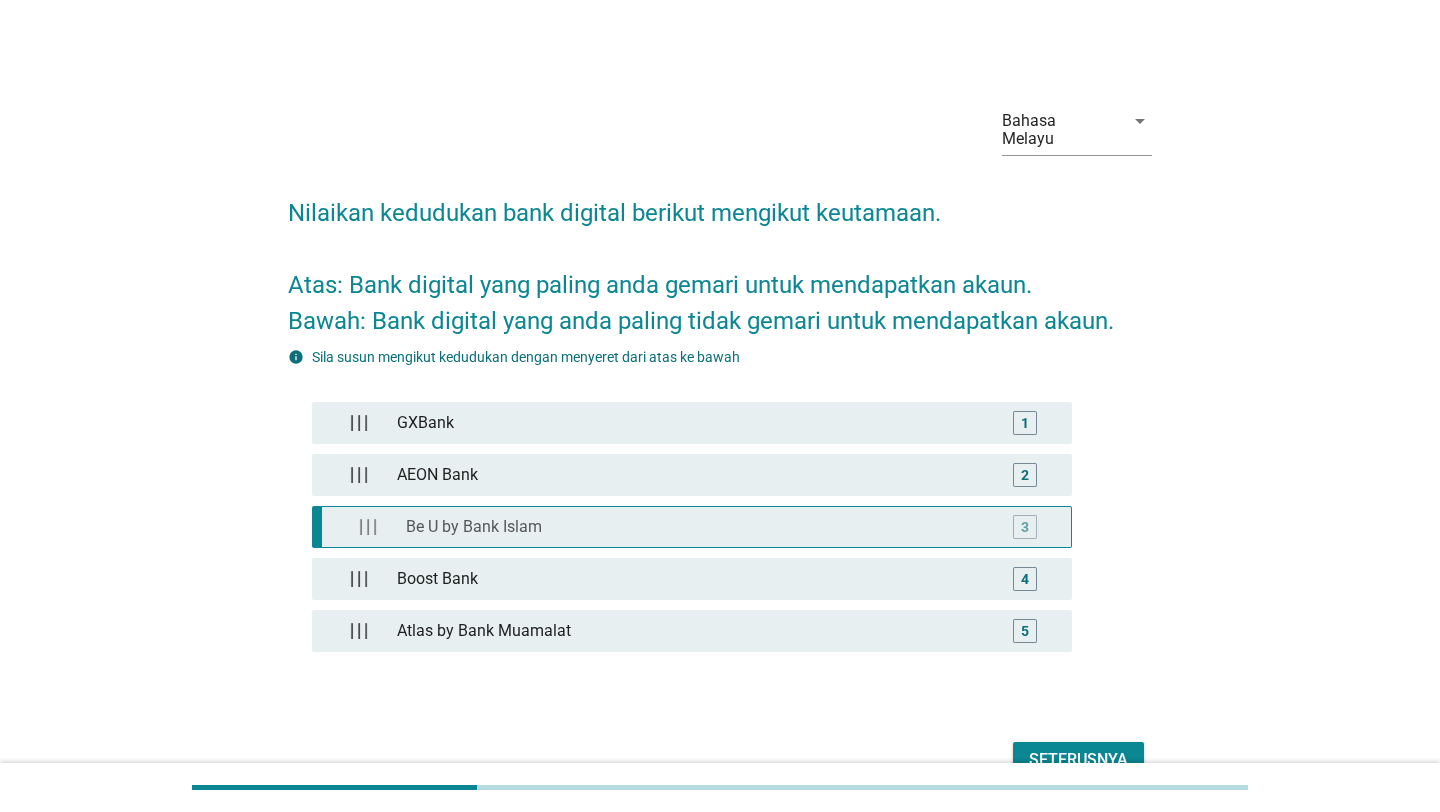 type 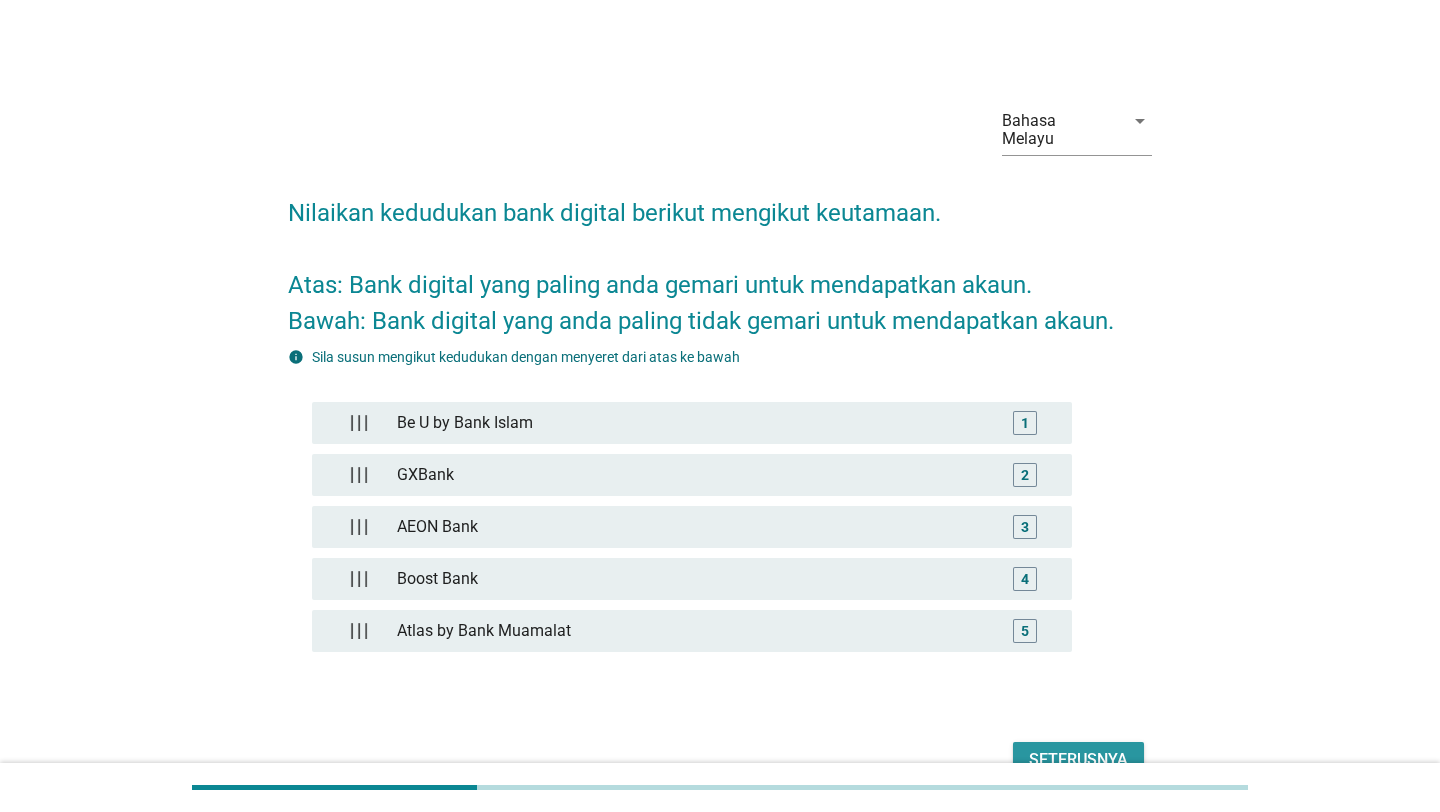 click on "Seterusnya" at bounding box center [1078, 760] 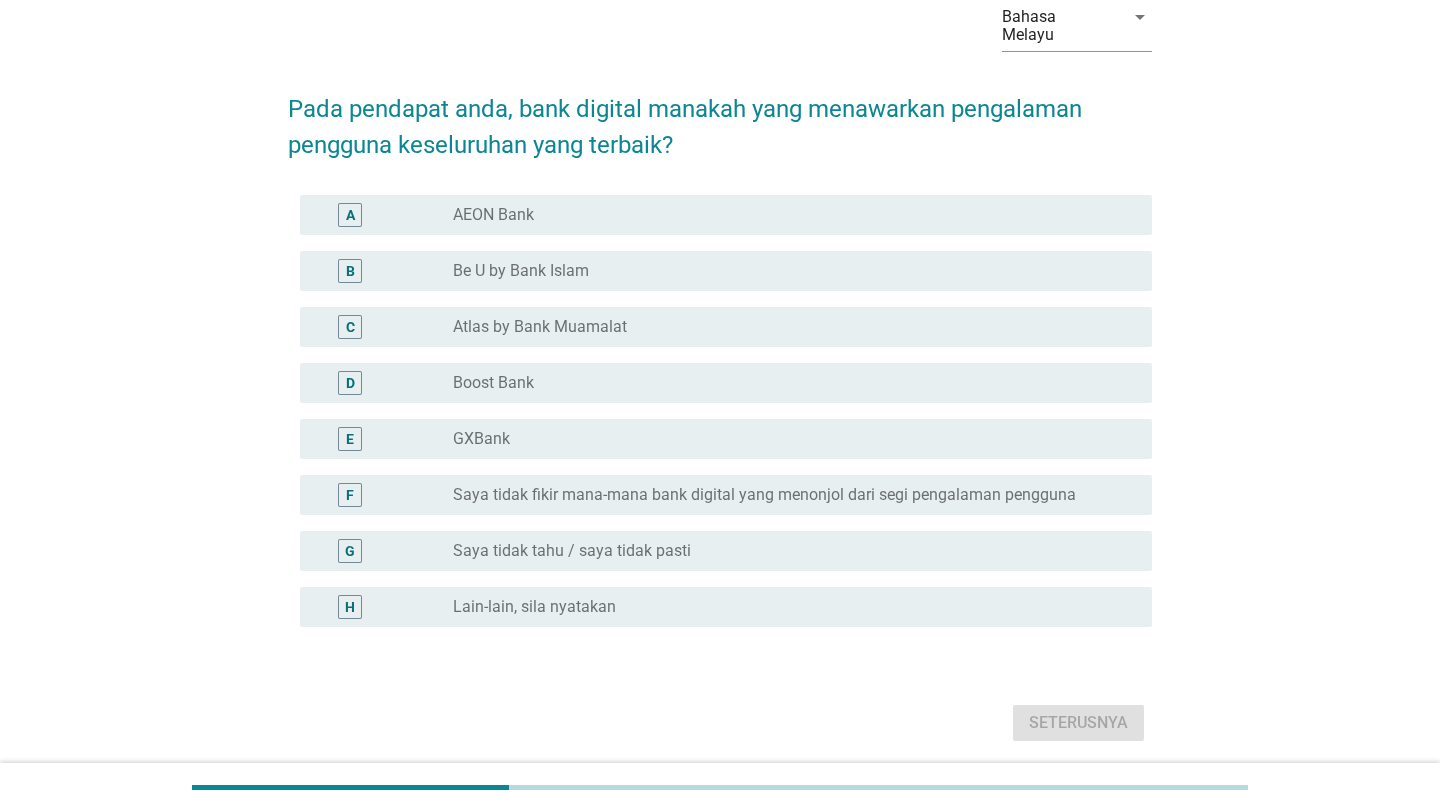 scroll, scrollTop: 118, scrollLeft: 0, axis: vertical 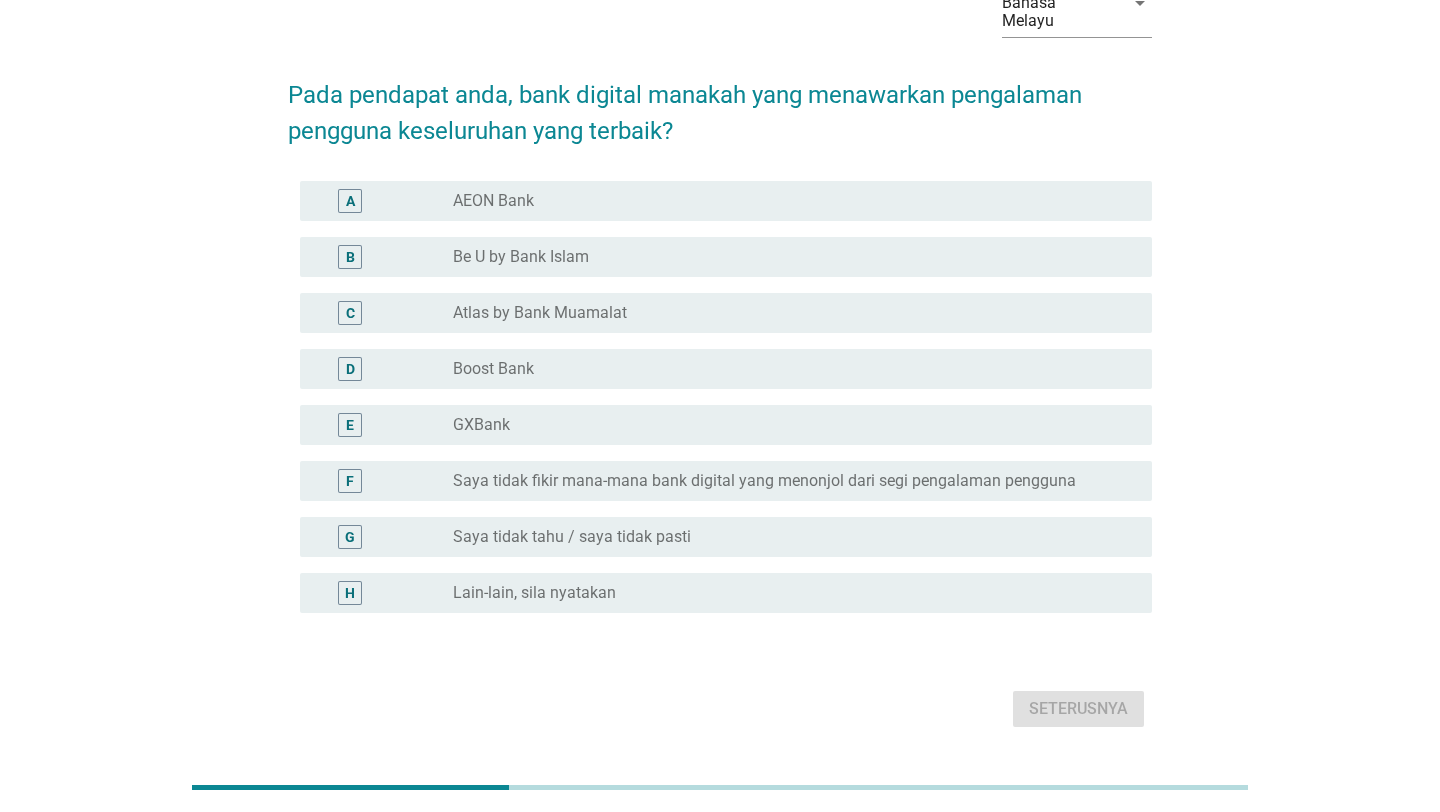 click on "radio_button_unchecked [BRAND]" at bounding box center (794, 201) 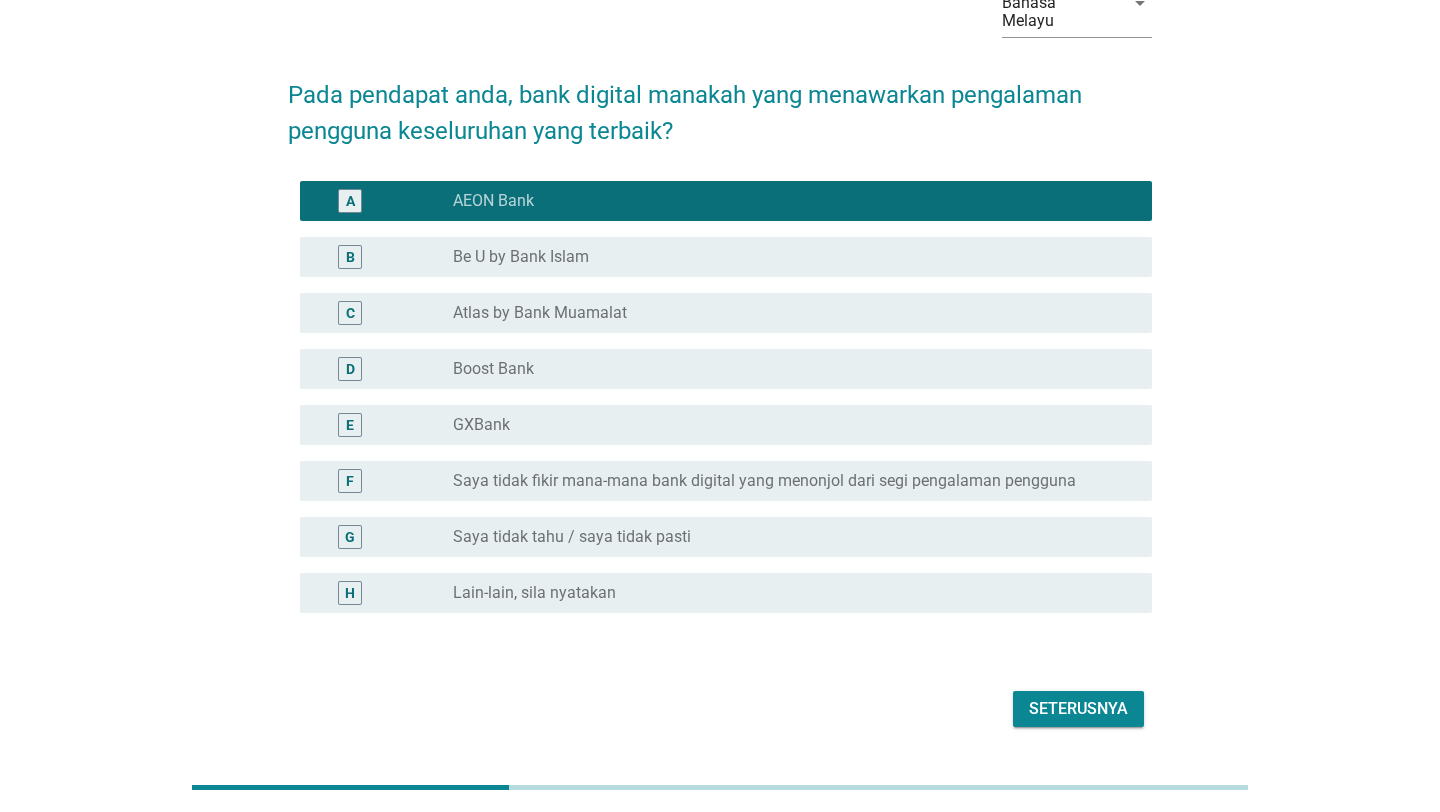 click on "radio_button_unchecked [BRAND] by [BRAND]" at bounding box center (720, 257) 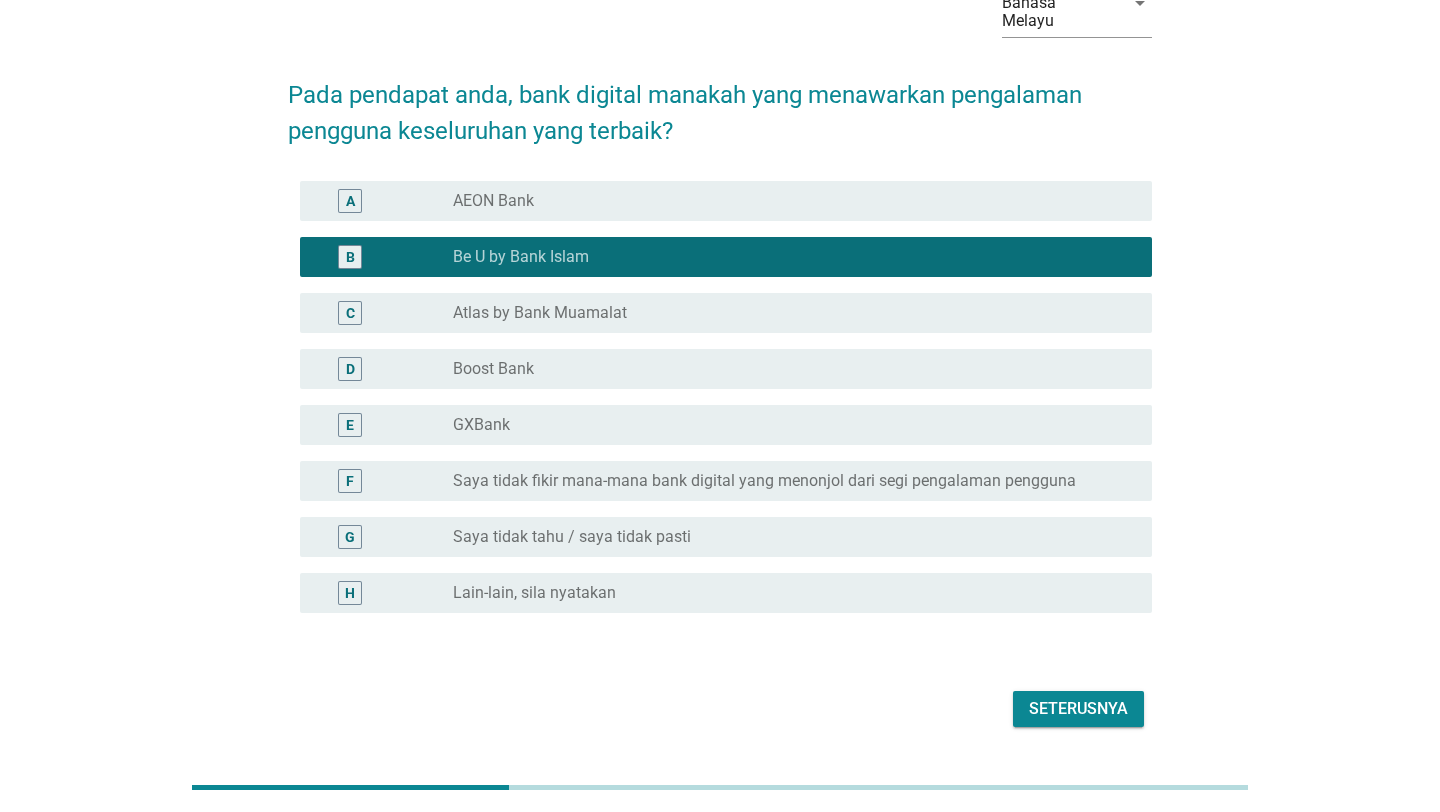 click on "Seterusnya" at bounding box center (1078, 709) 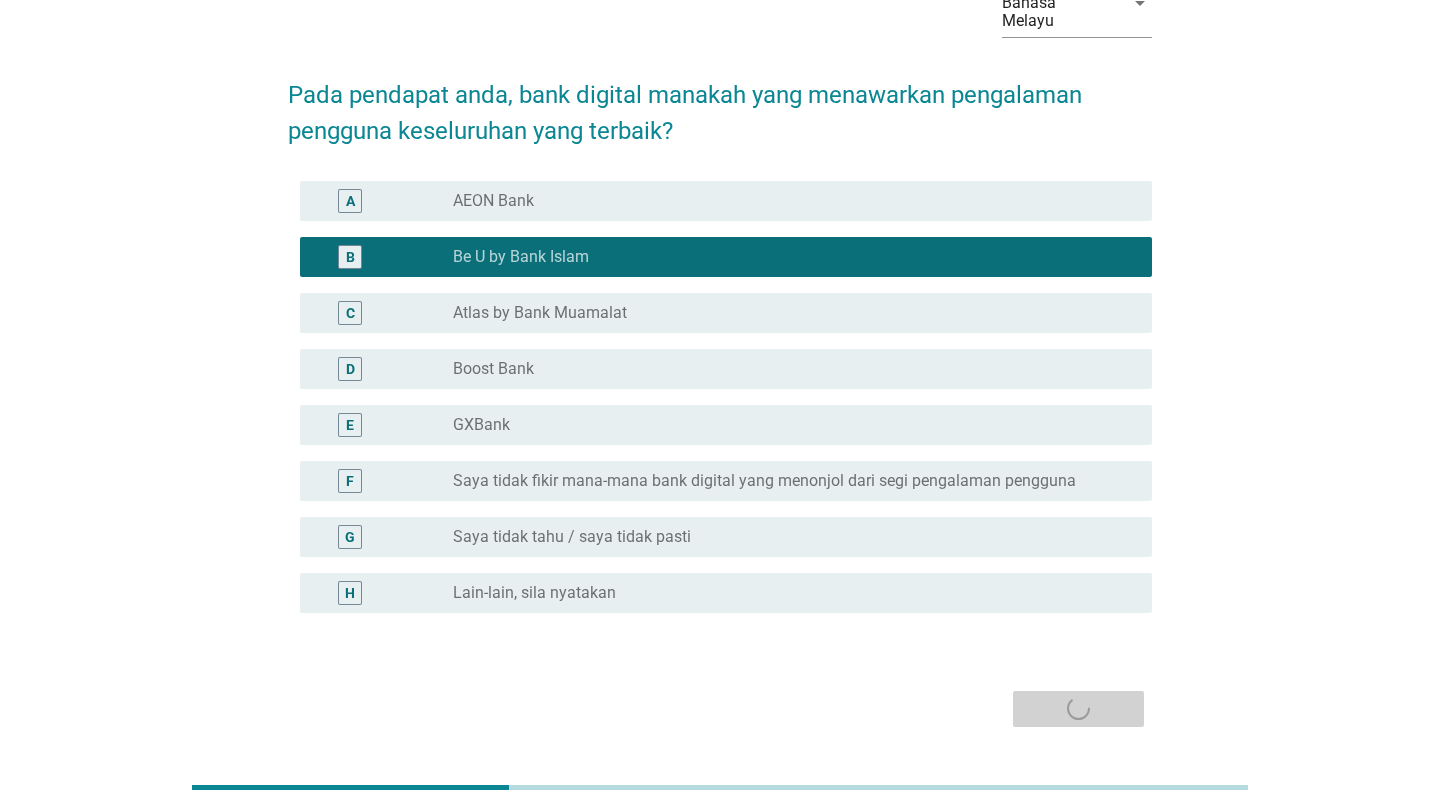 scroll, scrollTop: 0, scrollLeft: 0, axis: both 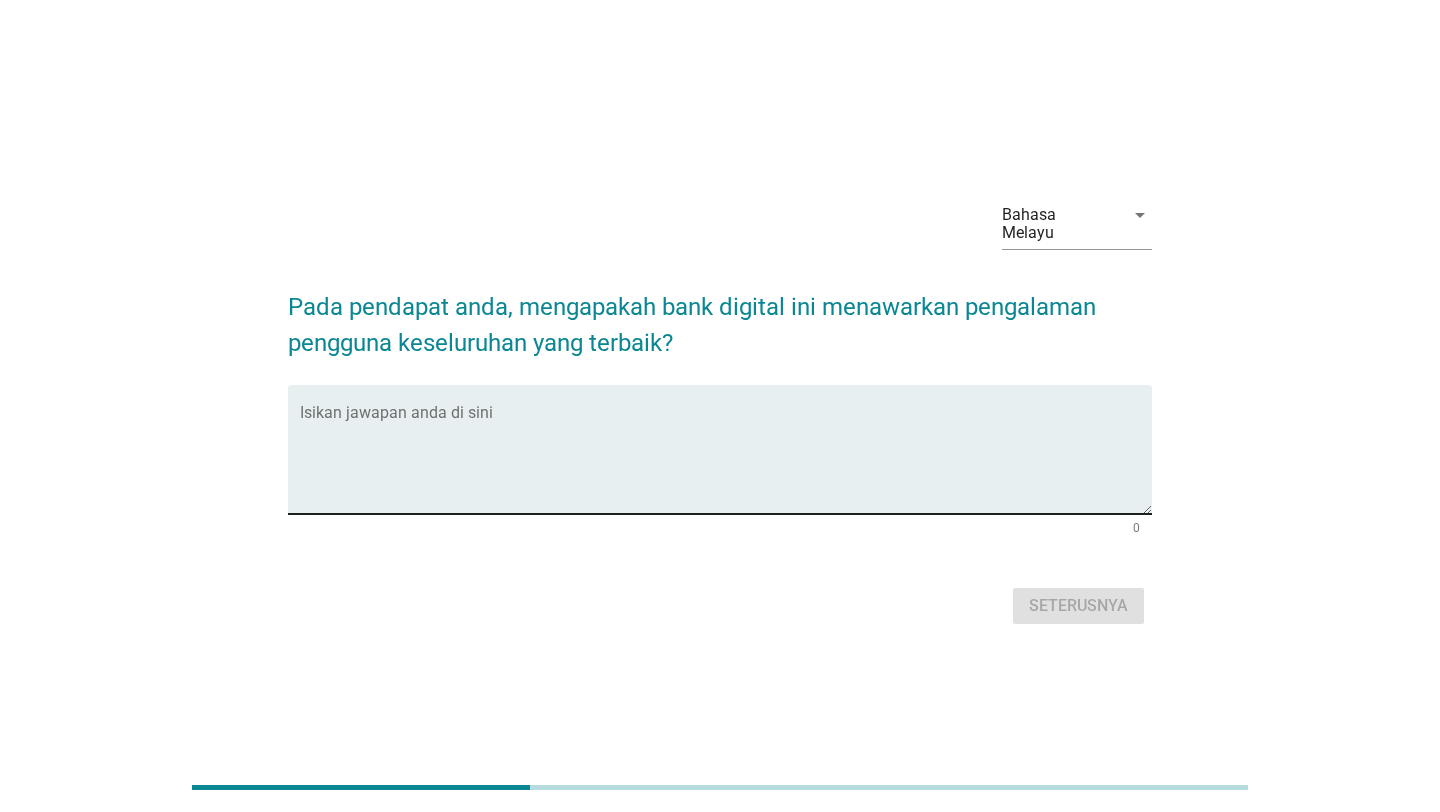 click at bounding box center (726, 461) 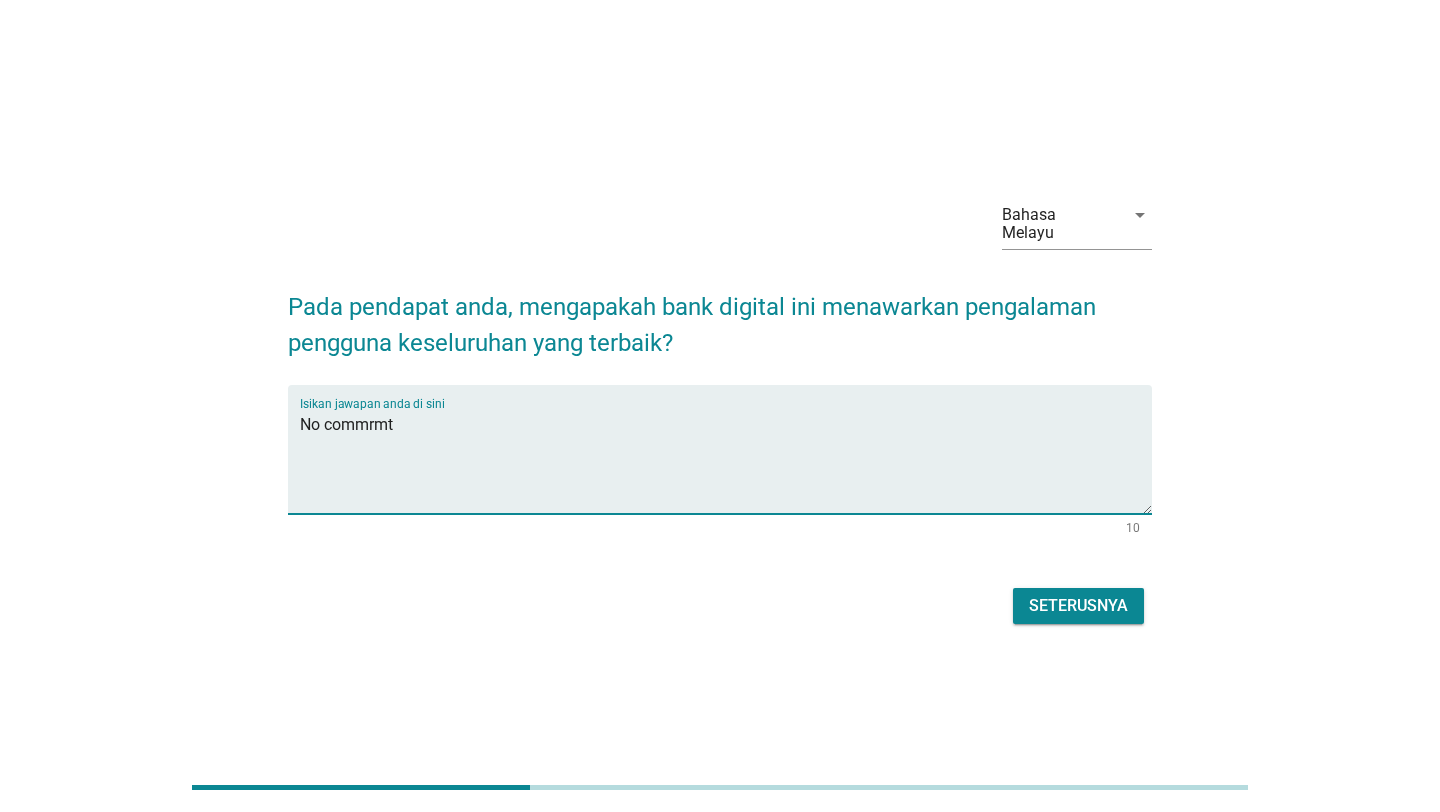 type on "No commrmt" 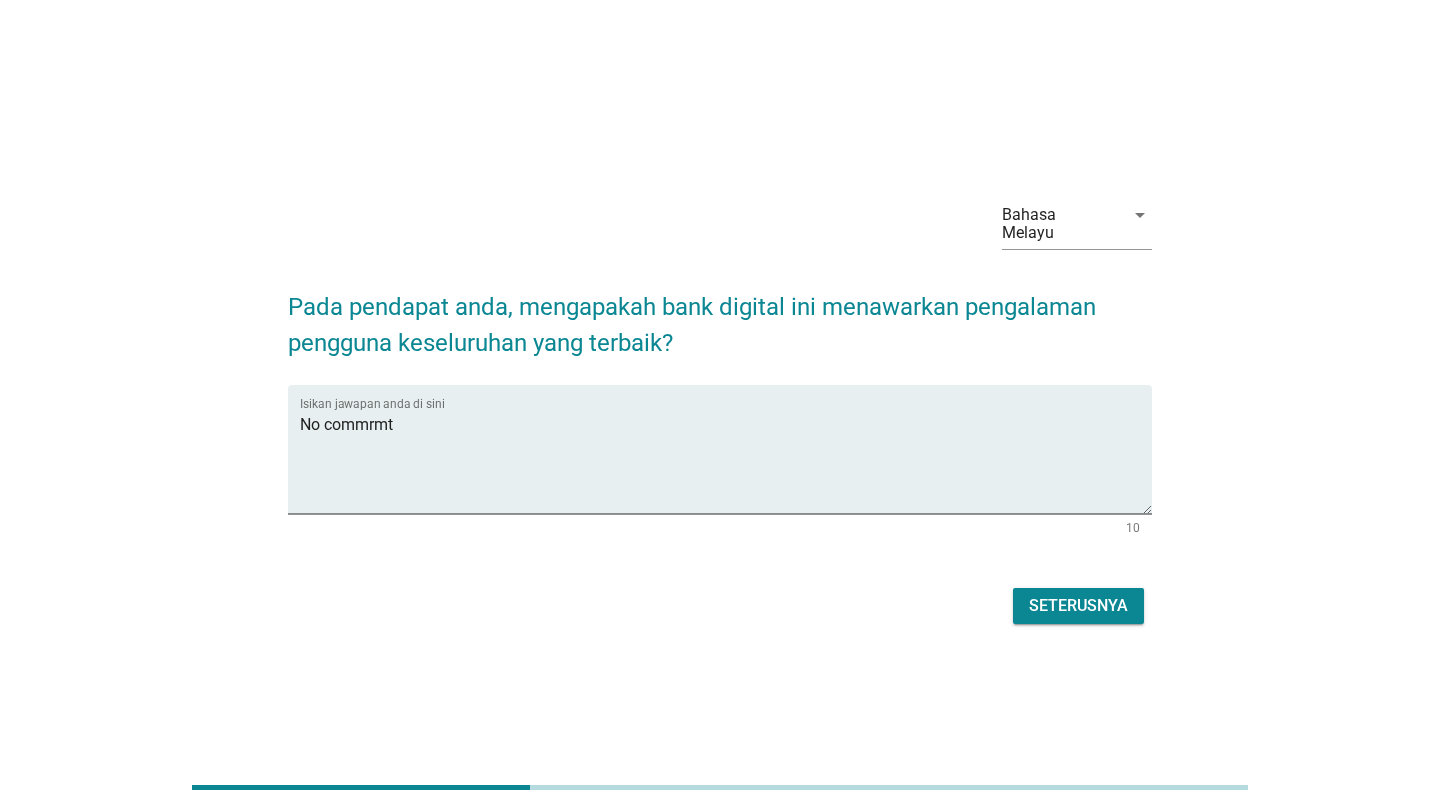 click on "Seterusnya" at bounding box center (720, 606) 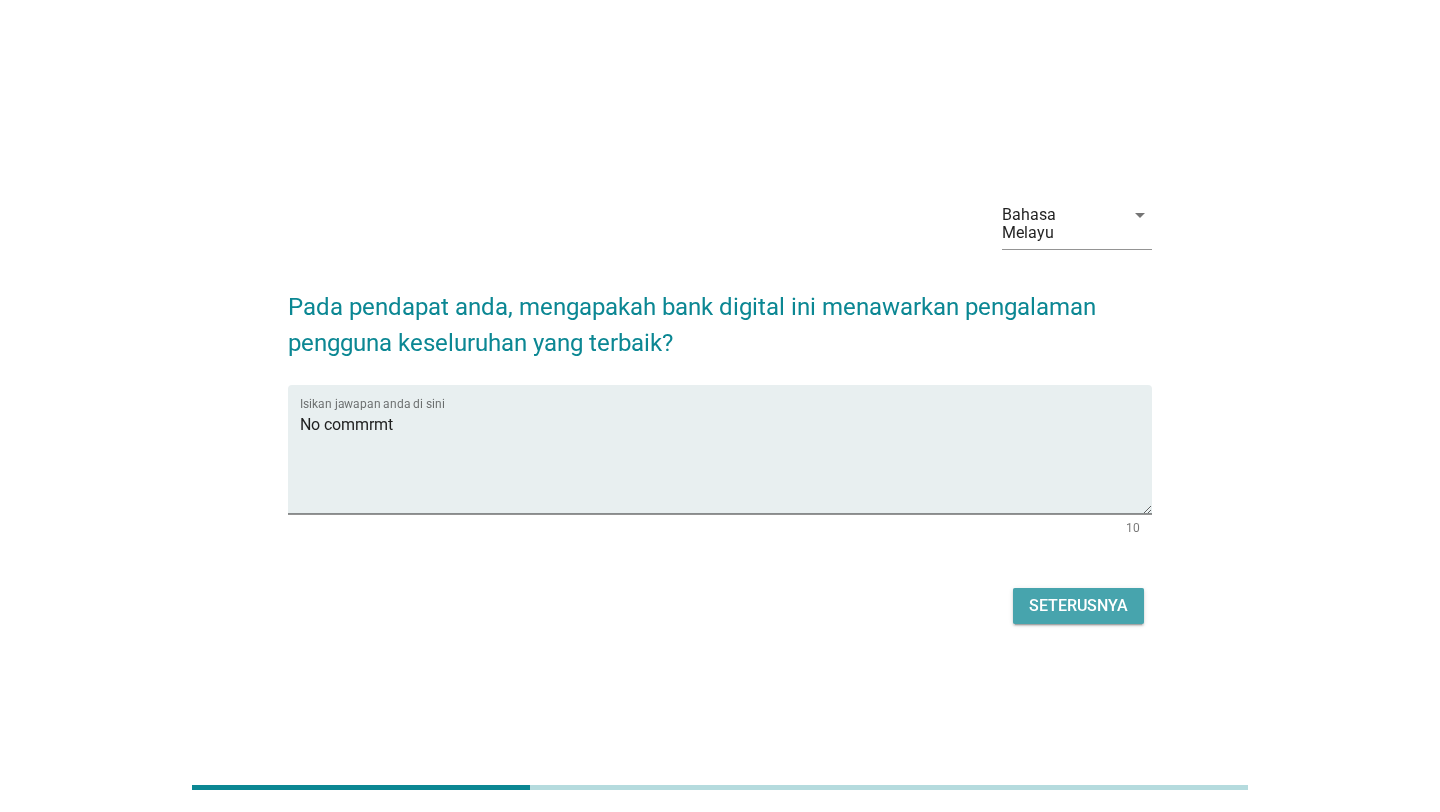 click on "Seterusnya" at bounding box center (1078, 606) 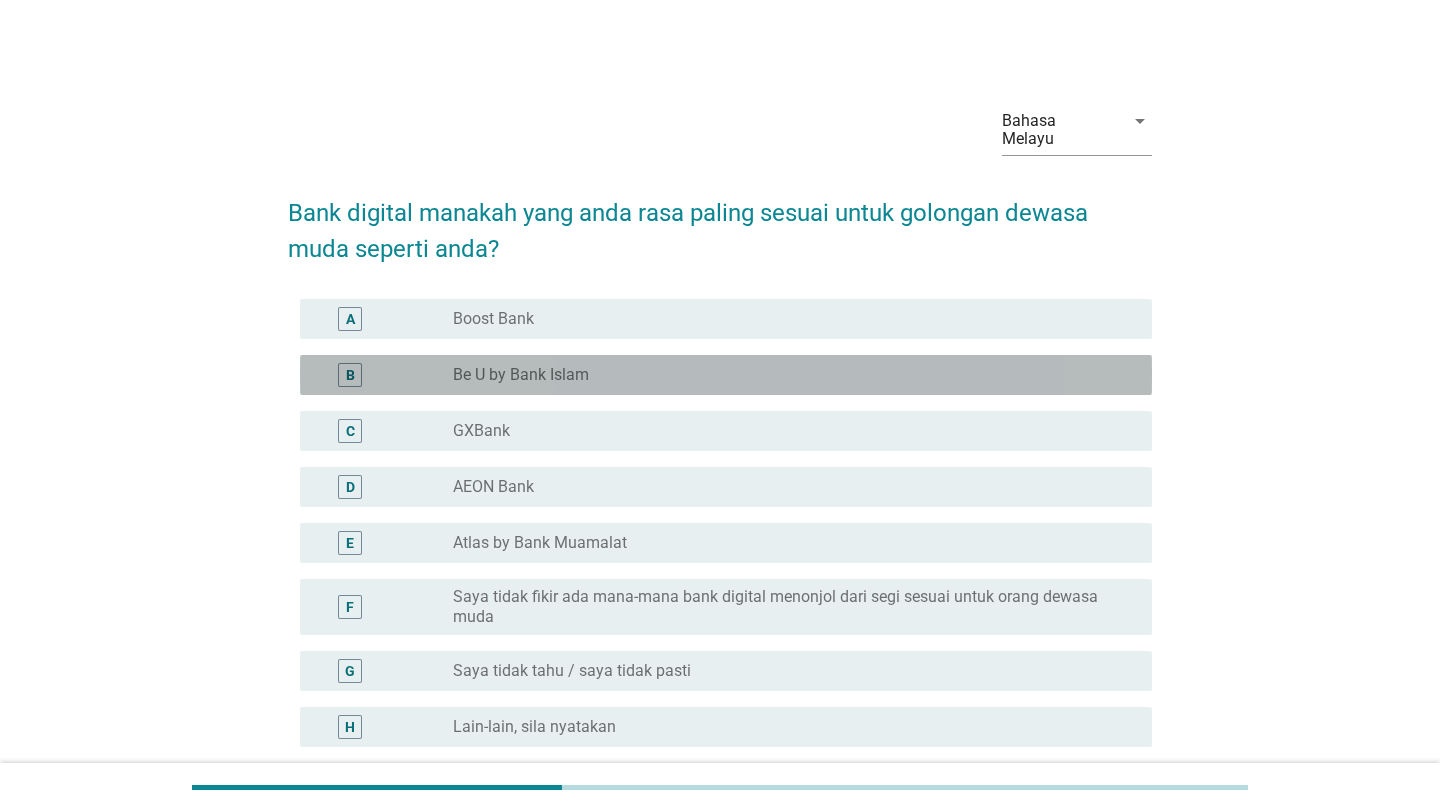 click on "radio_button_unchecked [BRAND] by [BRAND]" at bounding box center (786, 375) 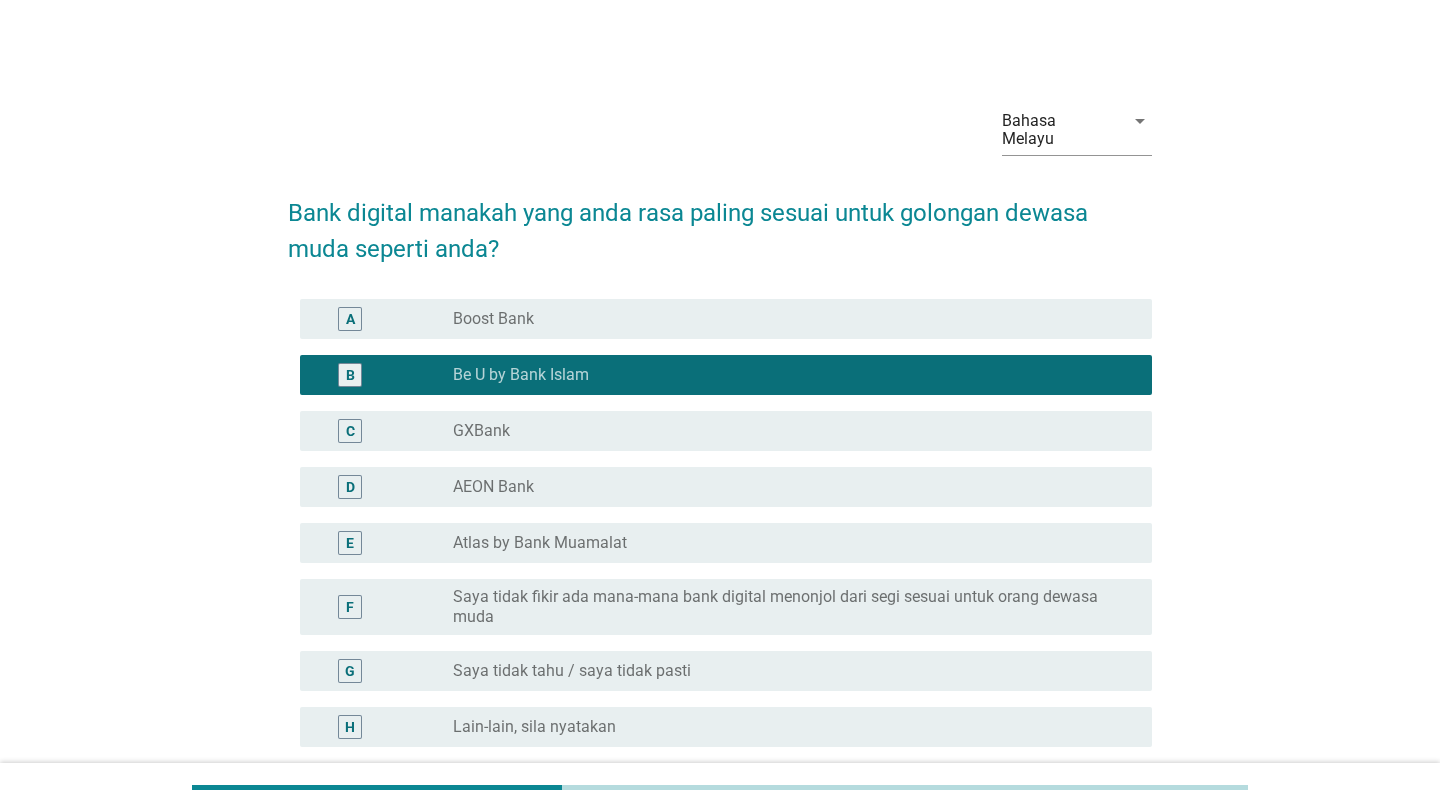 click on "radio_button_unchecked [BRAND]" at bounding box center [720, 487] 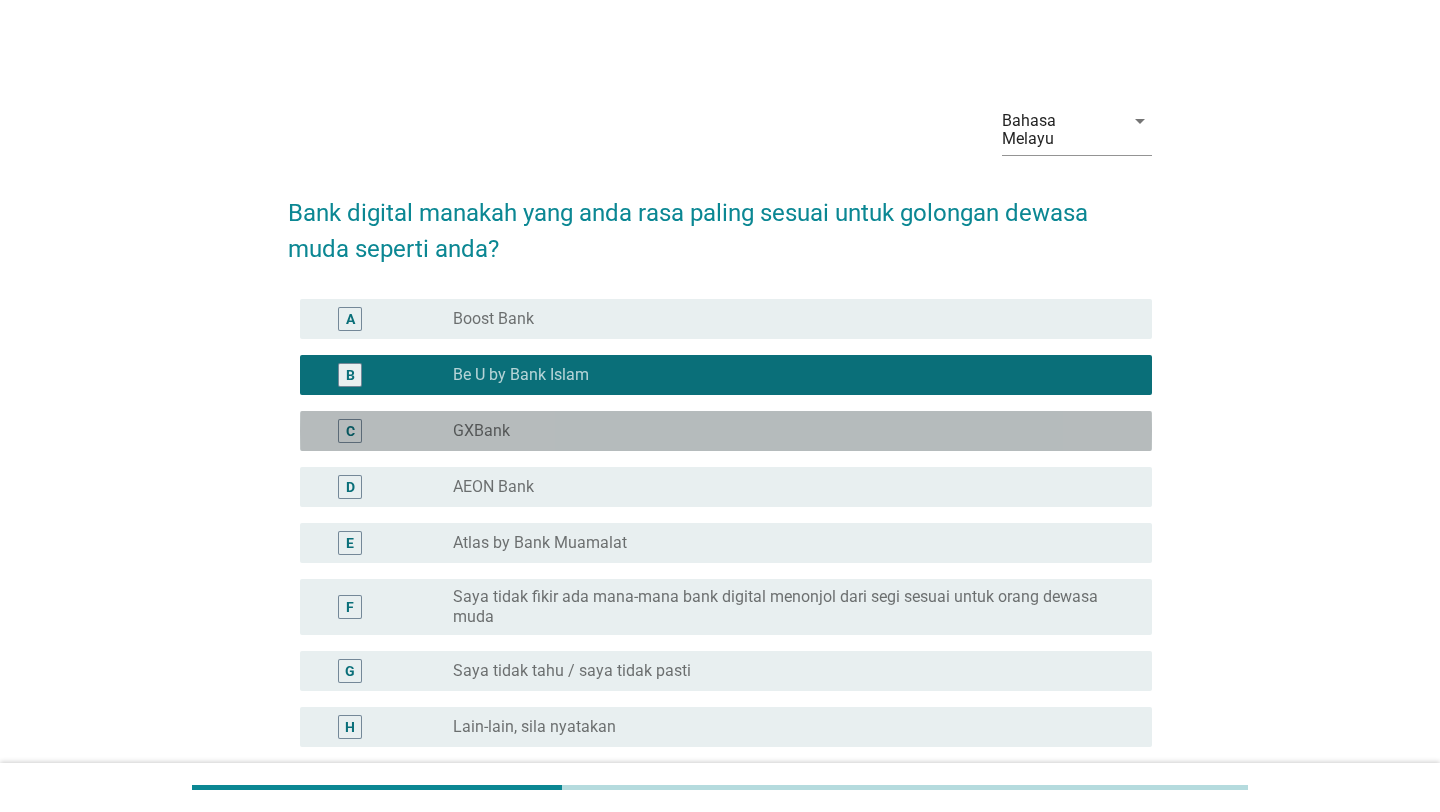 click on "radio_button_unchecked [BRAND]" at bounding box center (786, 431) 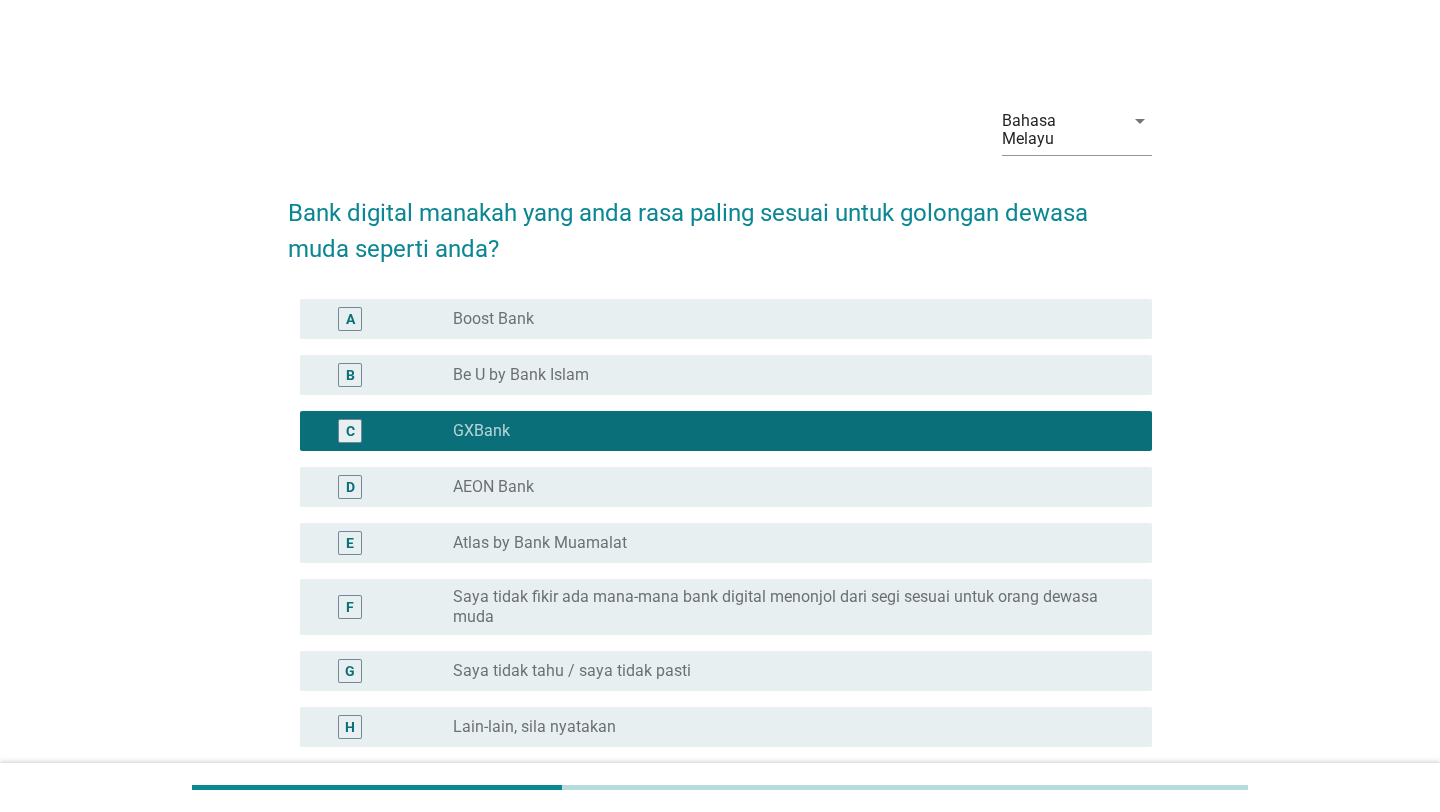 click on "radio_button_unchecked [BRAND] by [BRAND]" at bounding box center (786, 375) 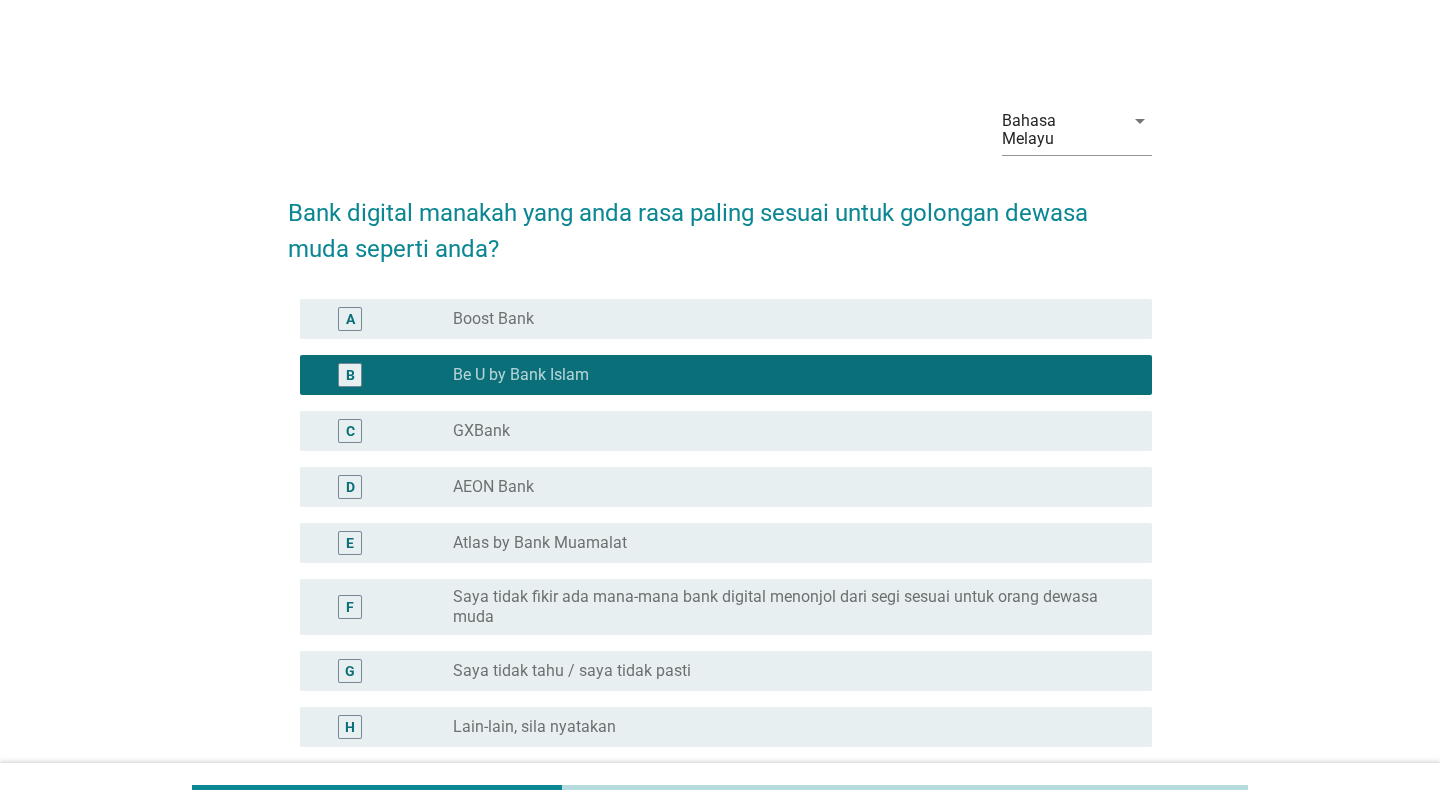 scroll, scrollTop: 174, scrollLeft: 0, axis: vertical 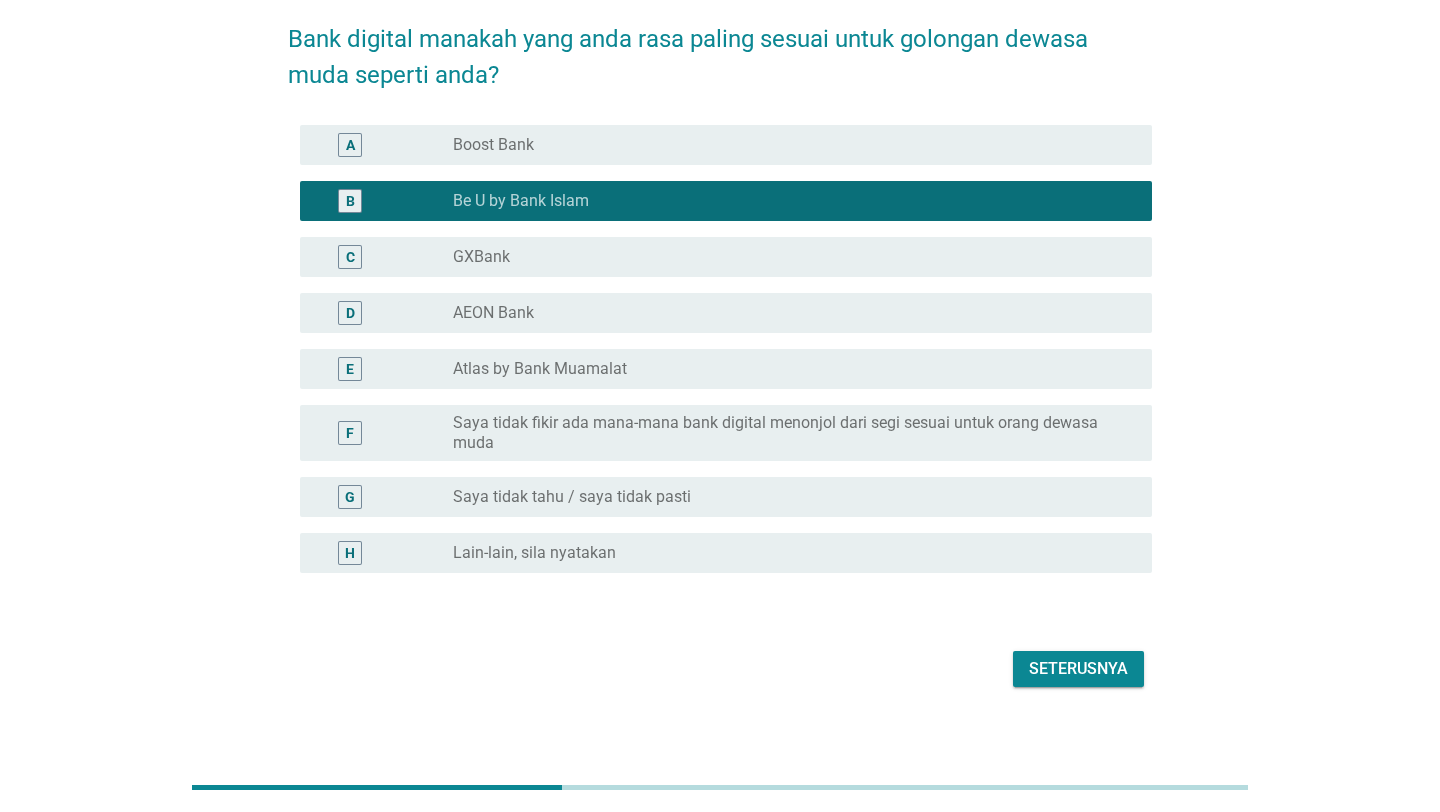 click on "Seterusnya" at bounding box center [1078, 669] 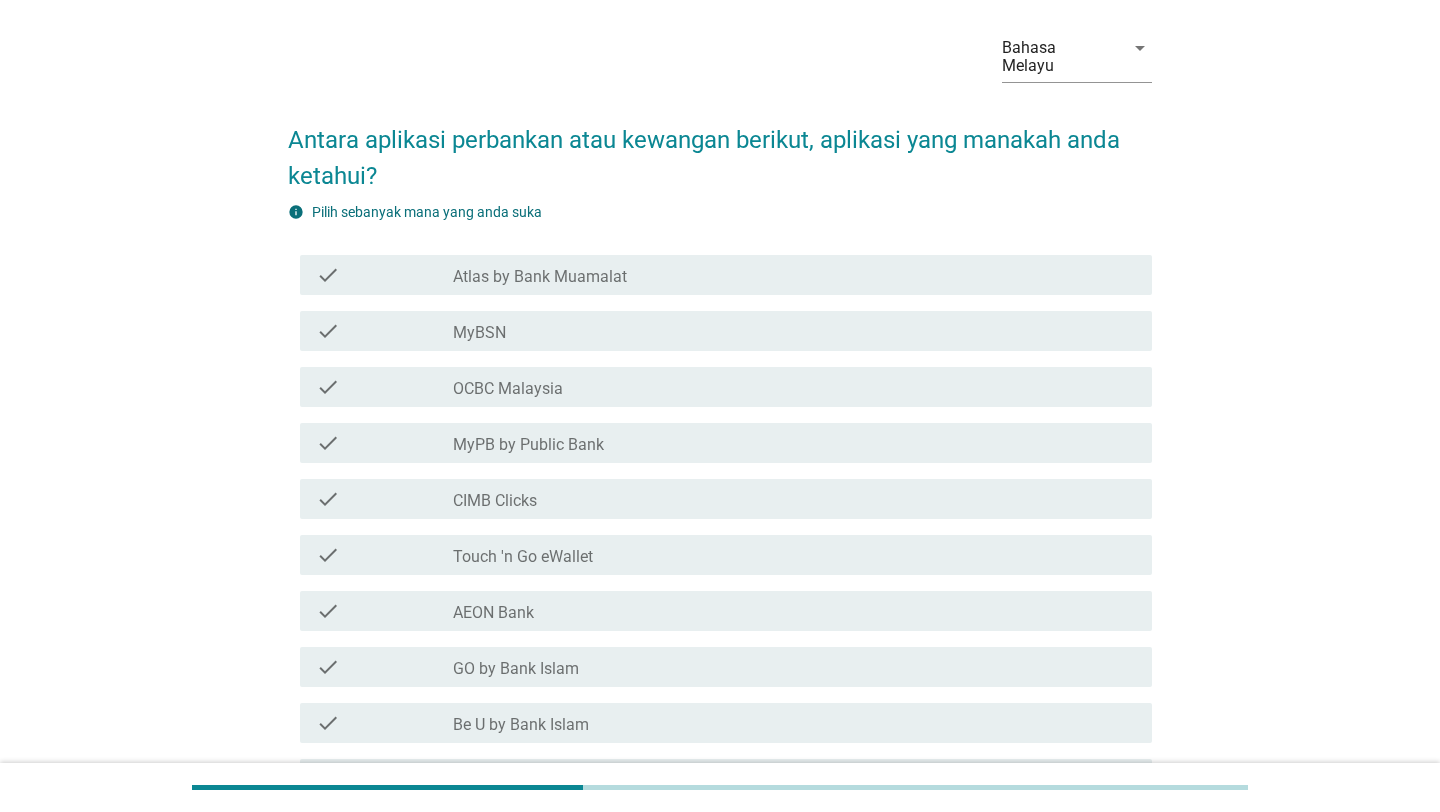 scroll, scrollTop: 76, scrollLeft: 0, axis: vertical 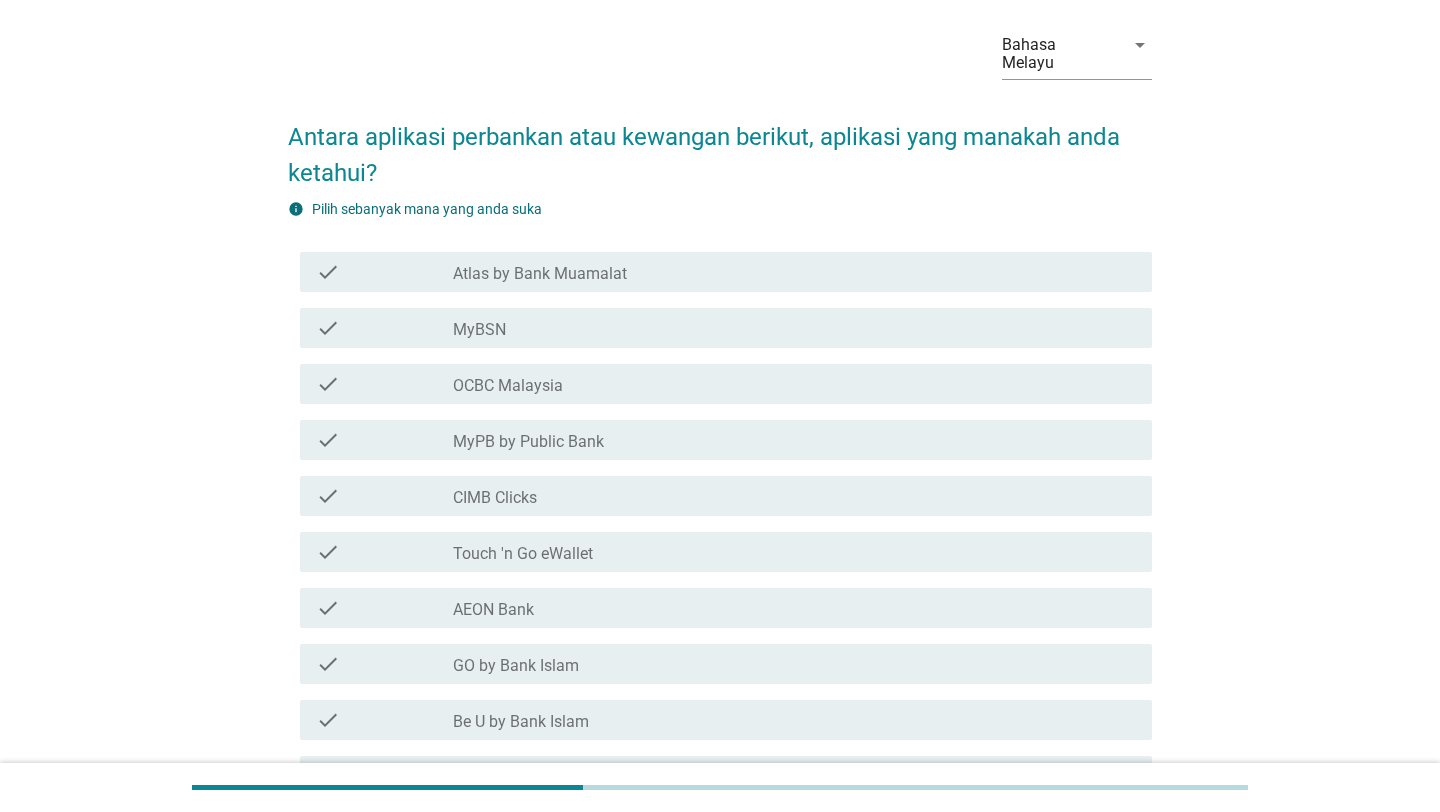 click on "check_box_outline_blank [BRAND] by [BRAND]" at bounding box center (794, 440) 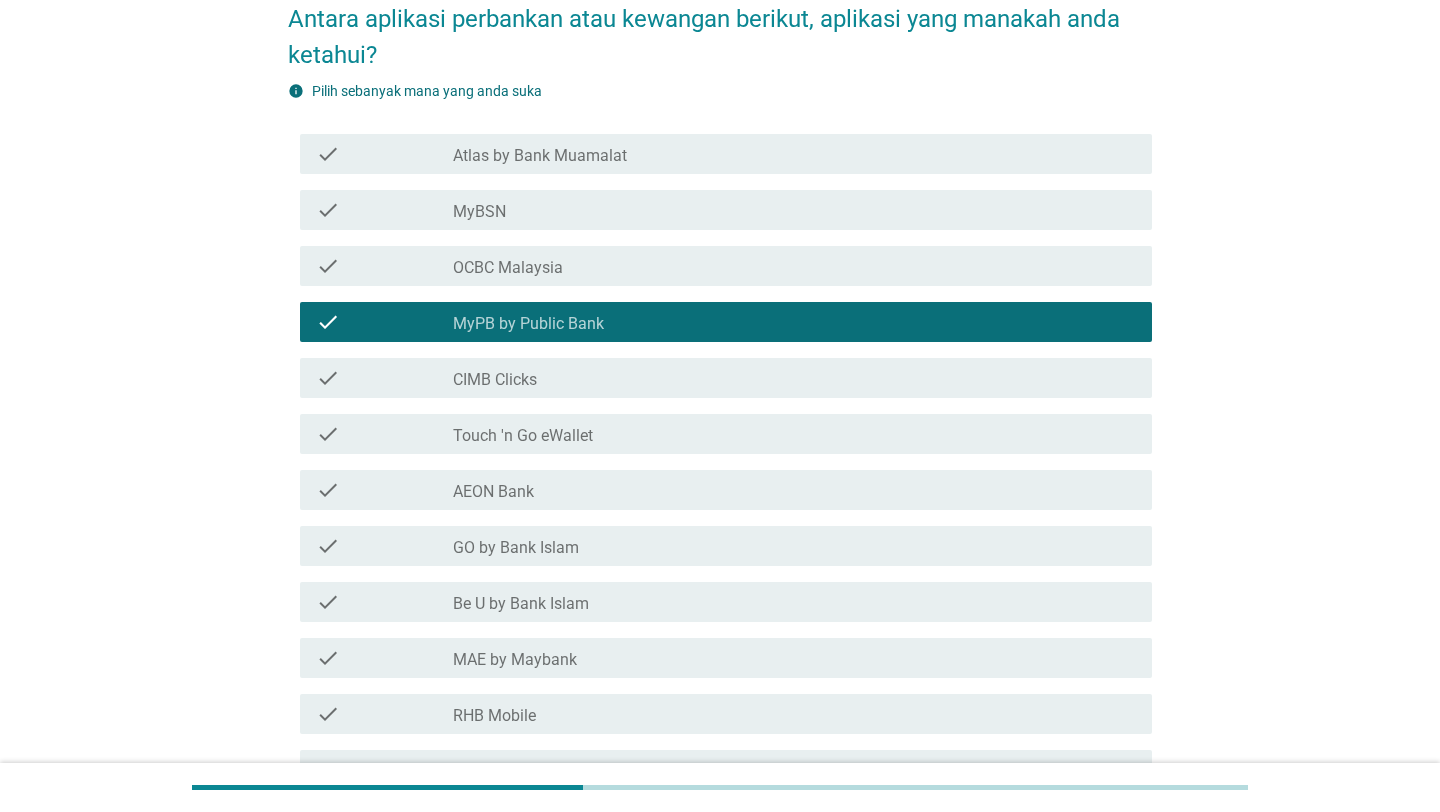 scroll, scrollTop: 219, scrollLeft: 0, axis: vertical 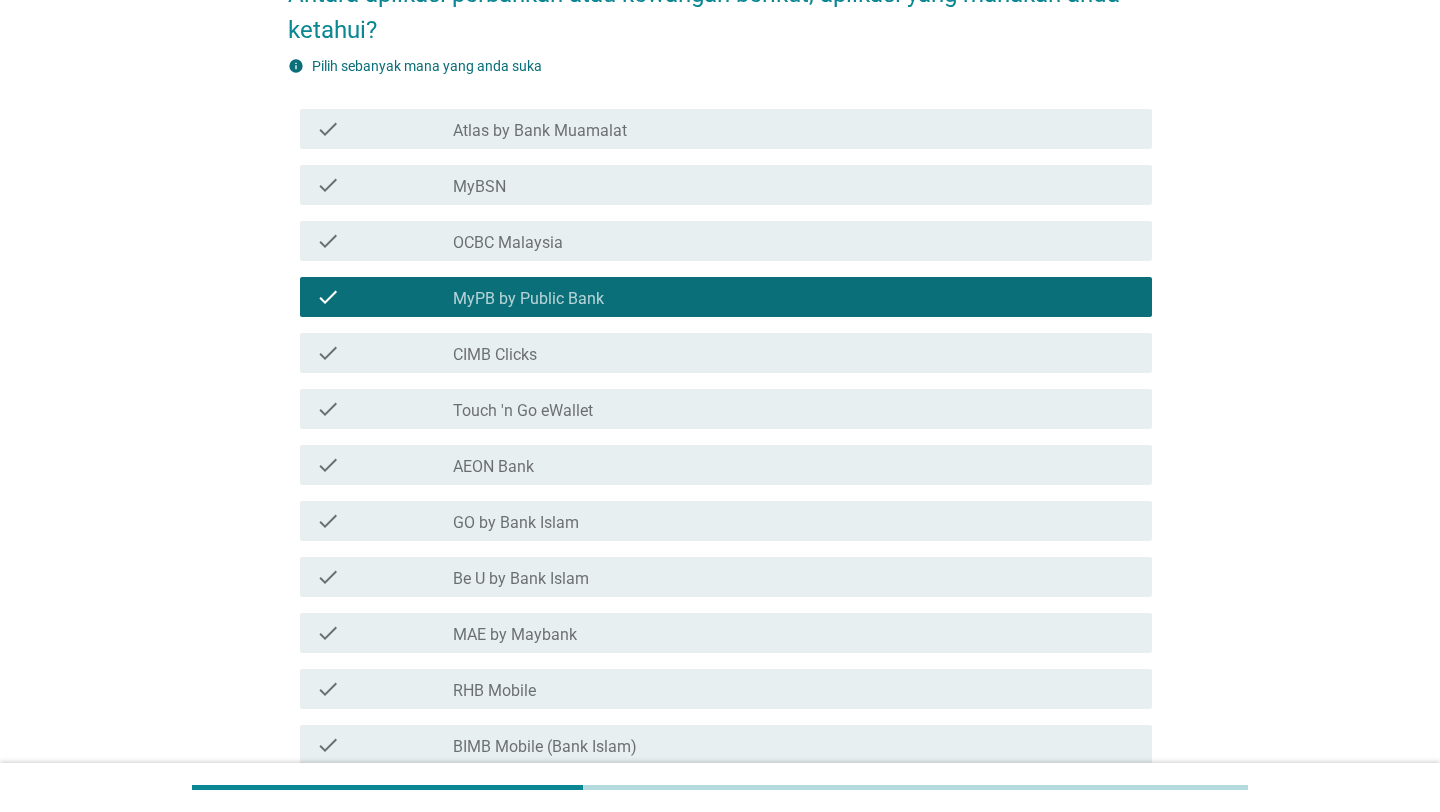 click on "check     check_box_outline_blank Be U by Bank Islam" at bounding box center [726, 577] 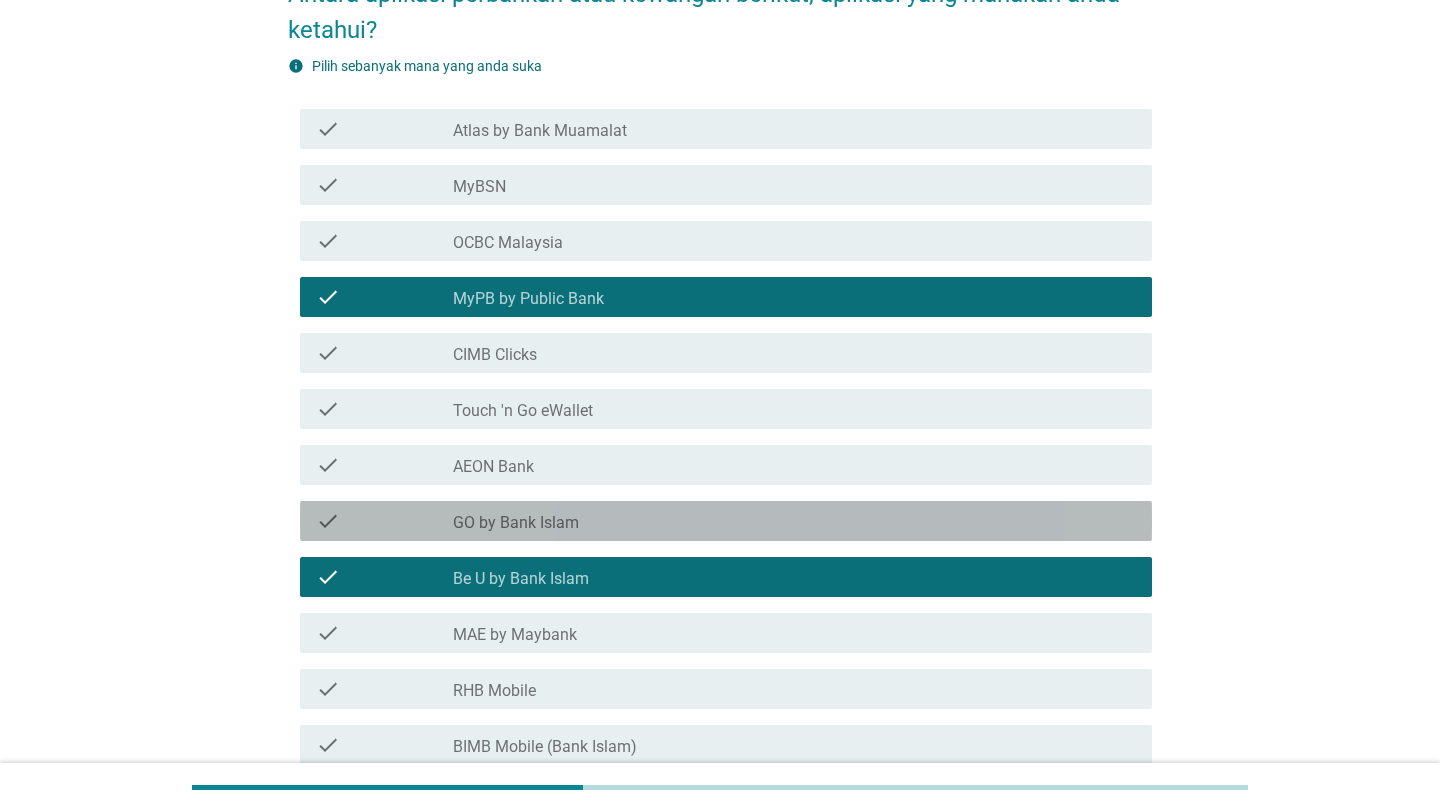 click on "check_box_outline_blank [BRAND] by [BRAND]" at bounding box center (794, 521) 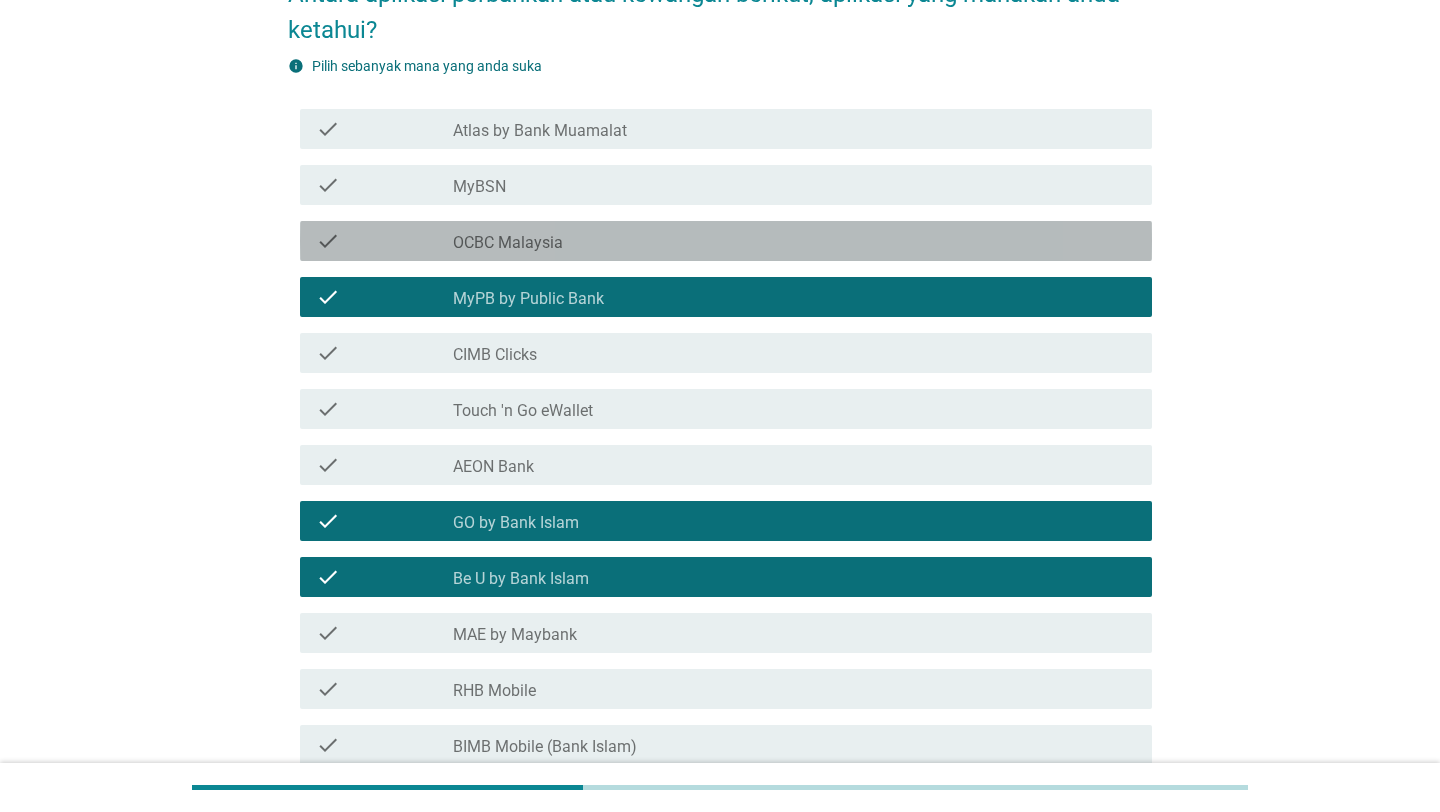click on "check_box_outline_blank [BRAND]" at bounding box center [794, 241] 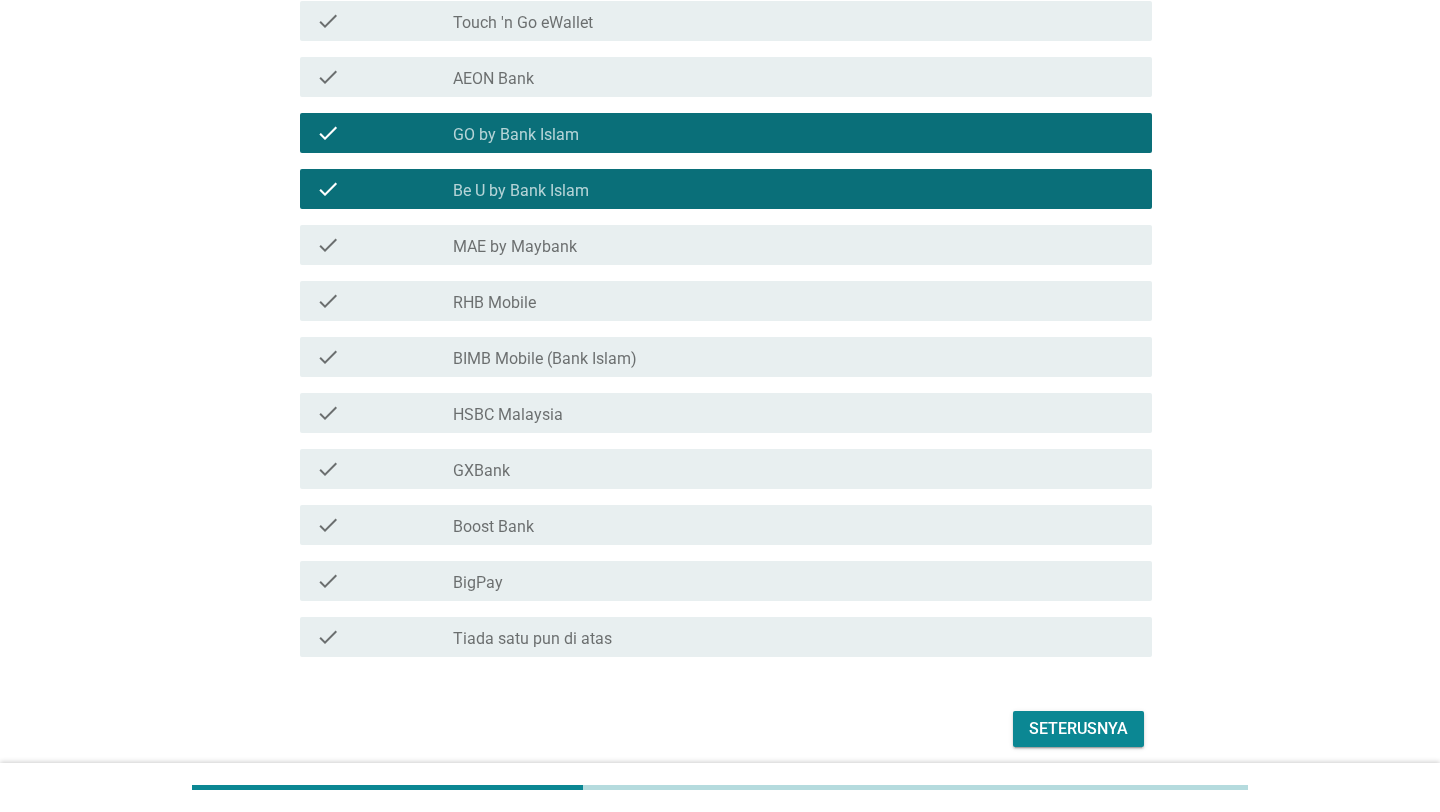 scroll, scrollTop: 667, scrollLeft: 0, axis: vertical 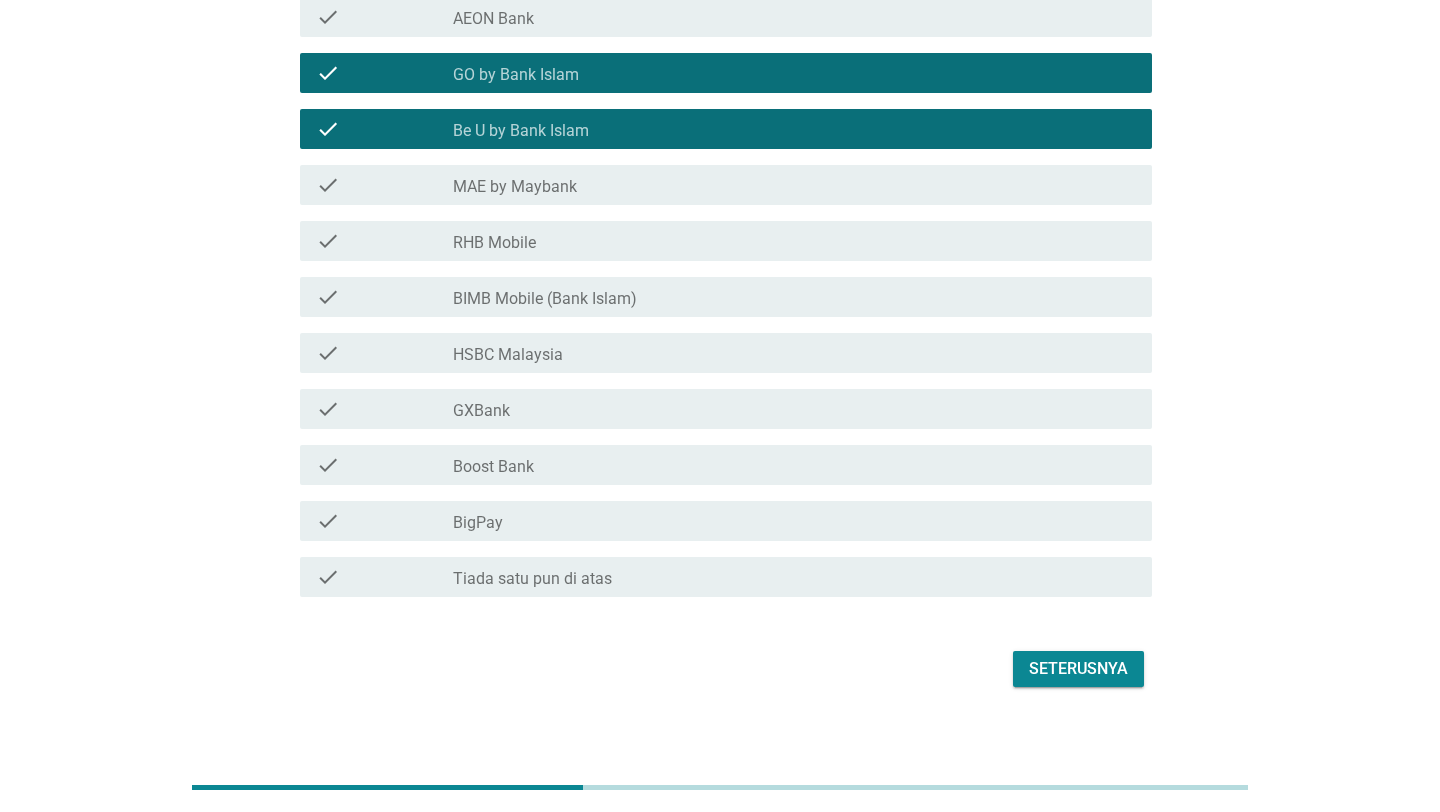 click on "Seterusnya" at bounding box center (1078, 669) 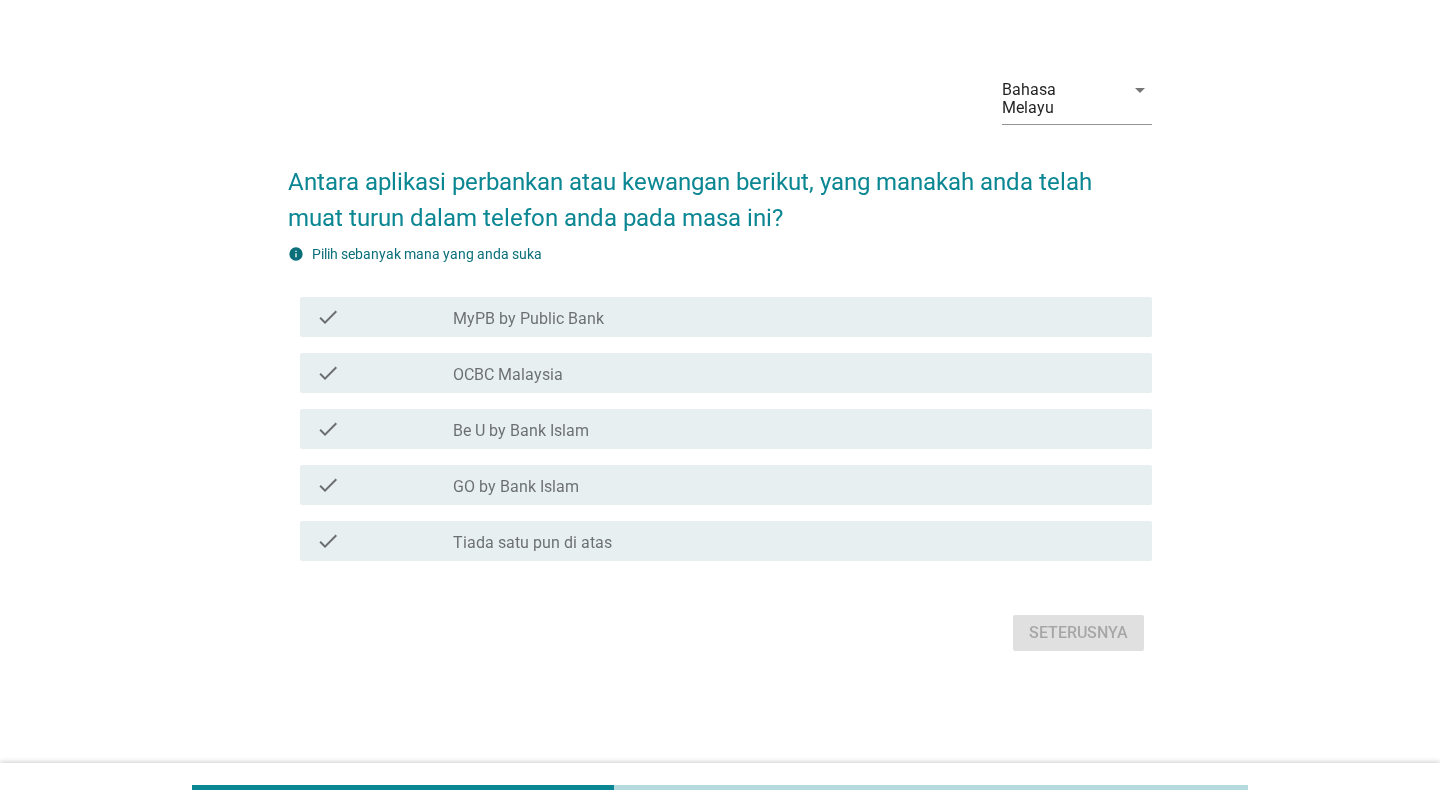 scroll, scrollTop: 0, scrollLeft: 0, axis: both 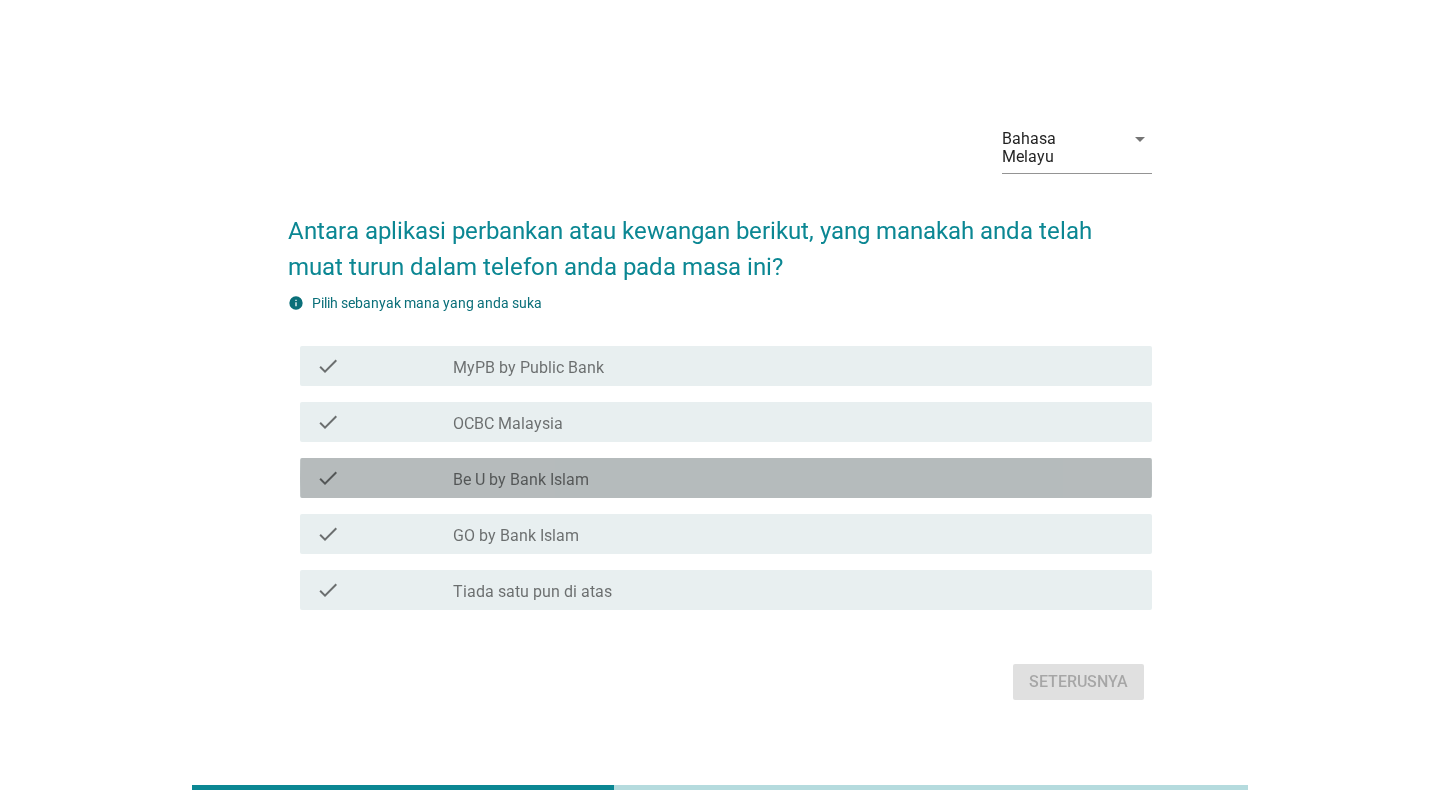 click on "check_box_outline_blank Be U by Bank Islam" at bounding box center [794, 478] 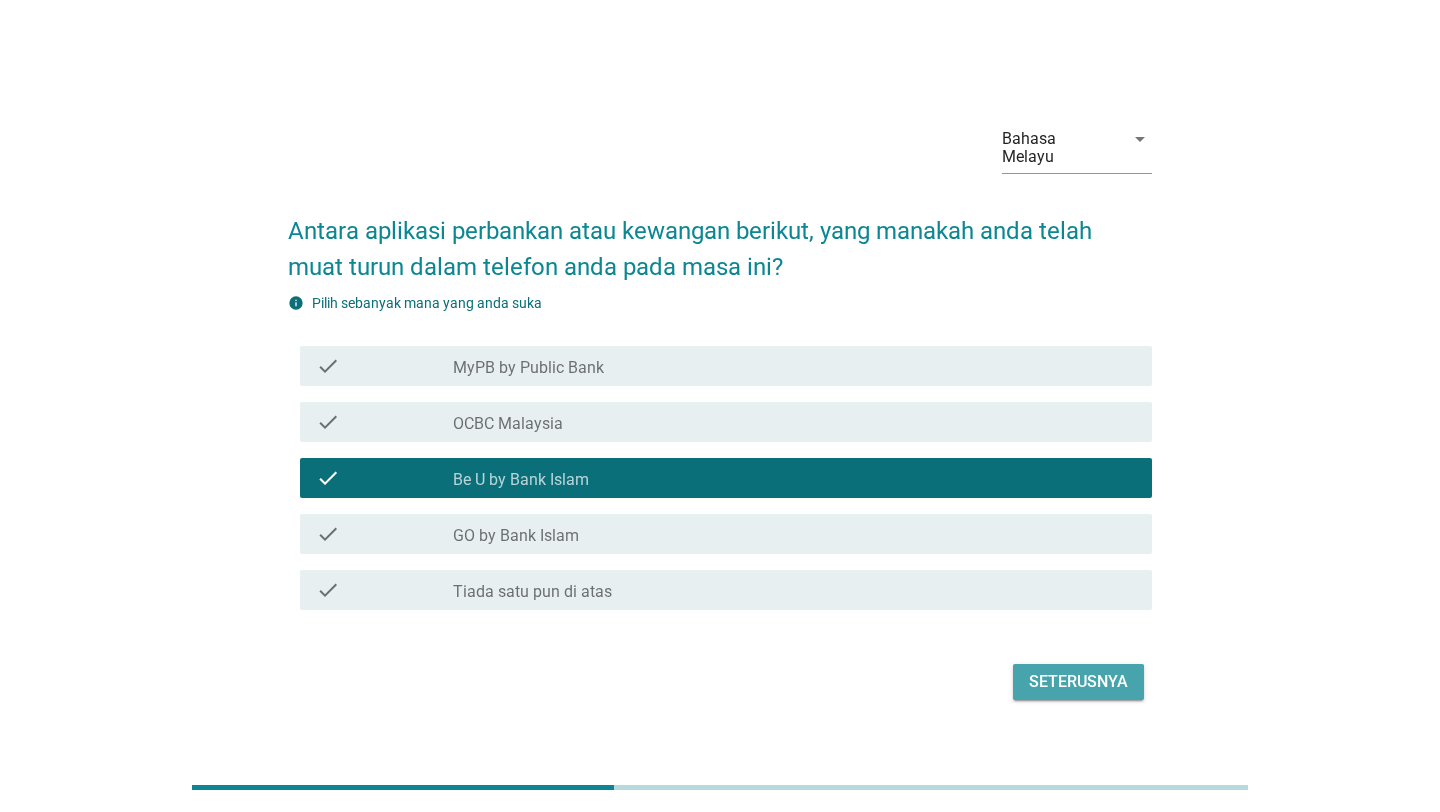 click on "Seterusnya" at bounding box center (1078, 682) 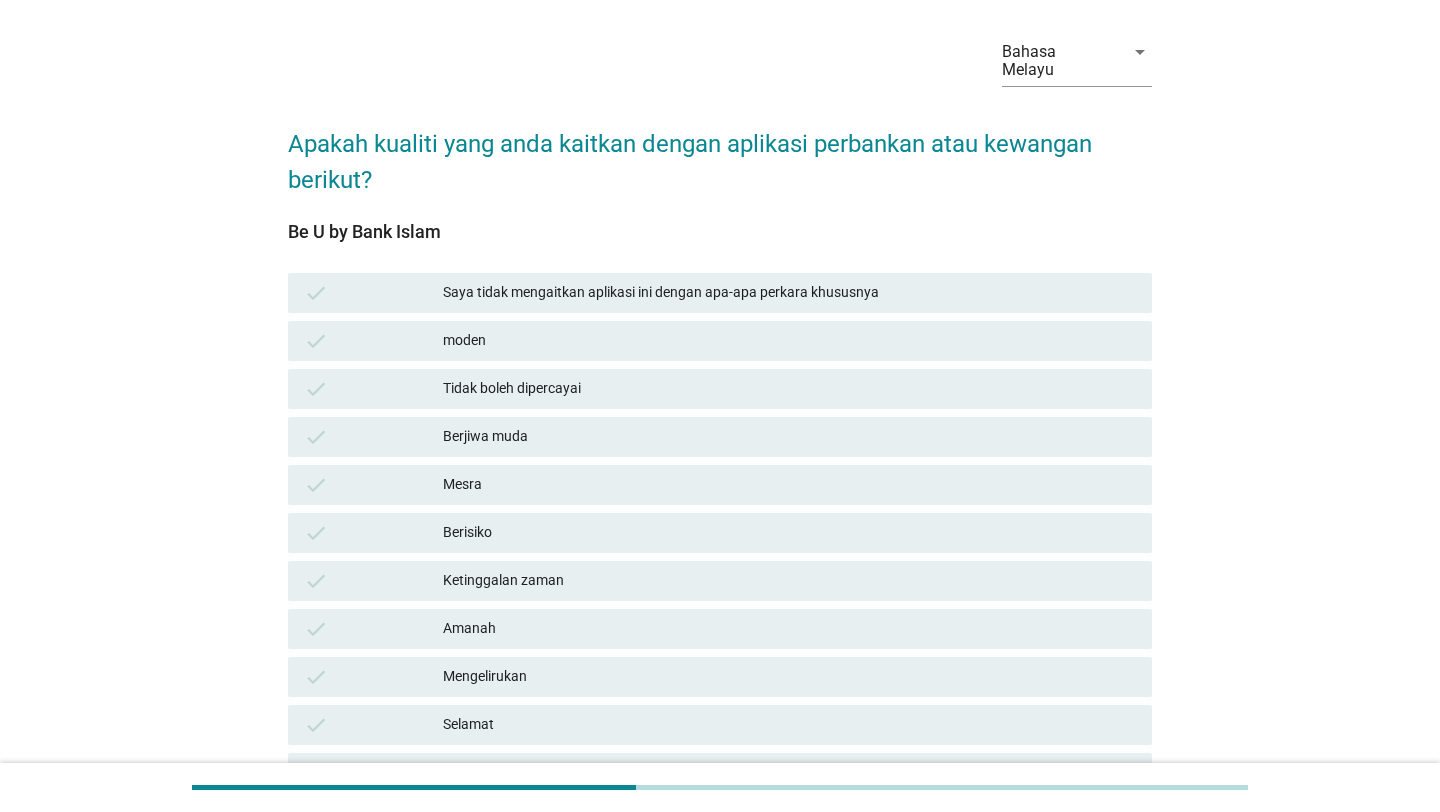scroll, scrollTop: 118, scrollLeft: 0, axis: vertical 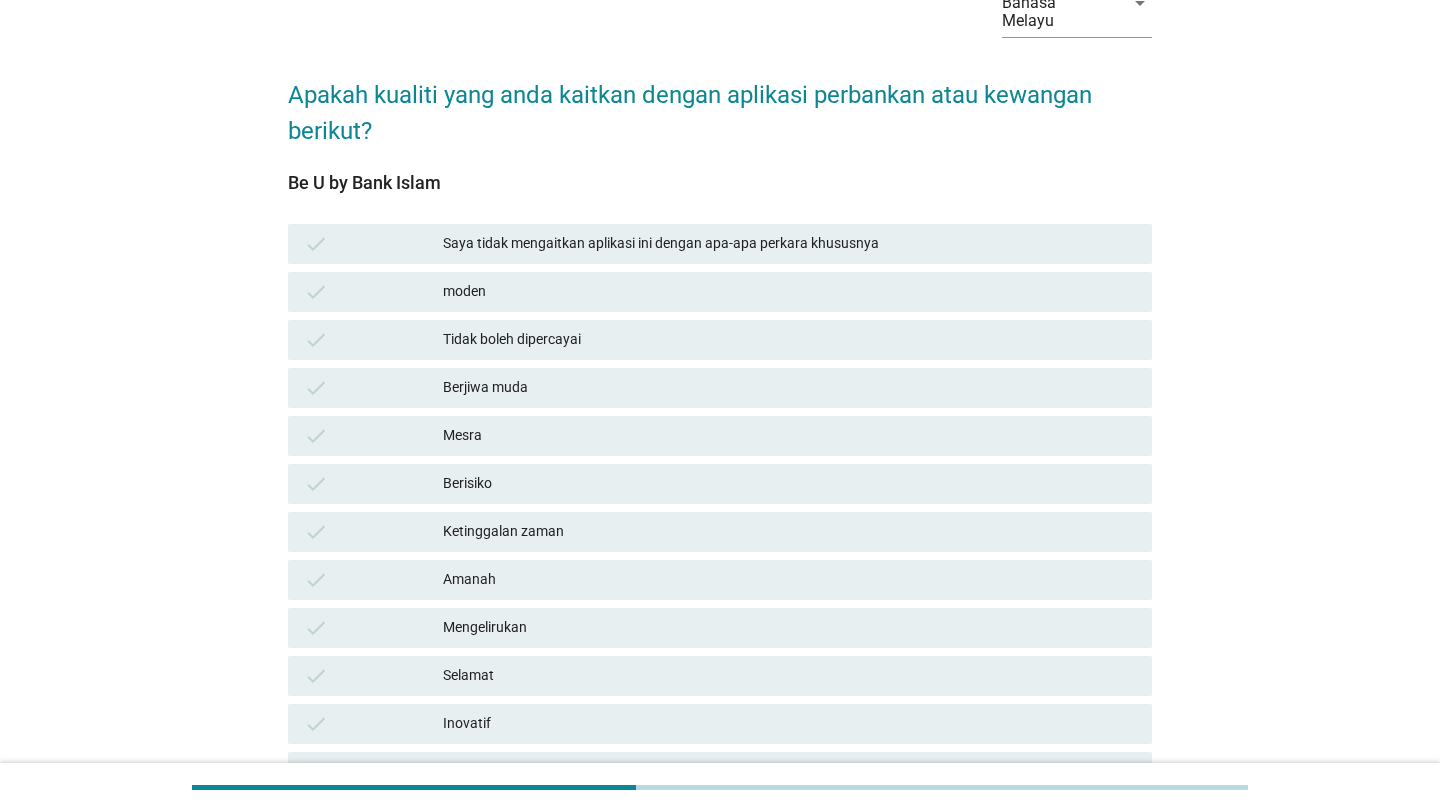 click on "check   Saya tidak mengaitkan aplikasi ini dengan apa-apa perkara khususnya" at bounding box center [720, 244] 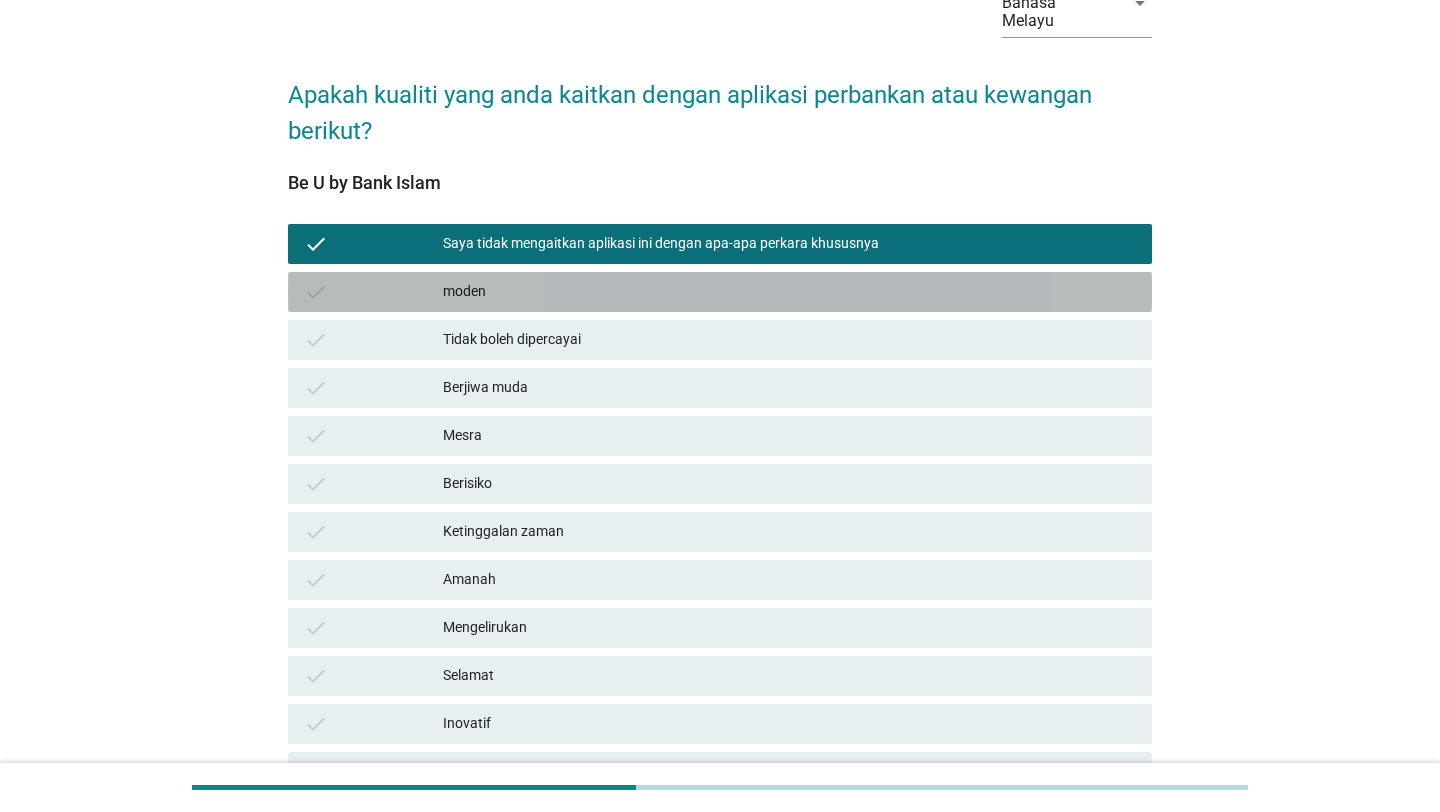 click on "moden" at bounding box center (789, 292) 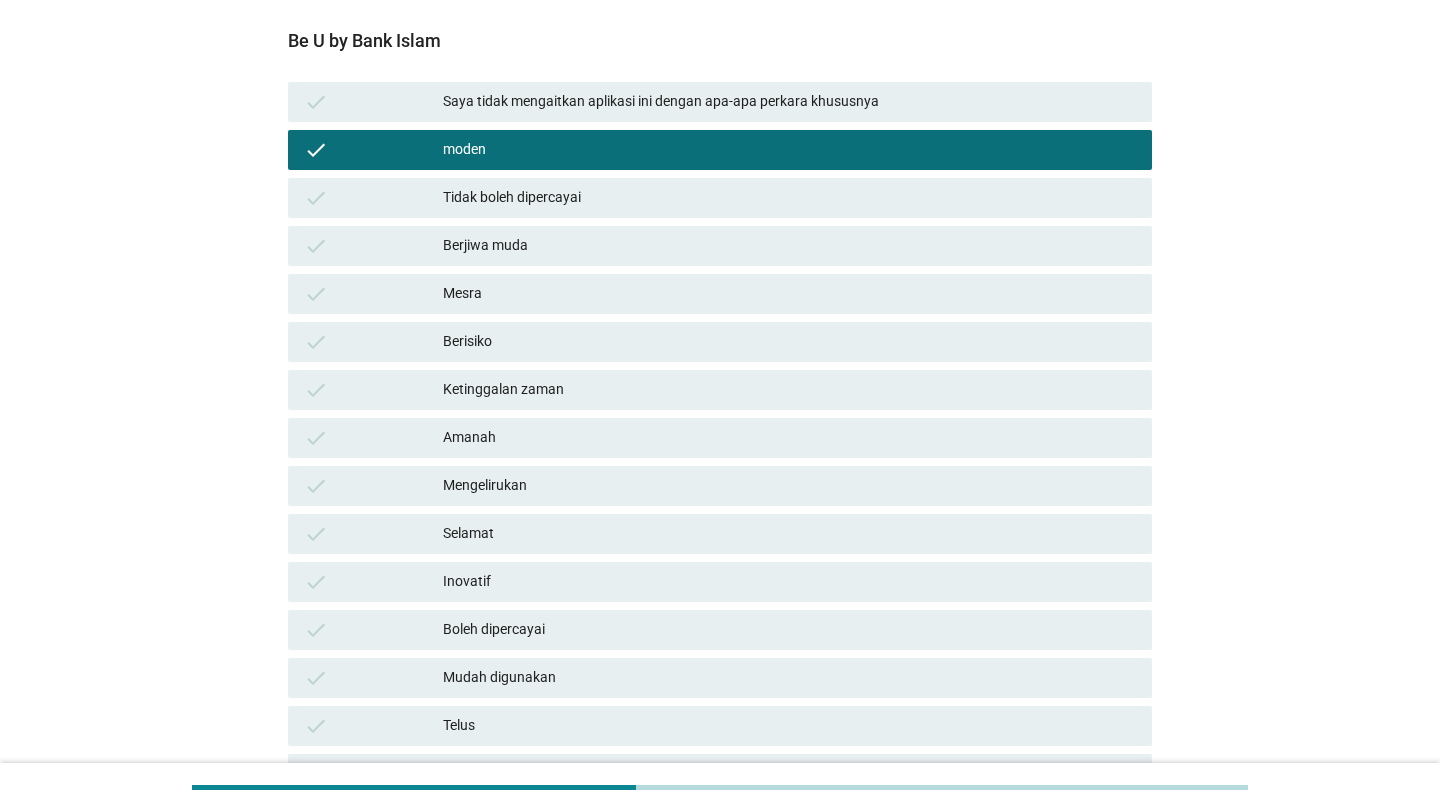 scroll, scrollTop: 319, scrollLeft: 0, axis: vertical 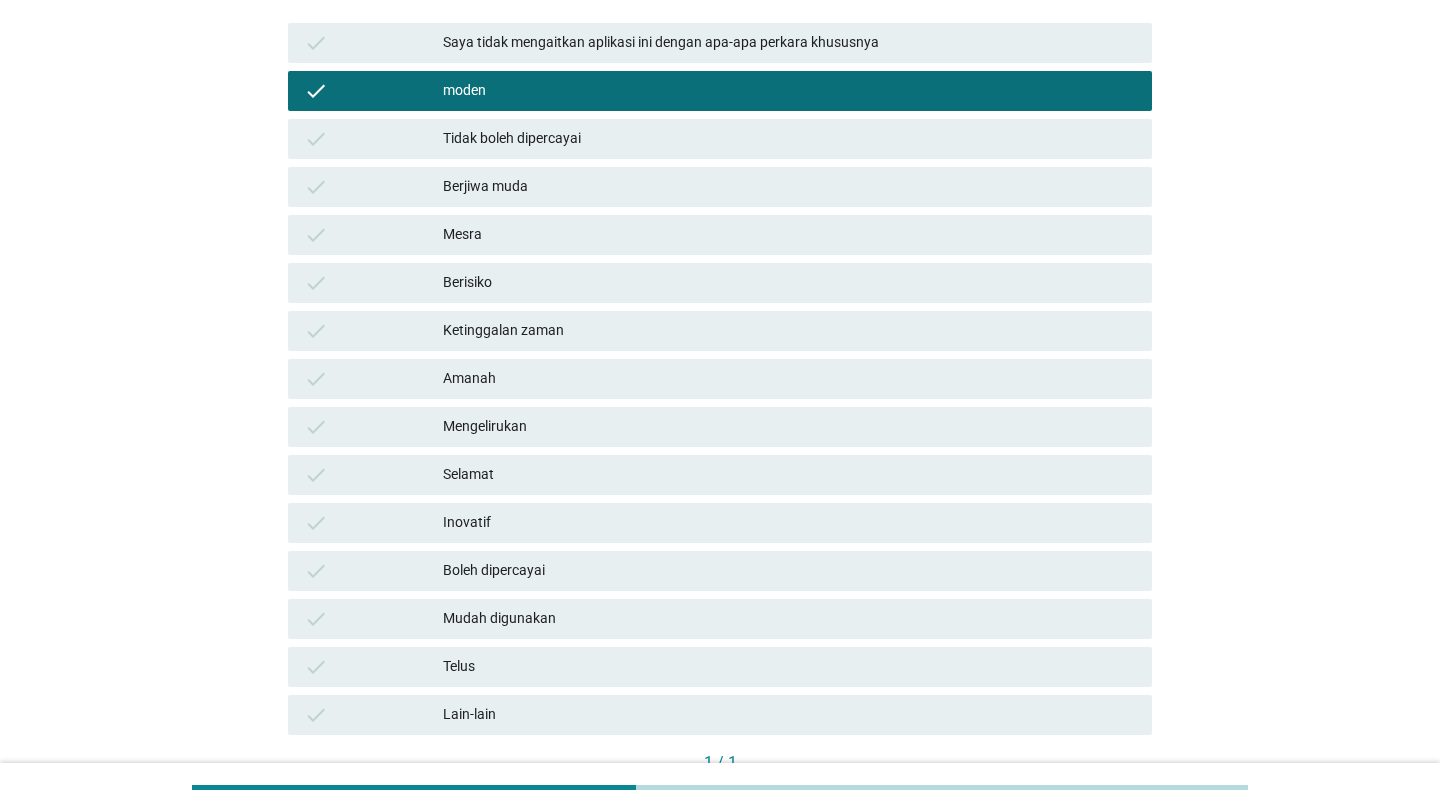 click on "check   Inovatif" at bounding box center (720, 523) 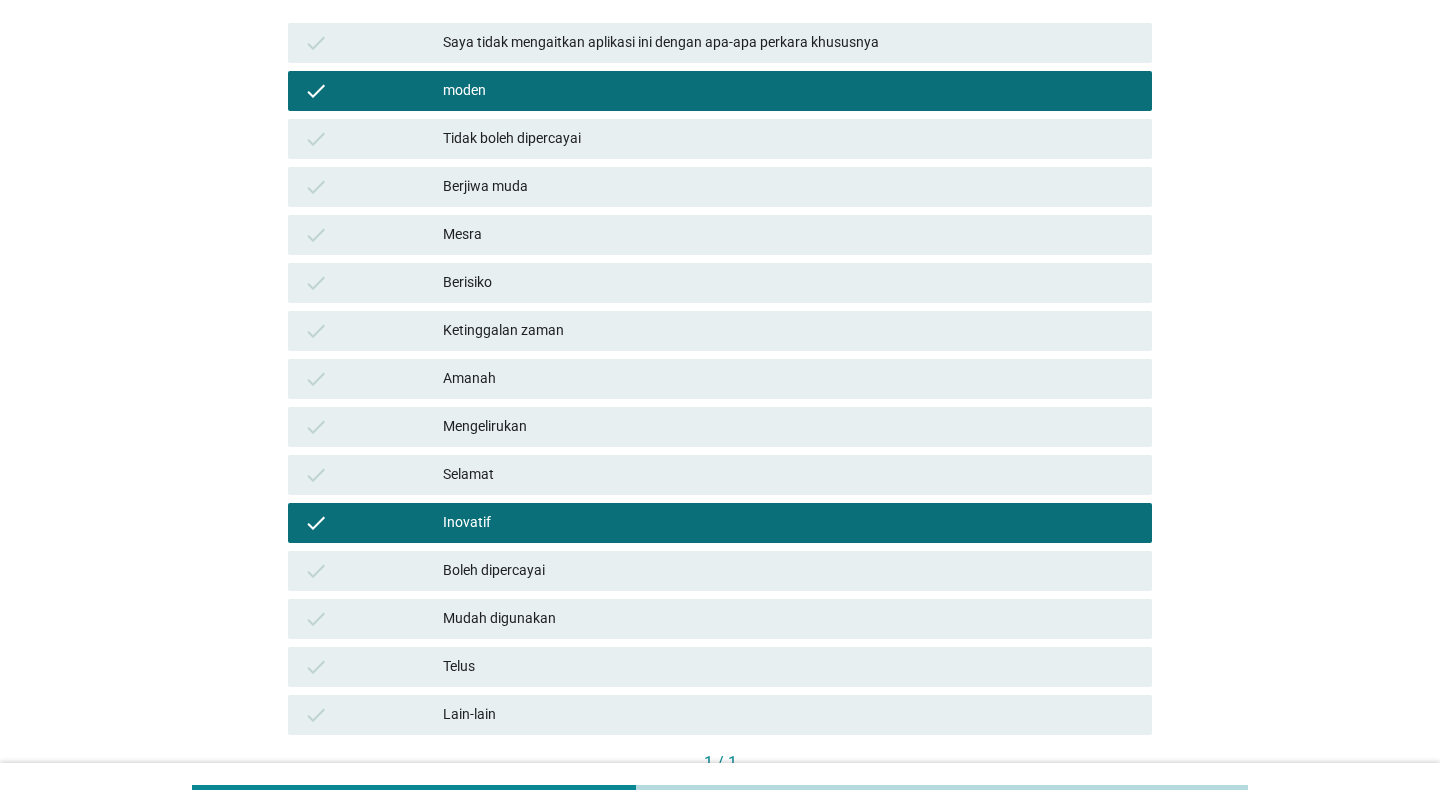 click on "check   Selamat" at bounding box center (720, 475) 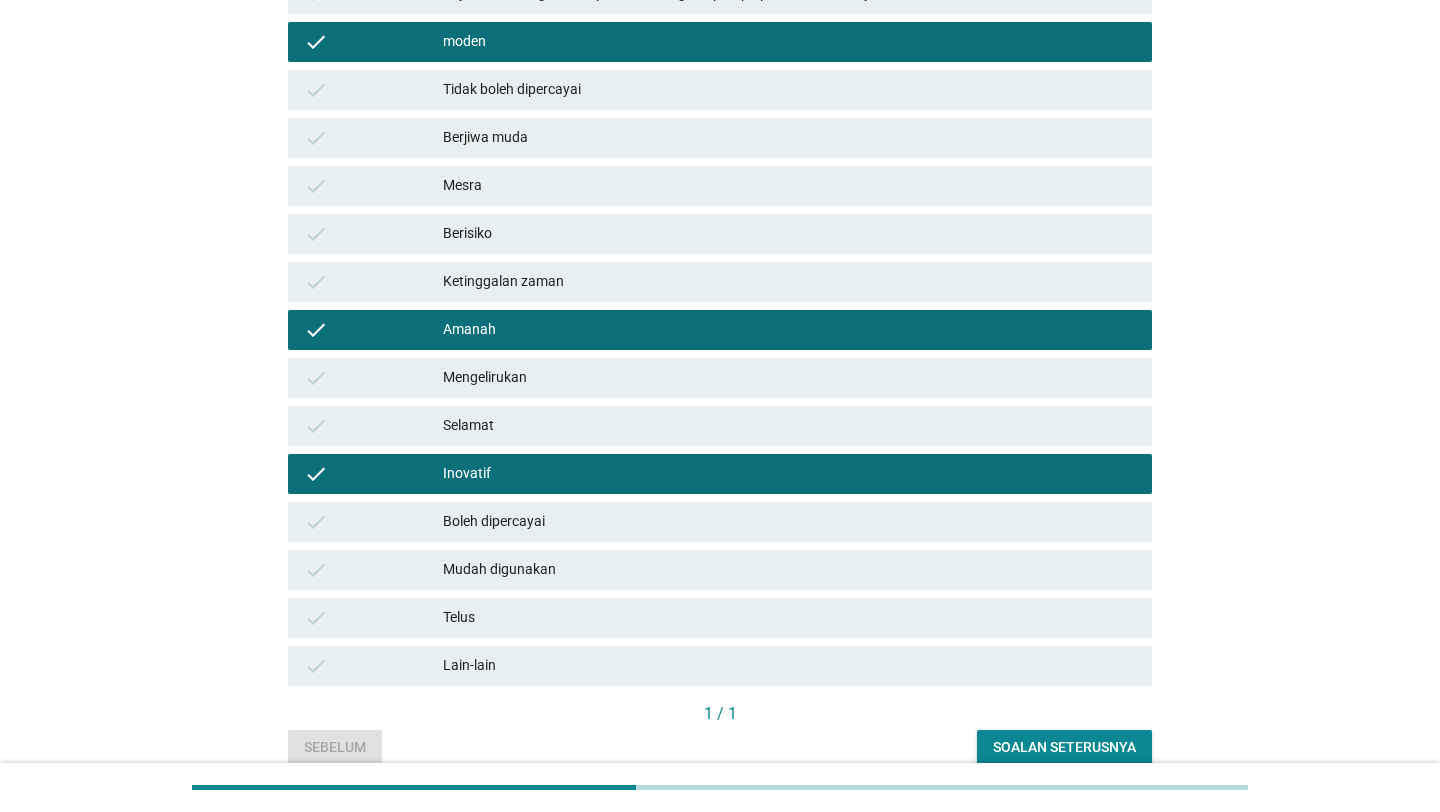 scroll, scrollTop: 441, scrollLeft: 0, axis: vertical 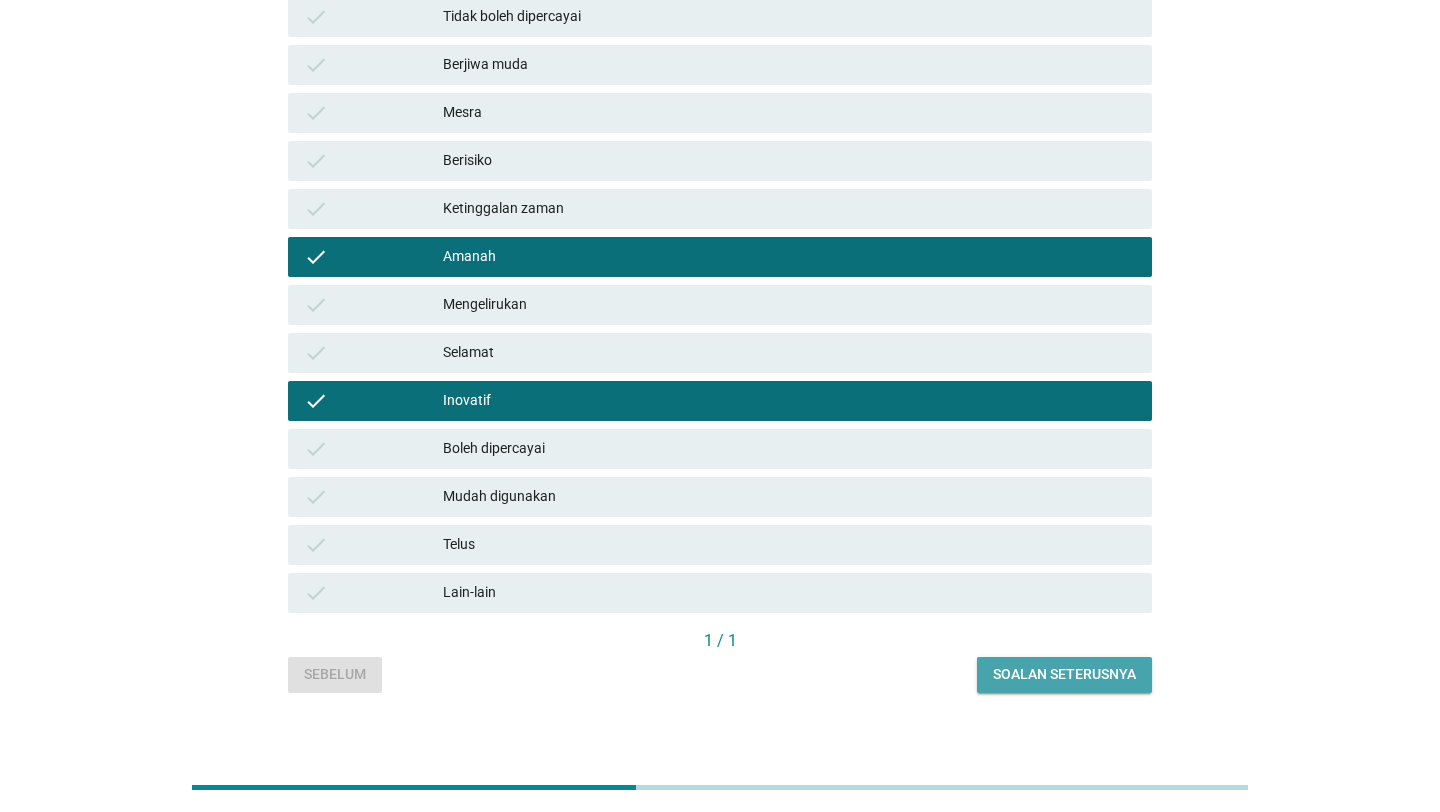 click on "Soalan seterusnya" at bounding box center (1064, 674) 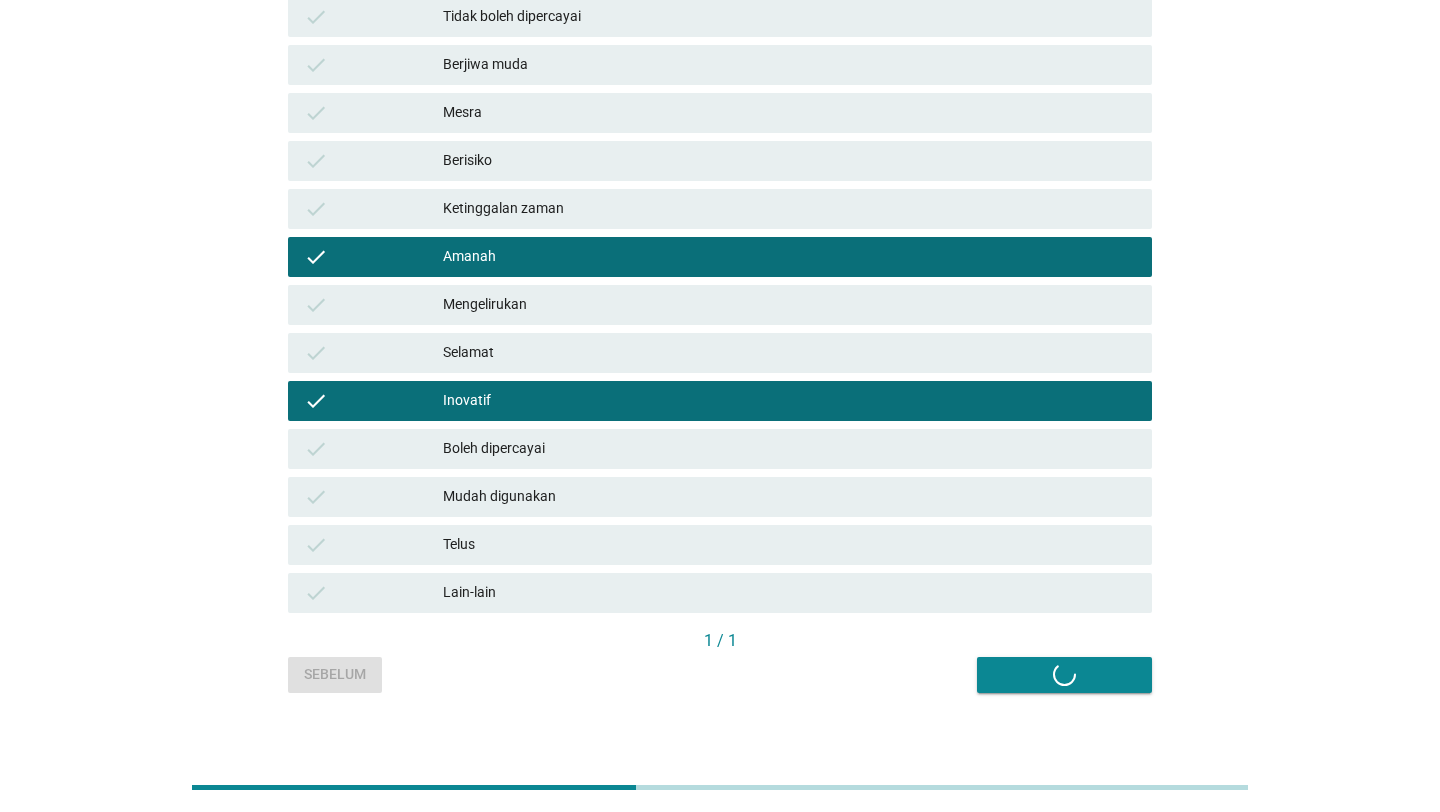 scroll, scrollTop: 0, scrollLeft: 0, axis: both 